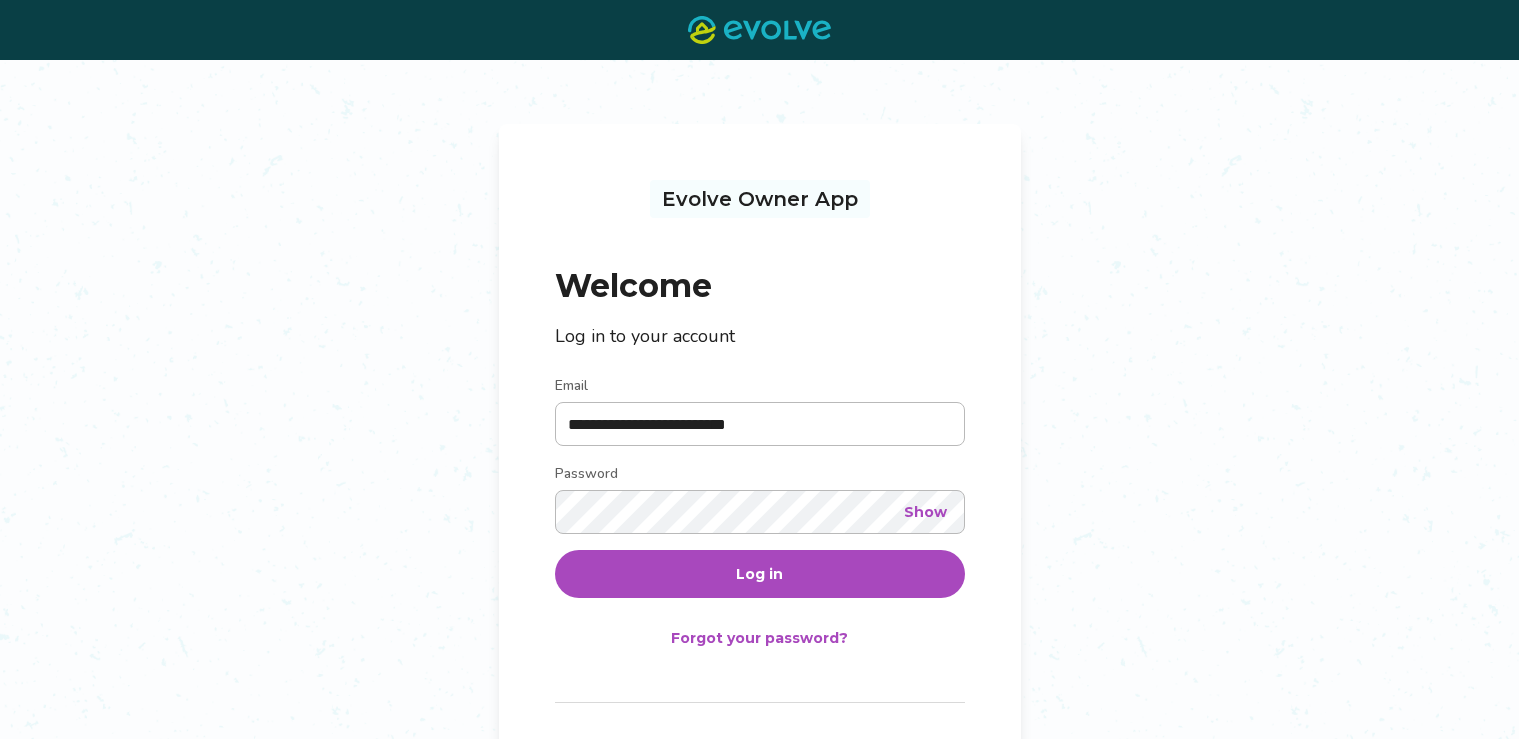 scroll, scrollTop: 0, scrollLeft: 0, axis: both 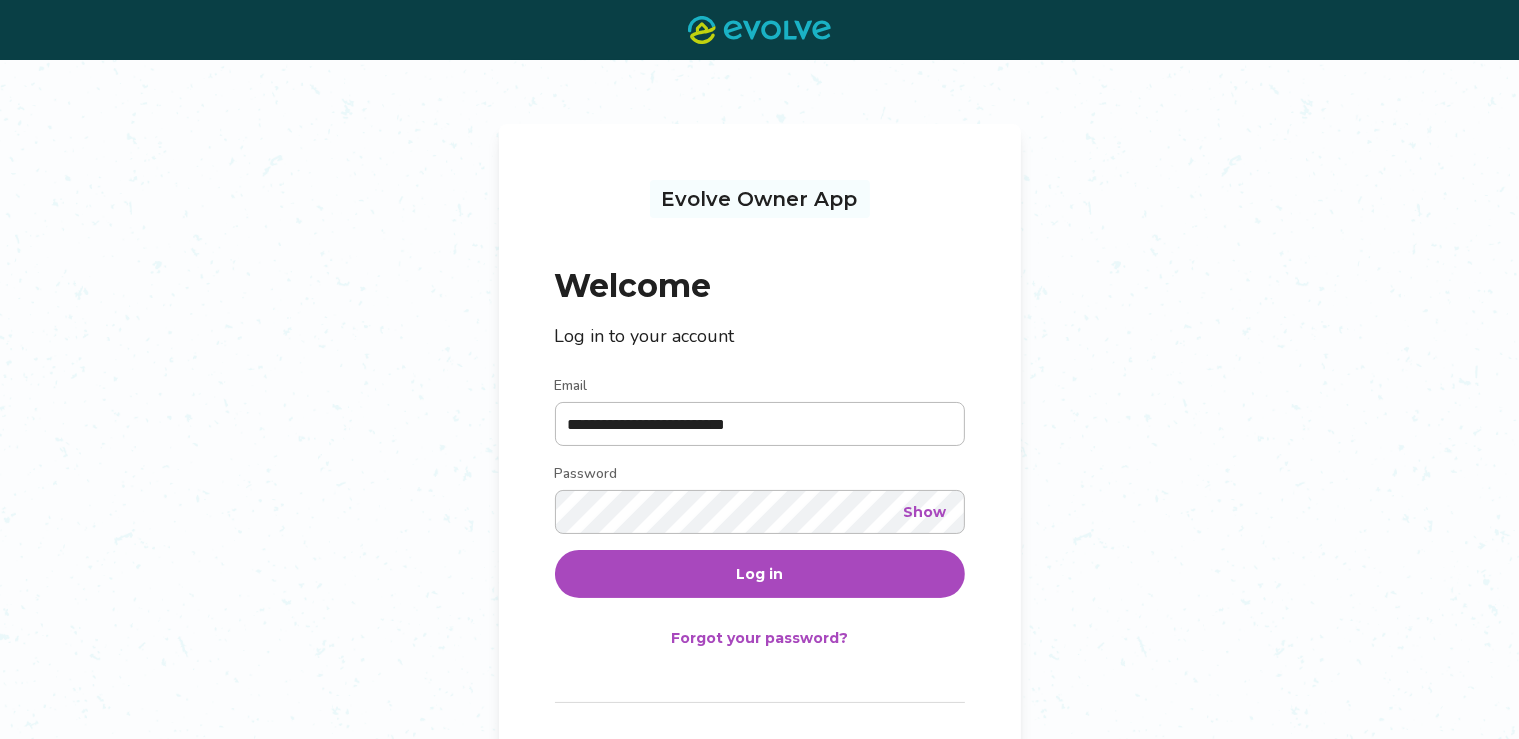 click on "Log in" at bounding box center (760, 574) 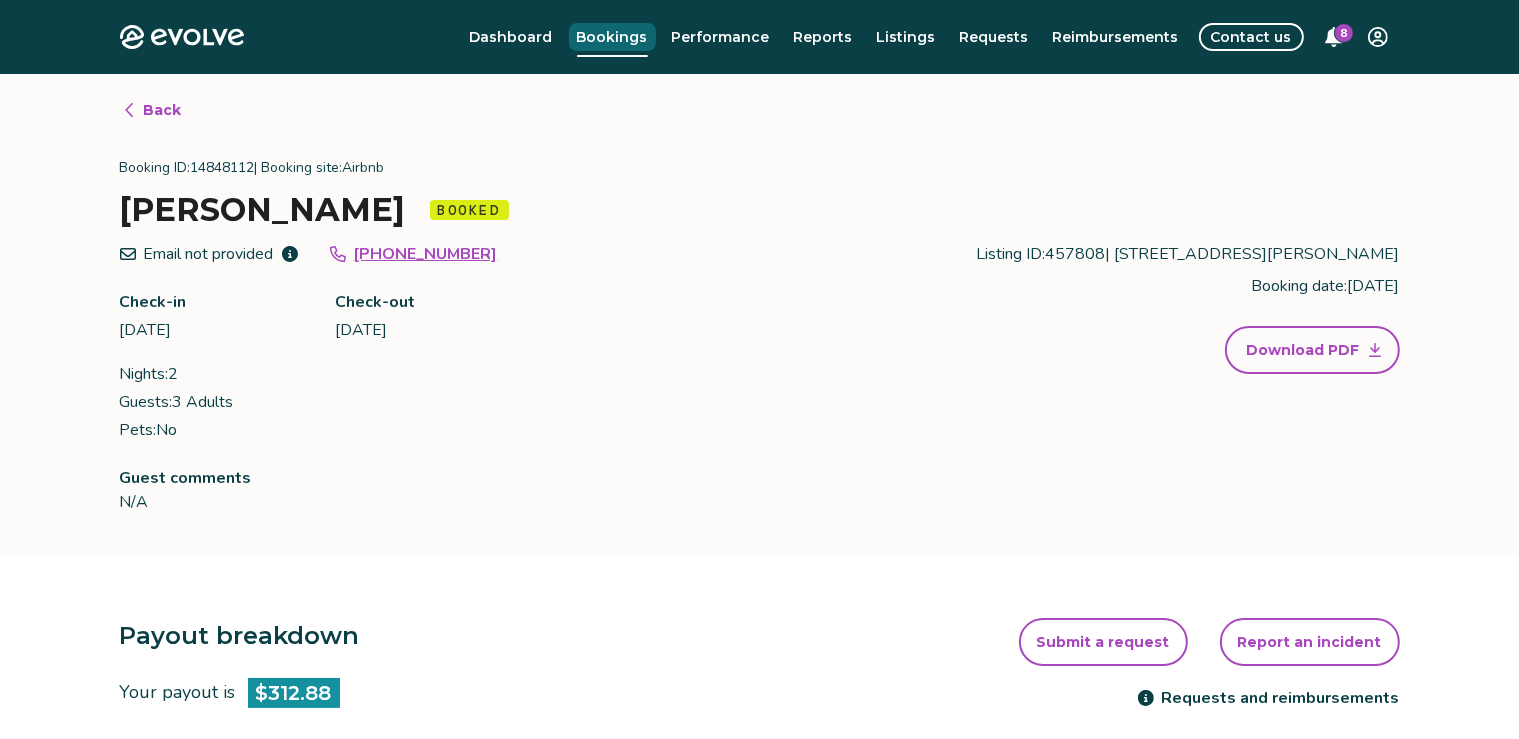 click on "Bookings" at bounding box center (612, 37) 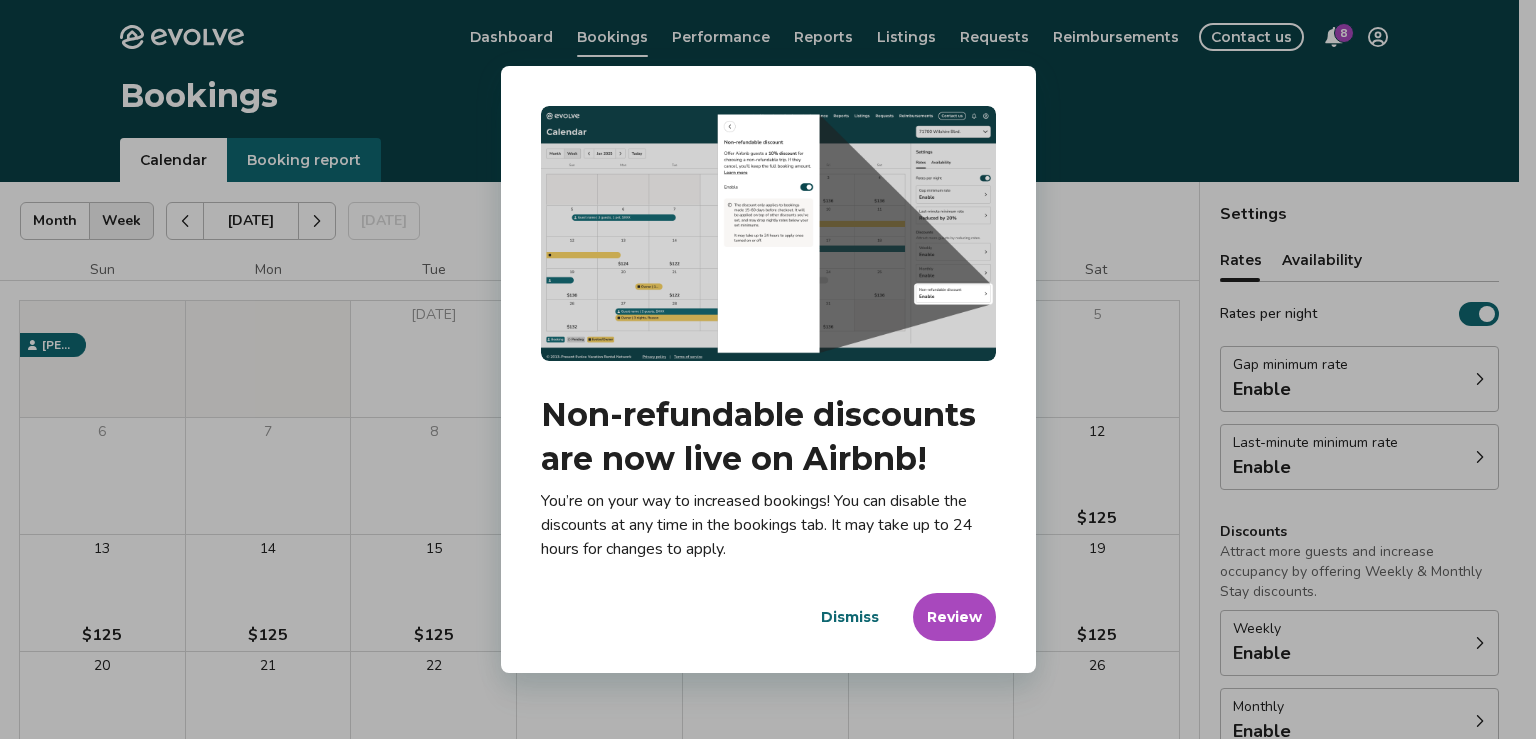 click on "Dismiss" at bounding box center (850, 617) 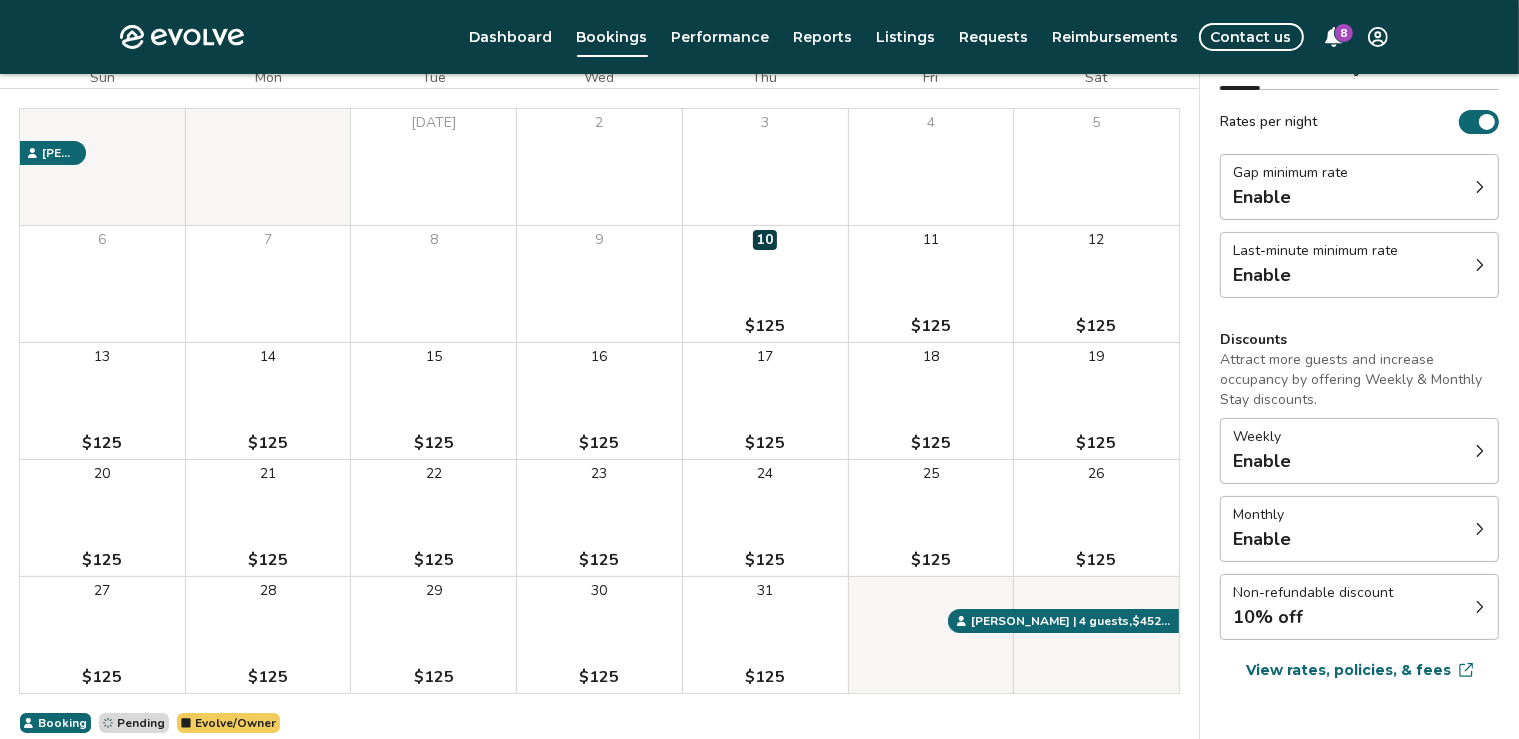 scroll, scrollTop: 23, scrollLeft: 0, axis: vertical 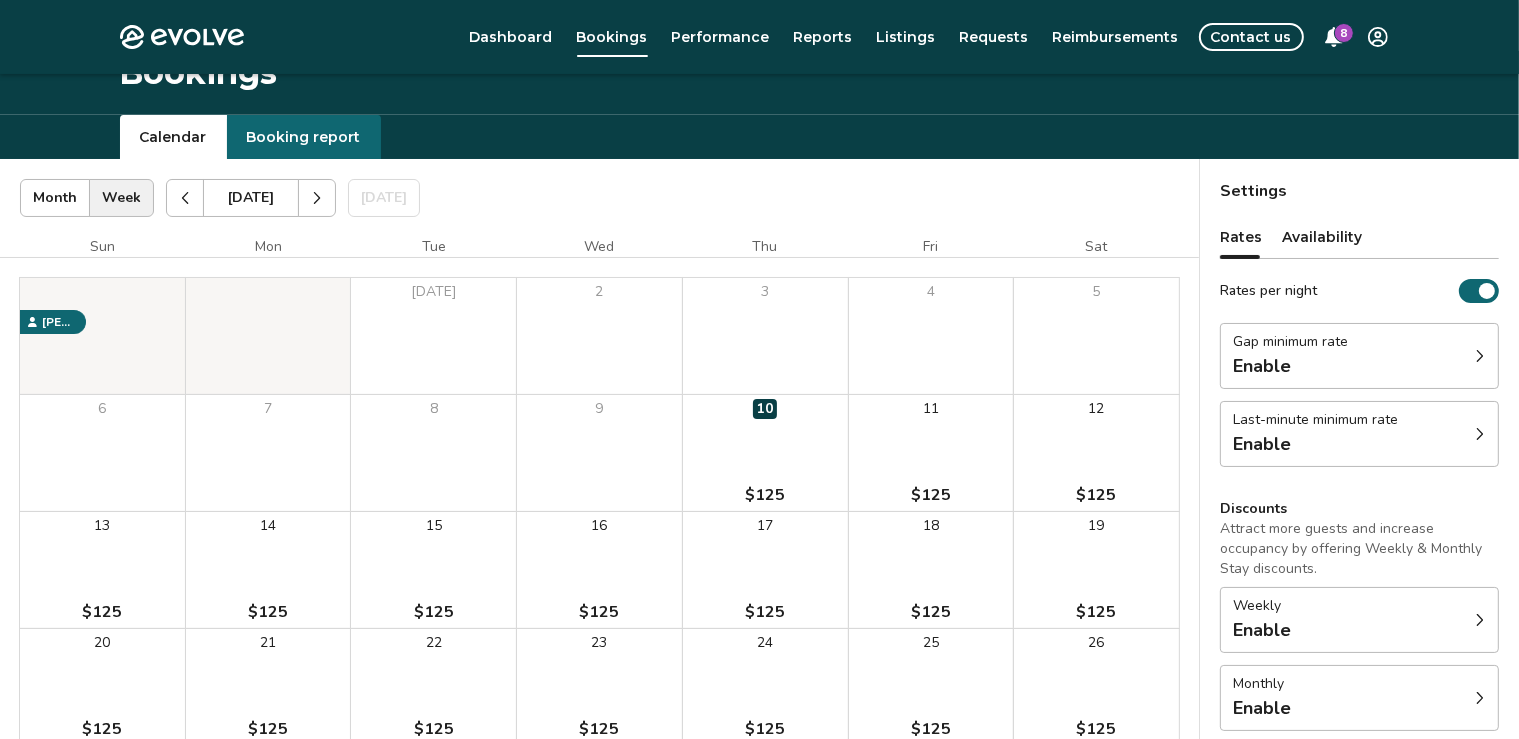 click at bounding box center [317, 198] 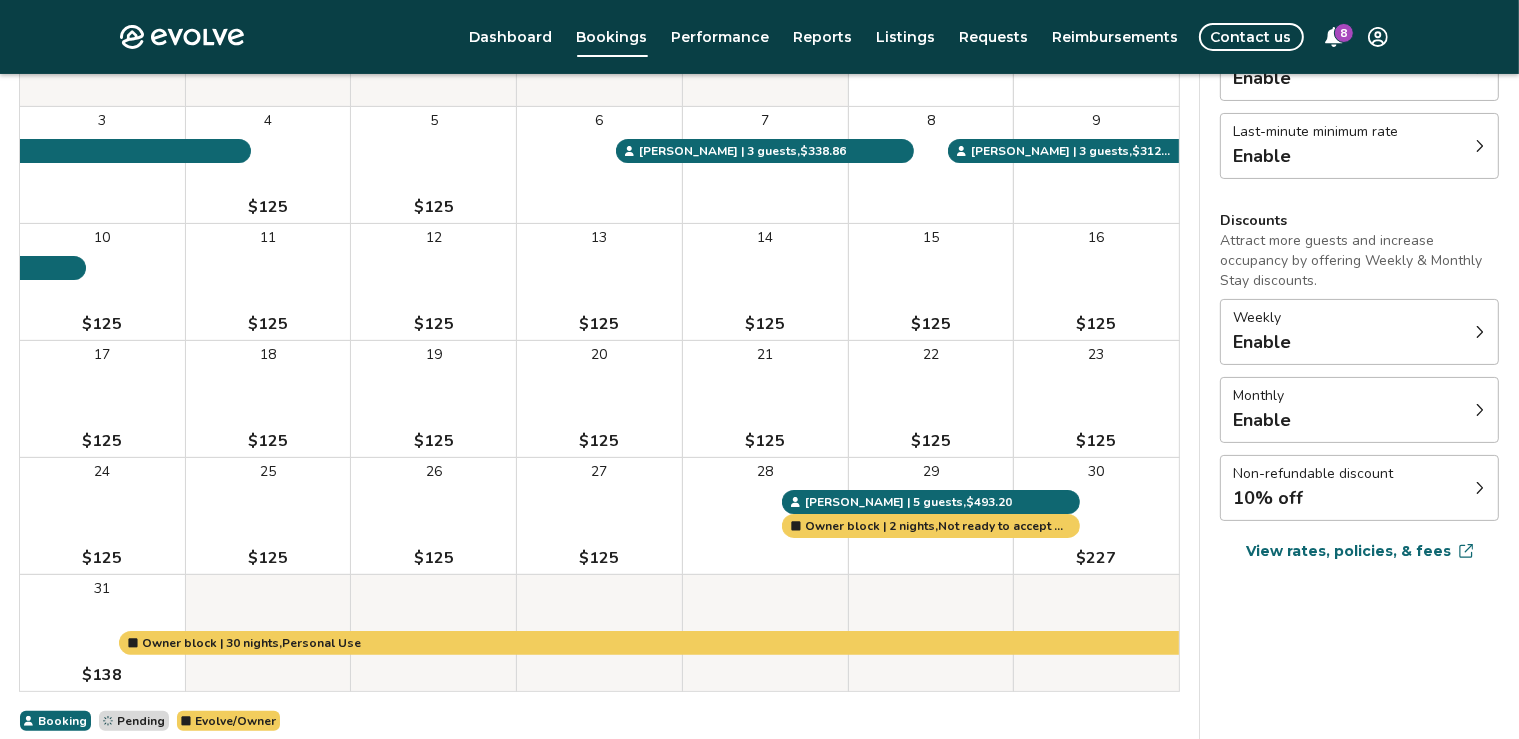 scroll, scrollTop: 314, scrollLeft: 0, axis: vertical 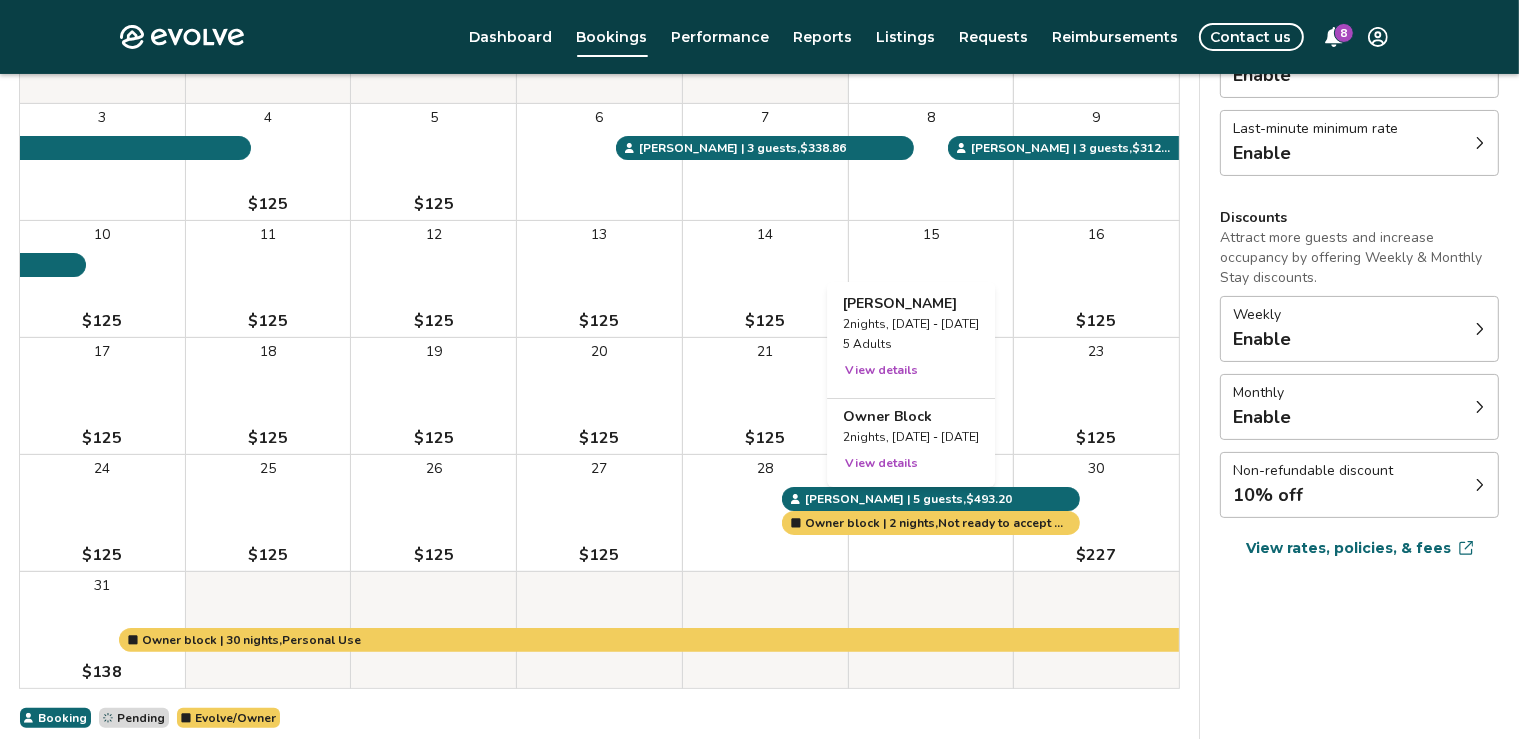 click at bounding box center [931, 513] 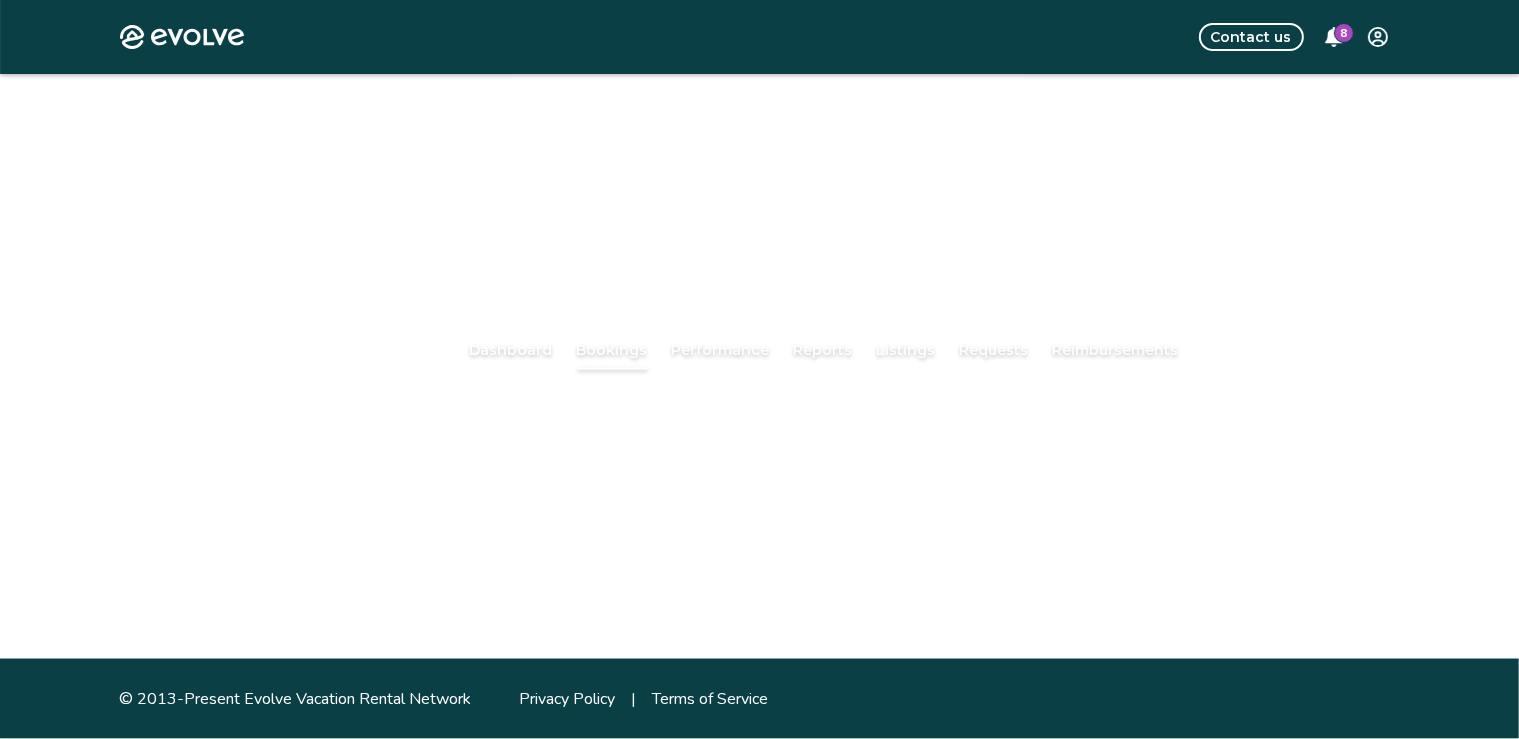 scroll, scrollTop: 0, scrollLeft: 0, axis: both 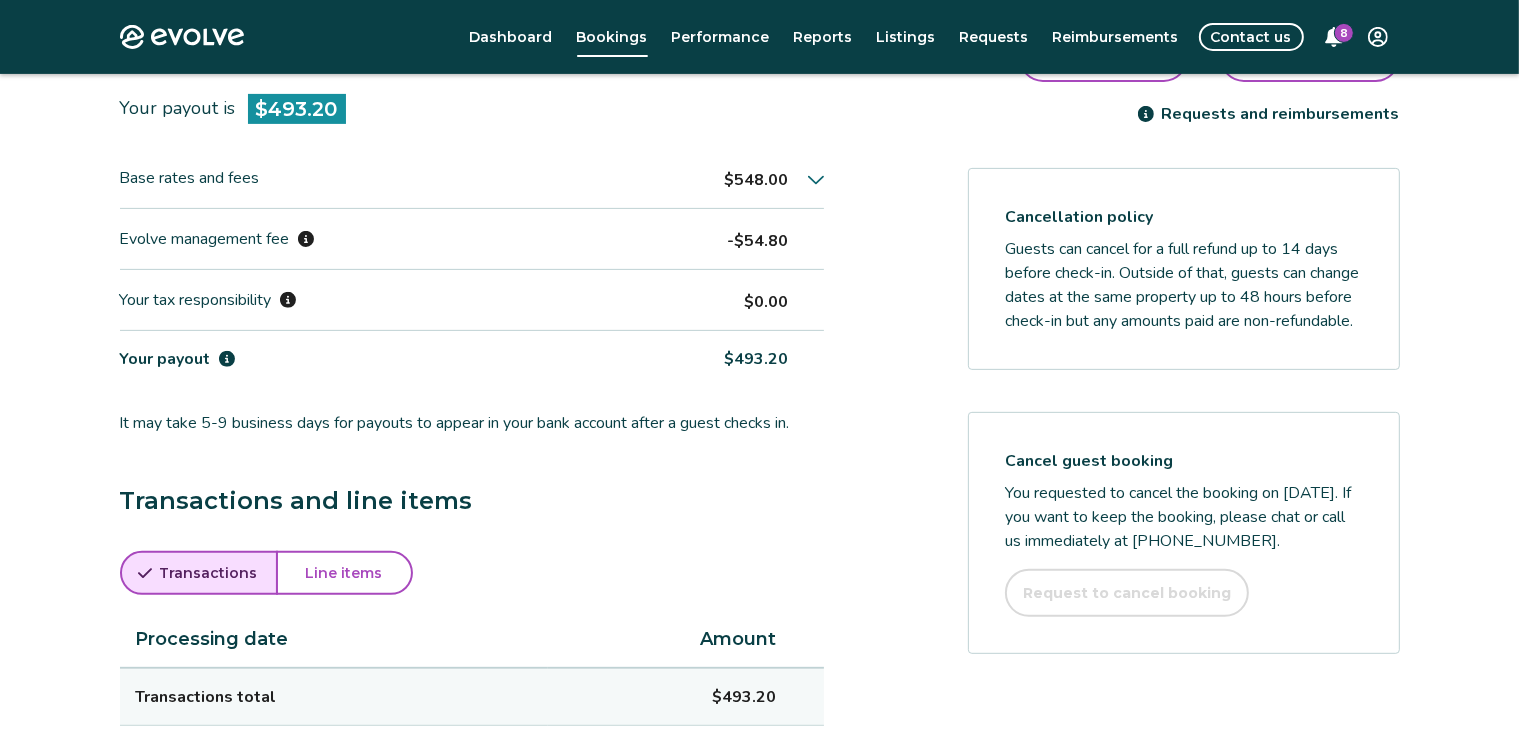 drag, startPoint x: 1510, startPoint y: 429, endPoint x: 1523, endPoint y: 466, distance: 39.217342 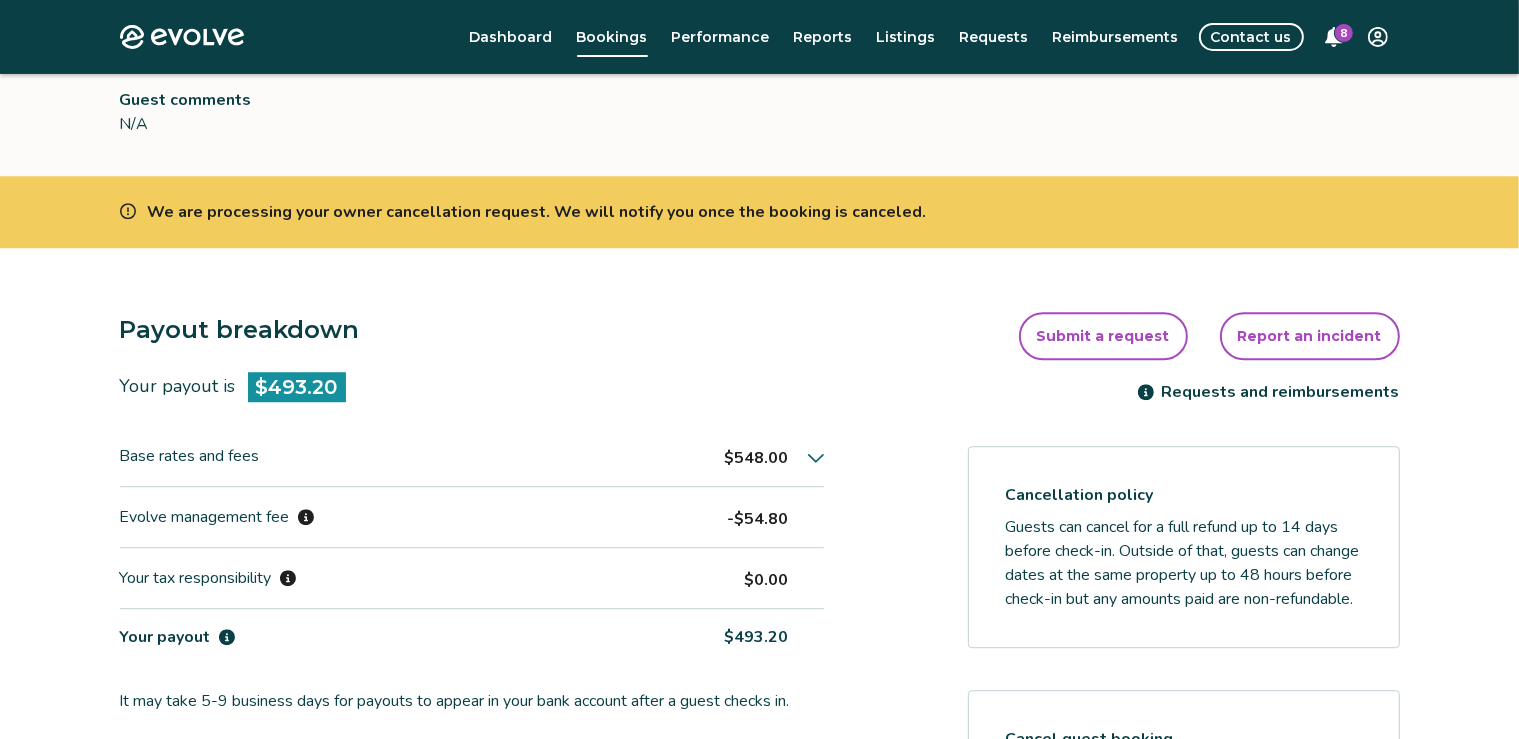 scroll, scrollTop: 357, scrollLeft: 0, axis: vertical 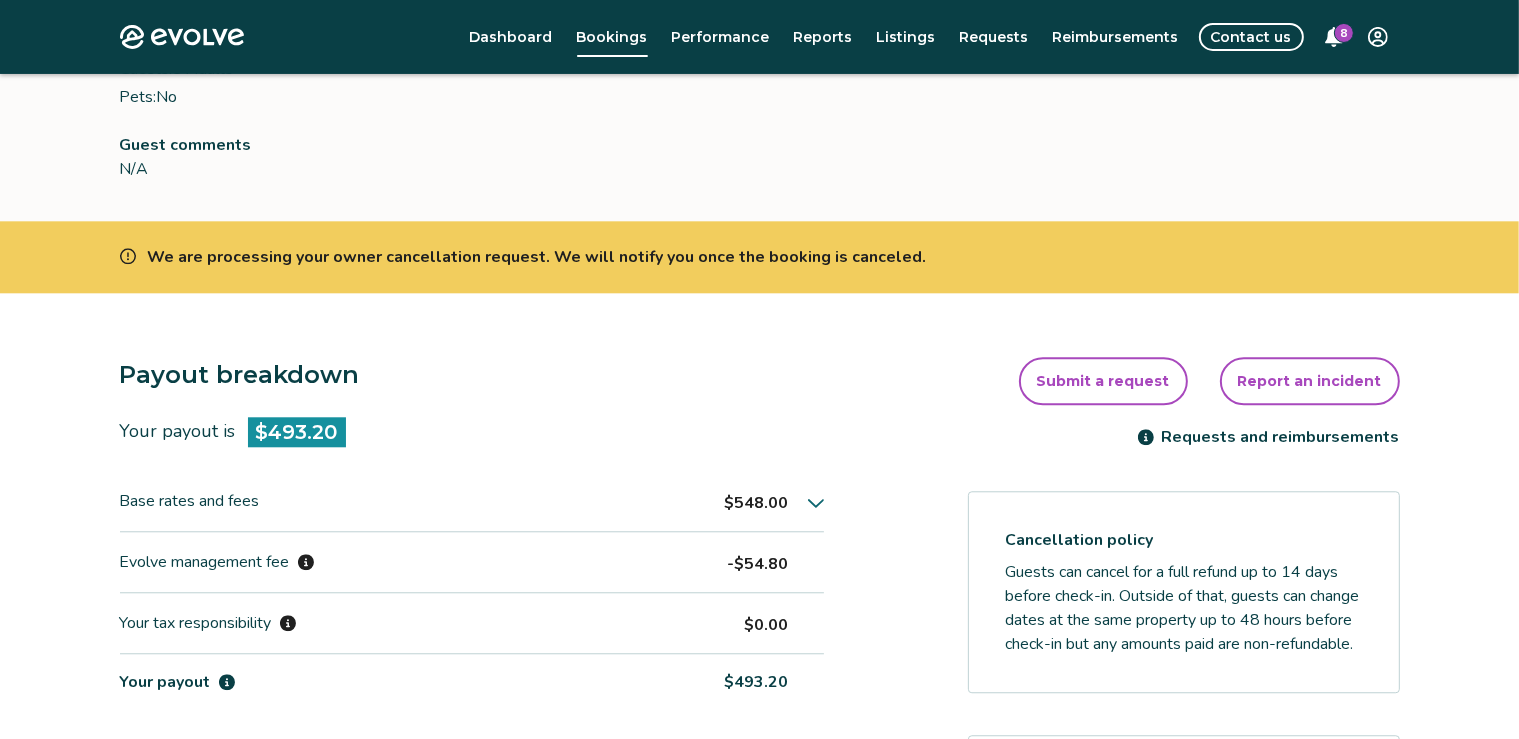 click on "Submit a request" at bounding box center [1103, 381] 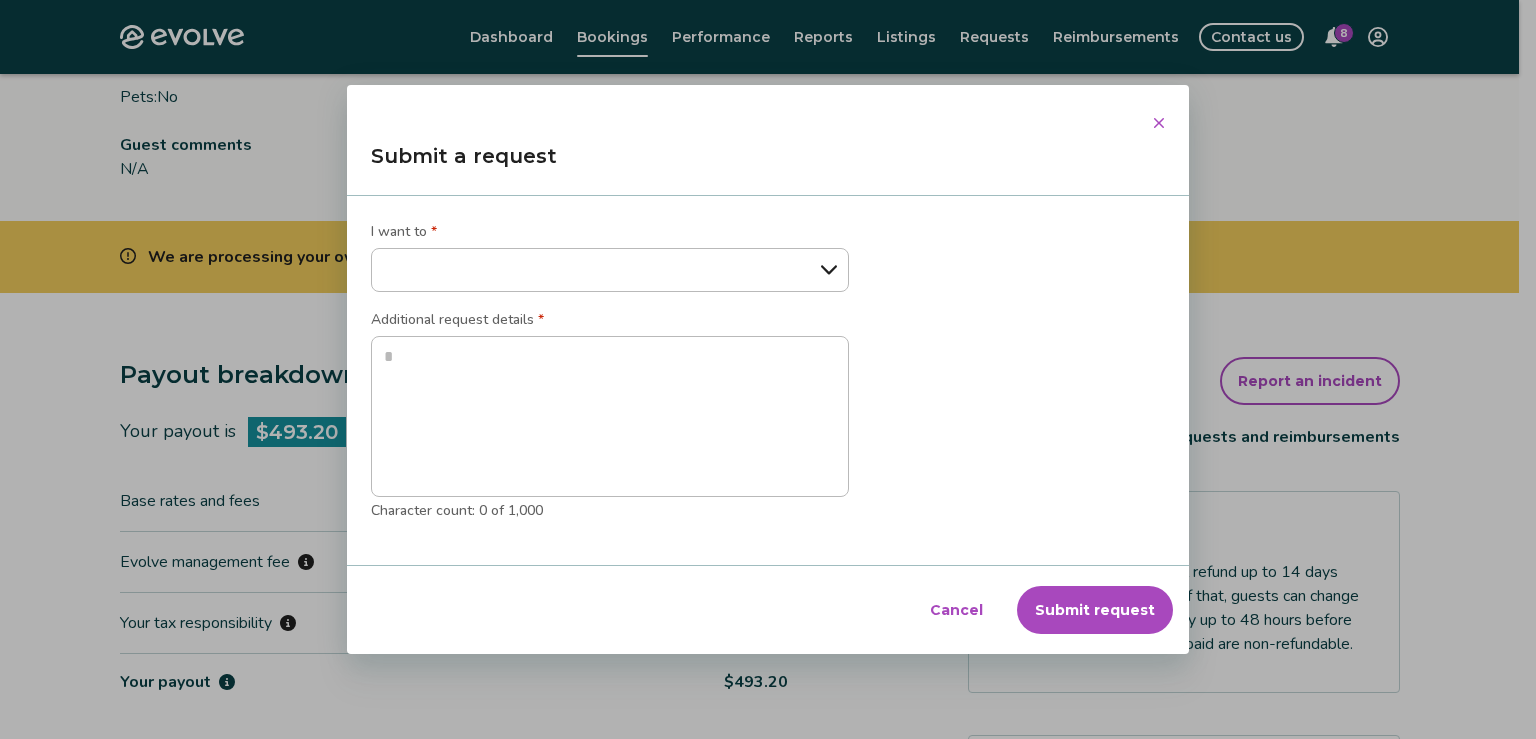 click on "**********" at bounding box center (610, 270) 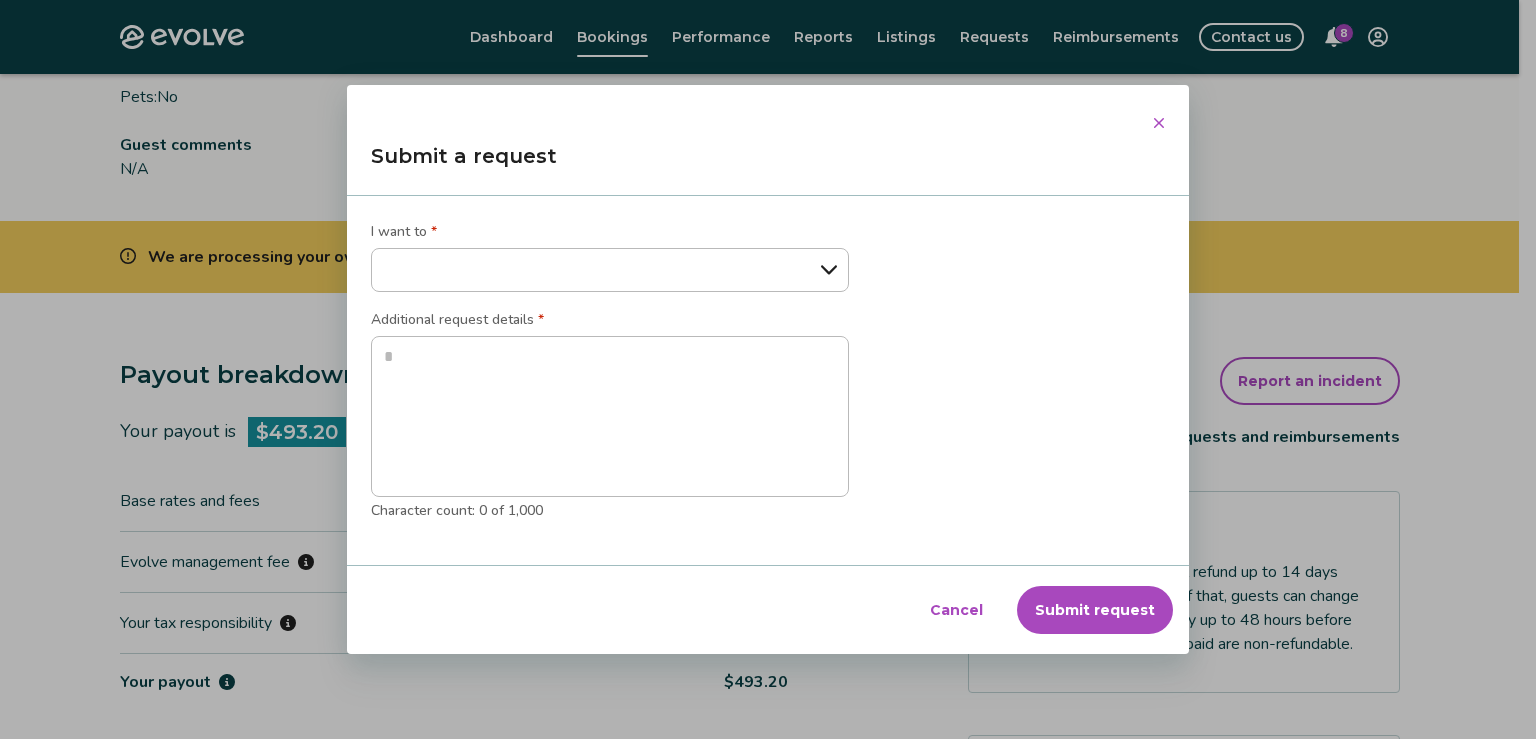 select on "**********" 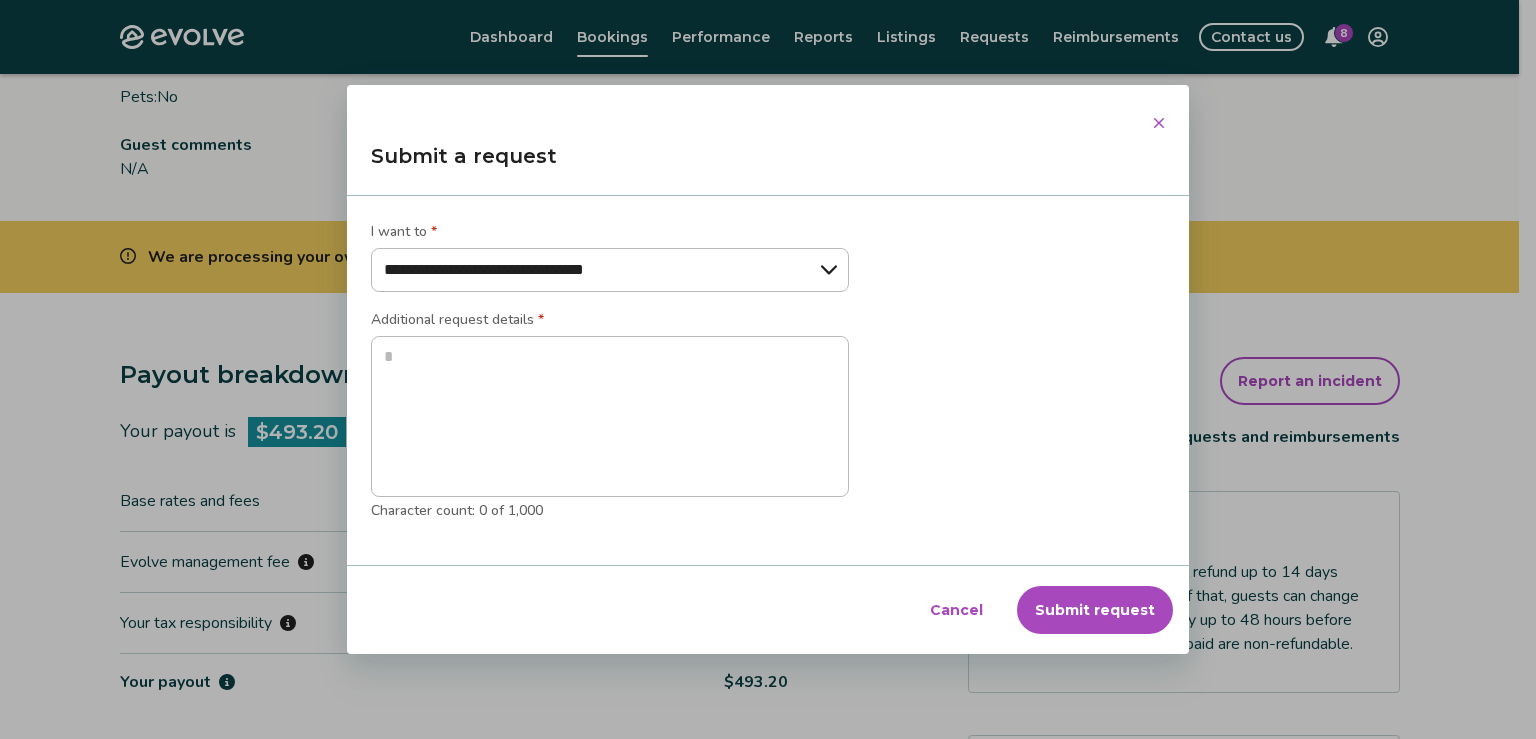 click on "**********" at bounding box center [0, 0] 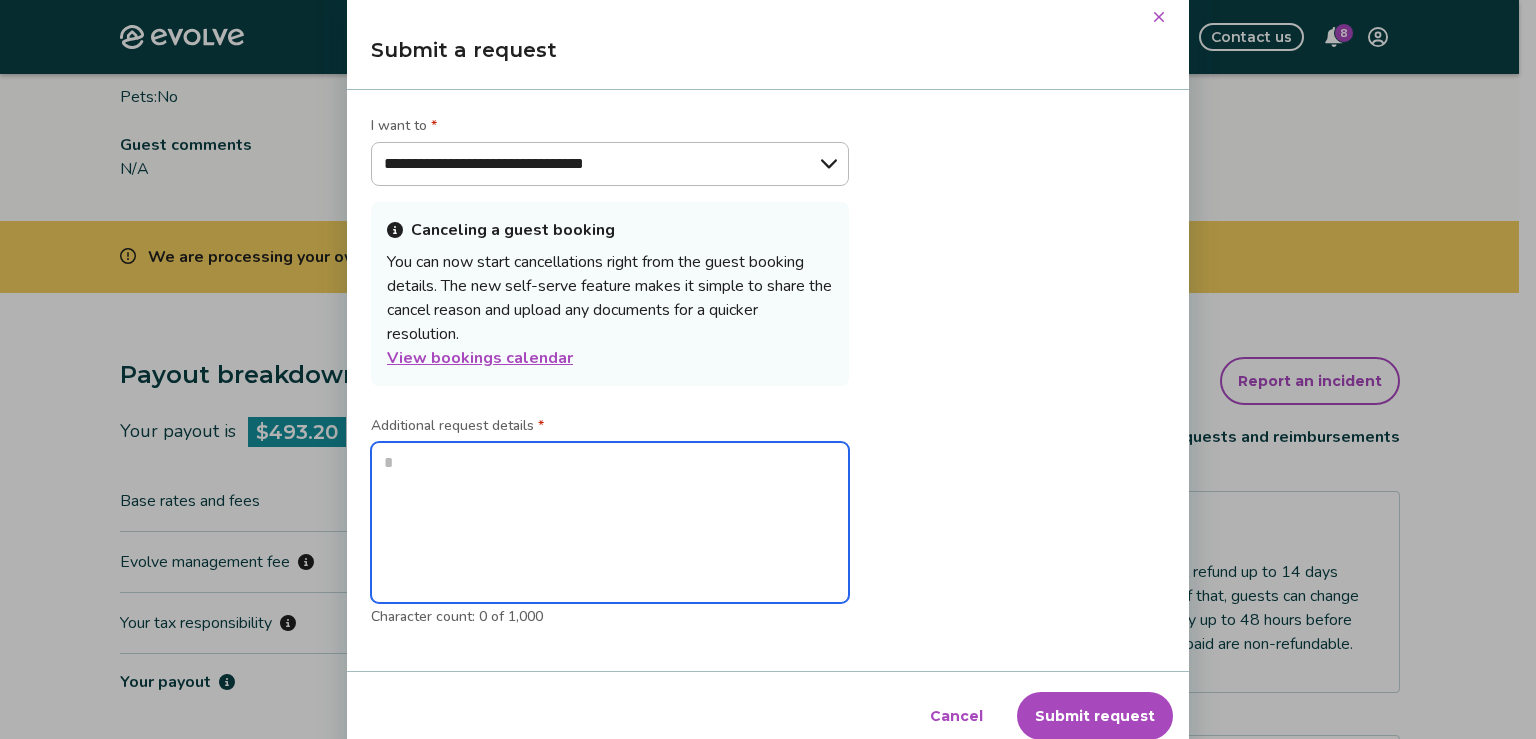 click at bounding box center (610, 523) 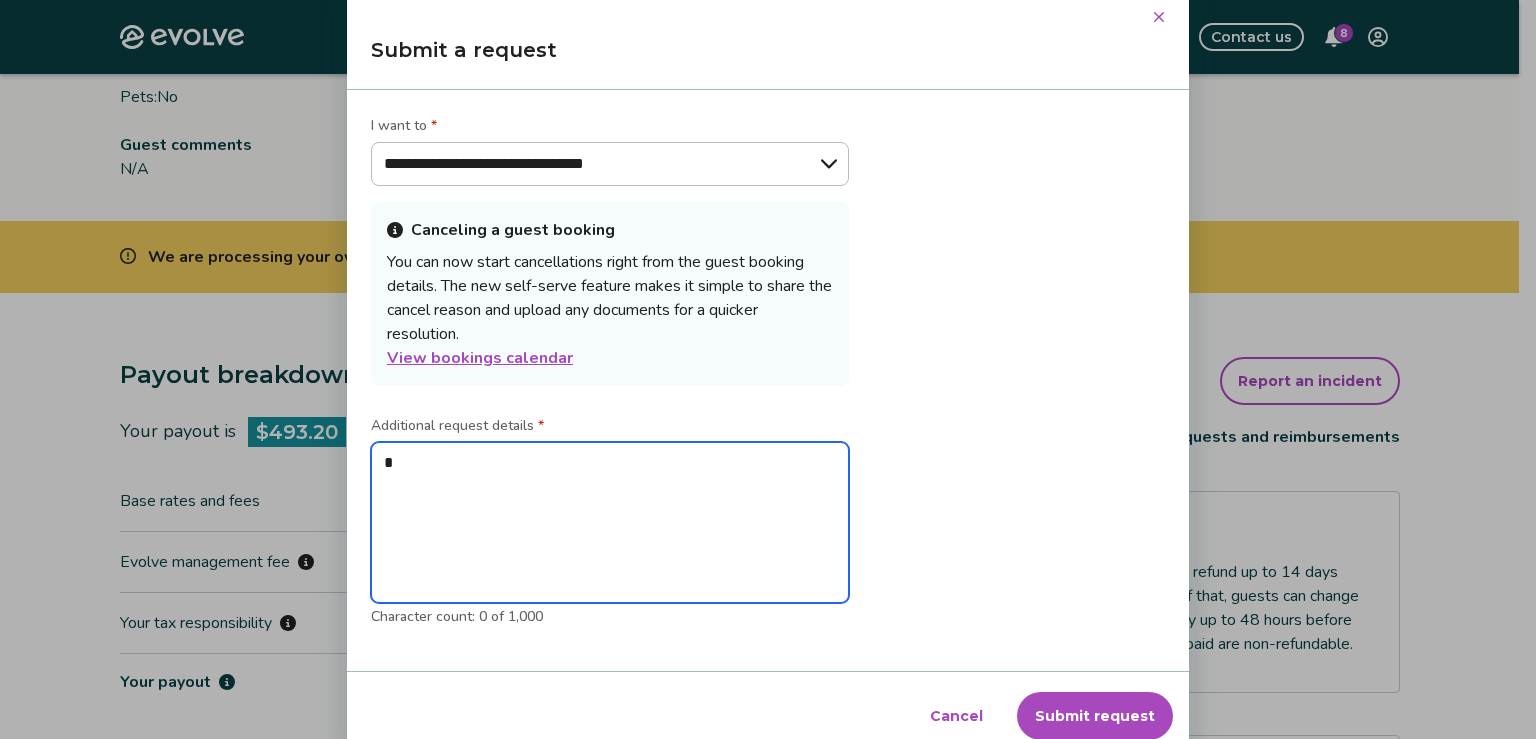 type on "*" 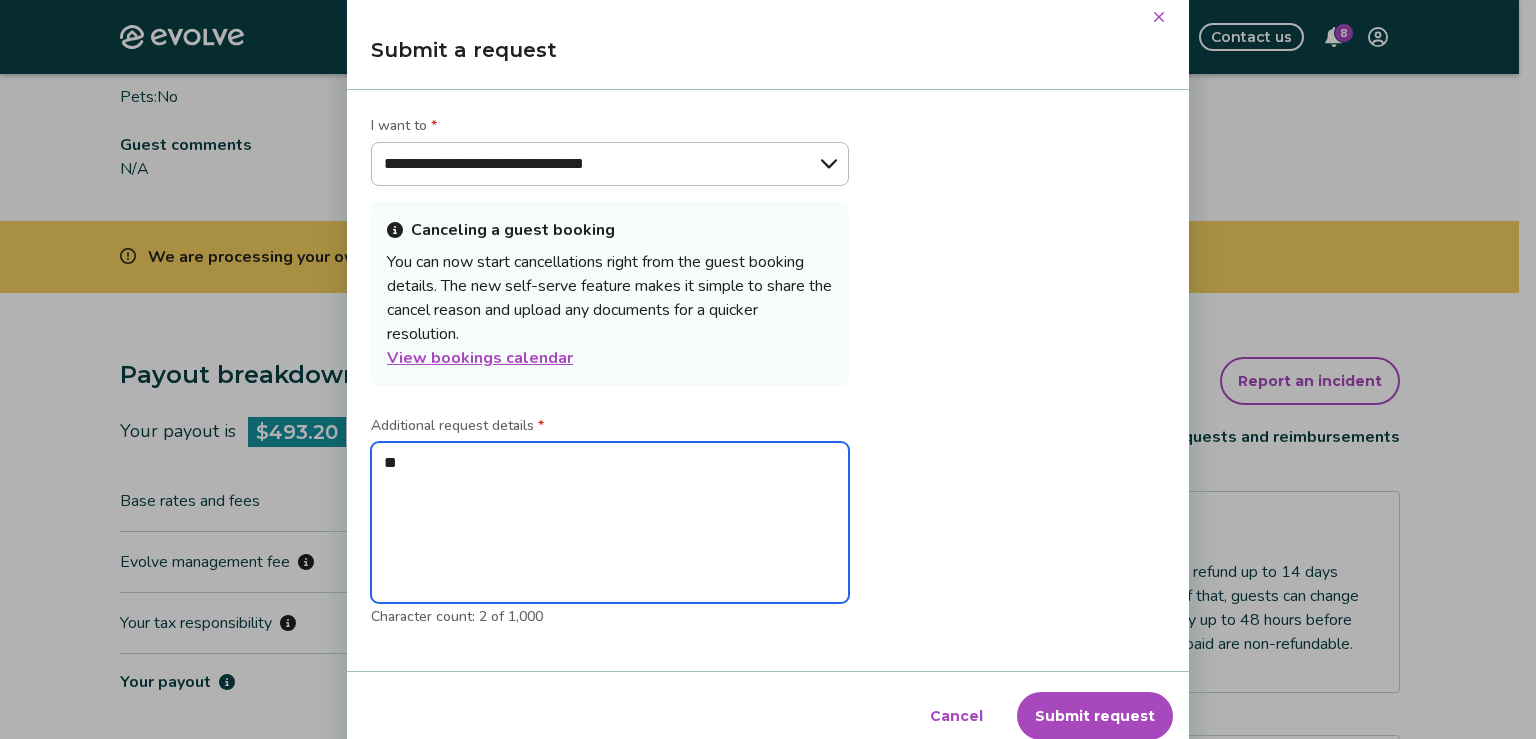 type on "***" 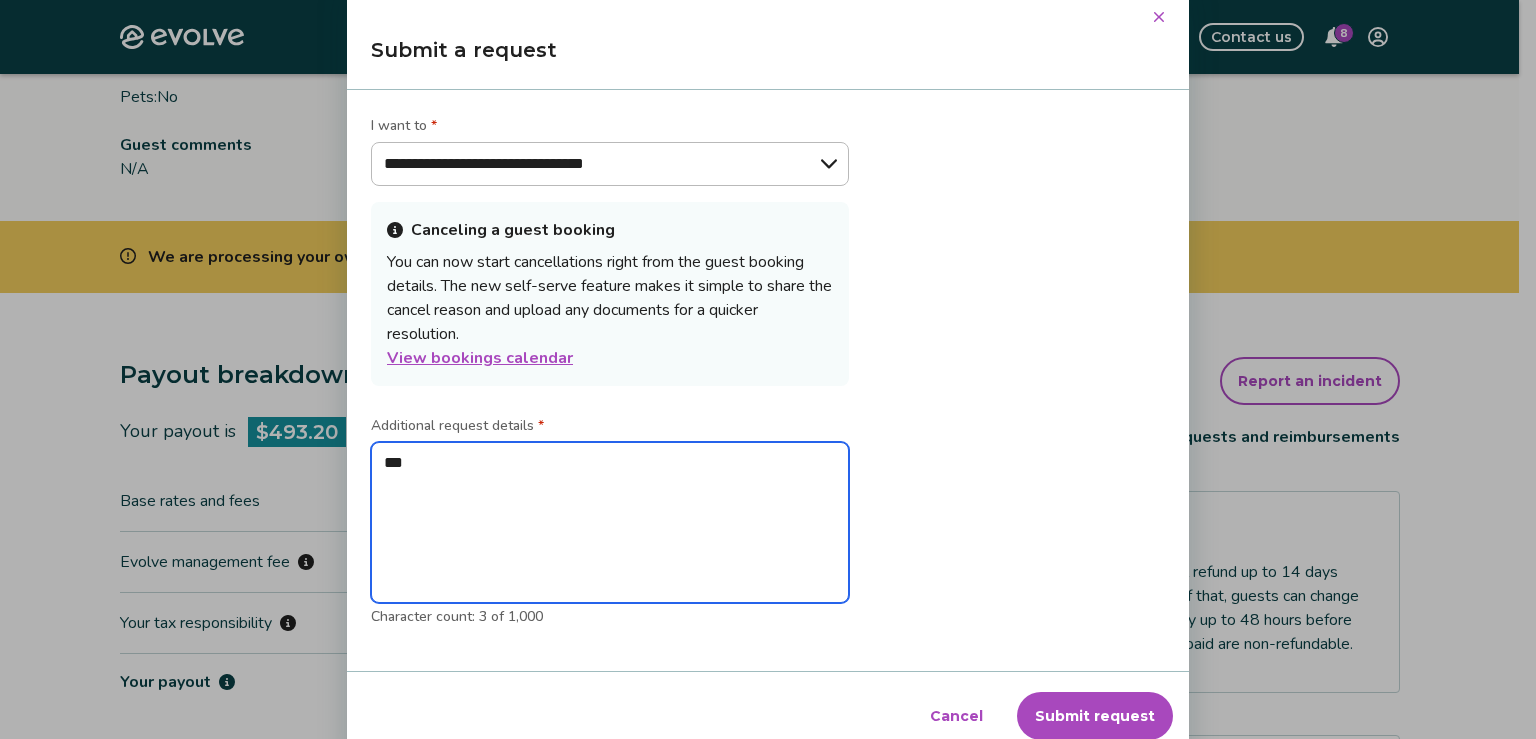 type on "*" 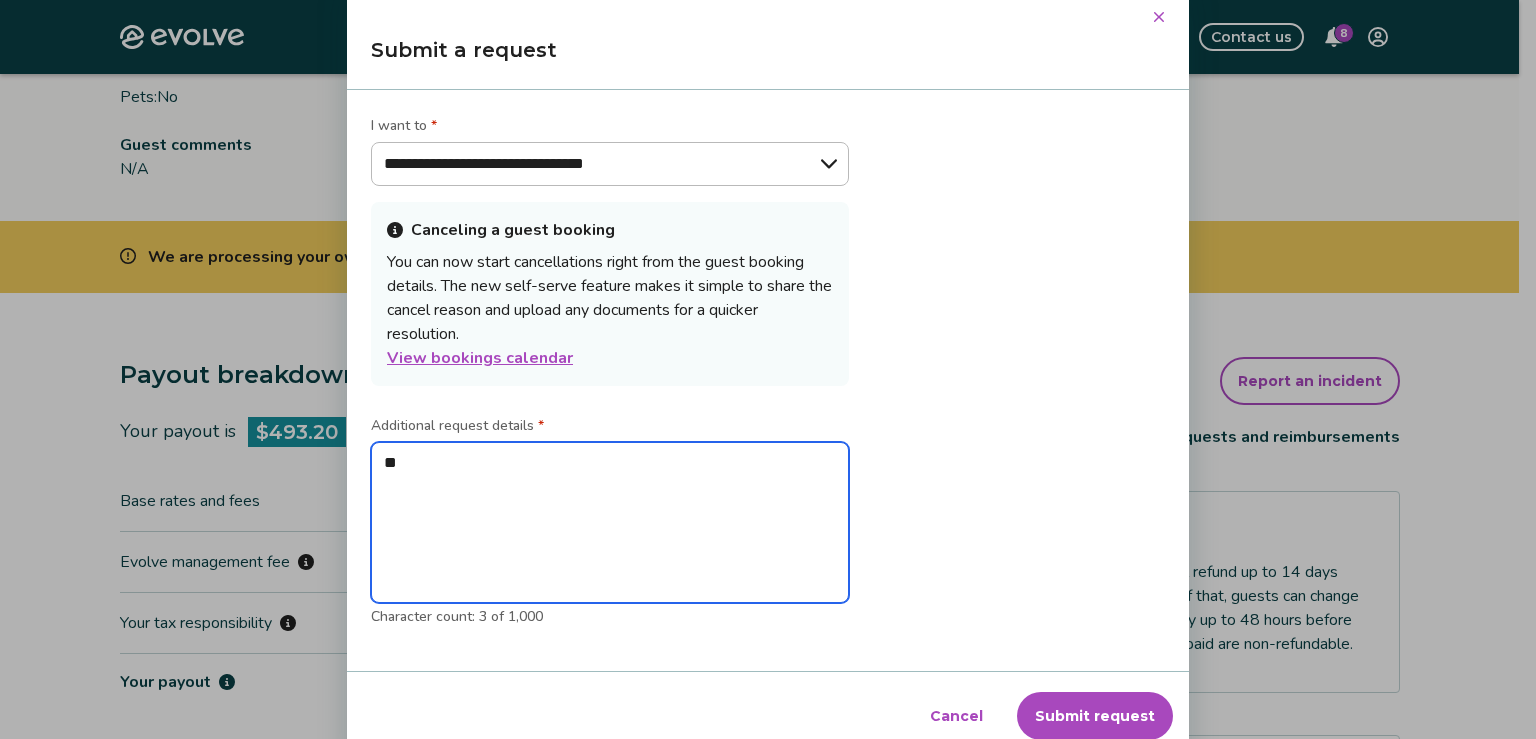 type on "***" 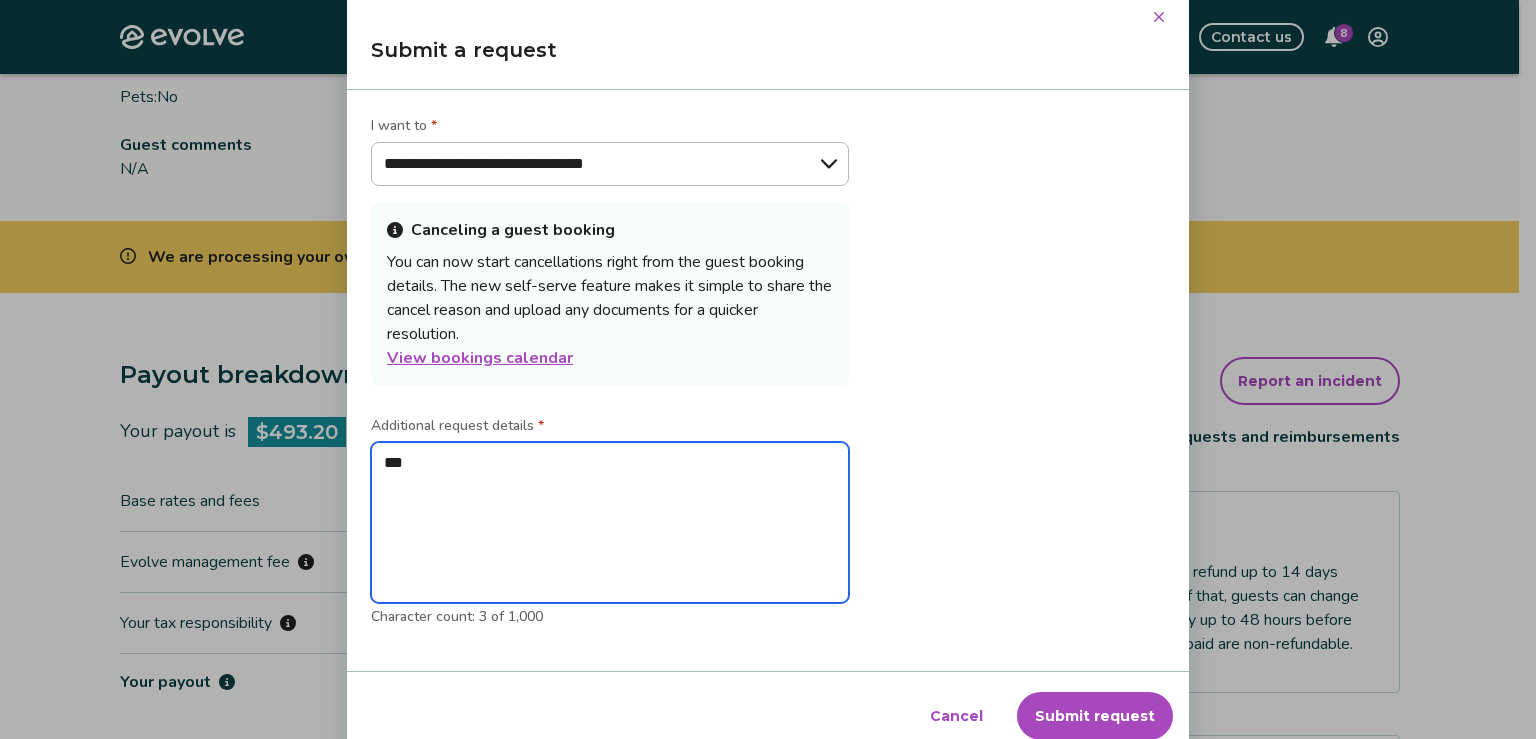 type on "****" 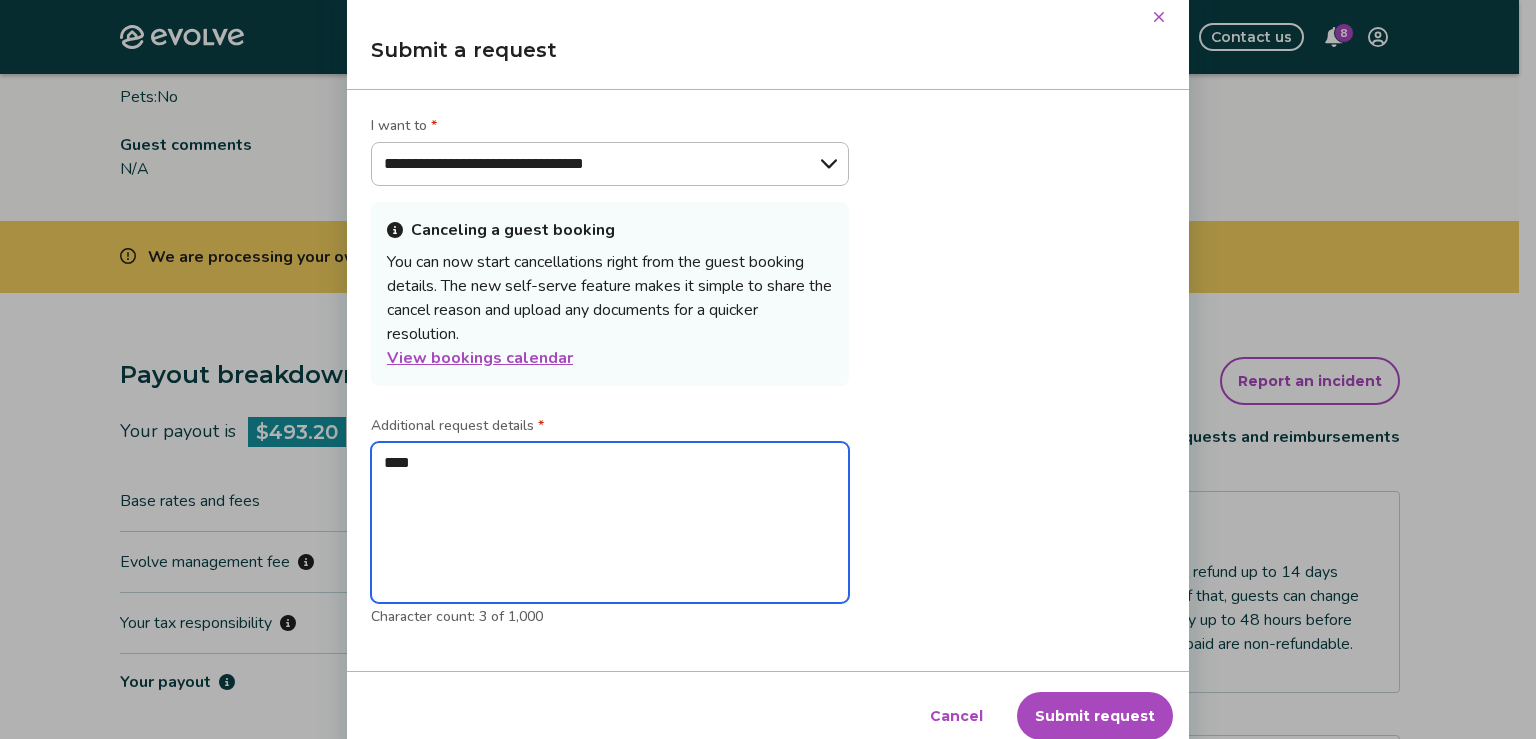 type on "*****" 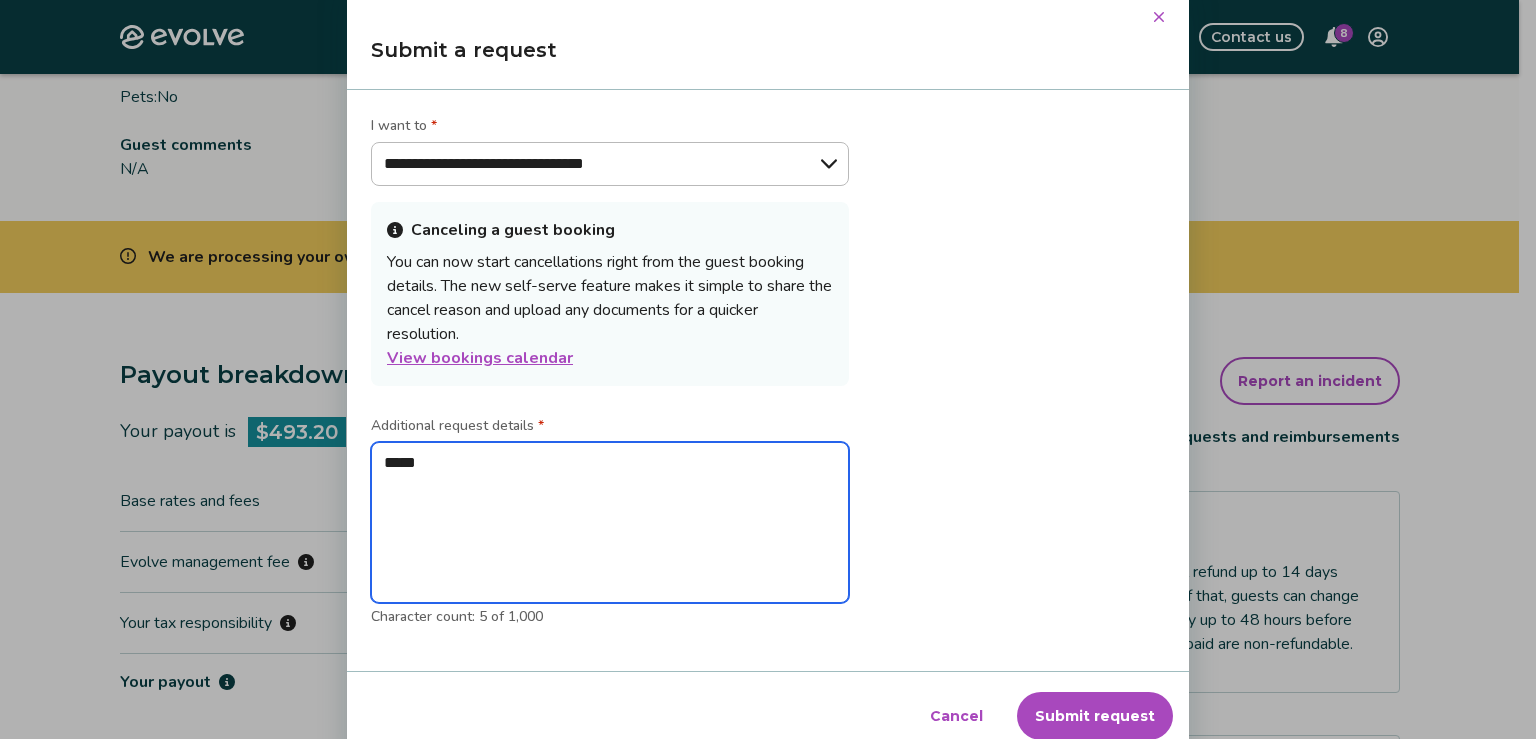 type on "******" 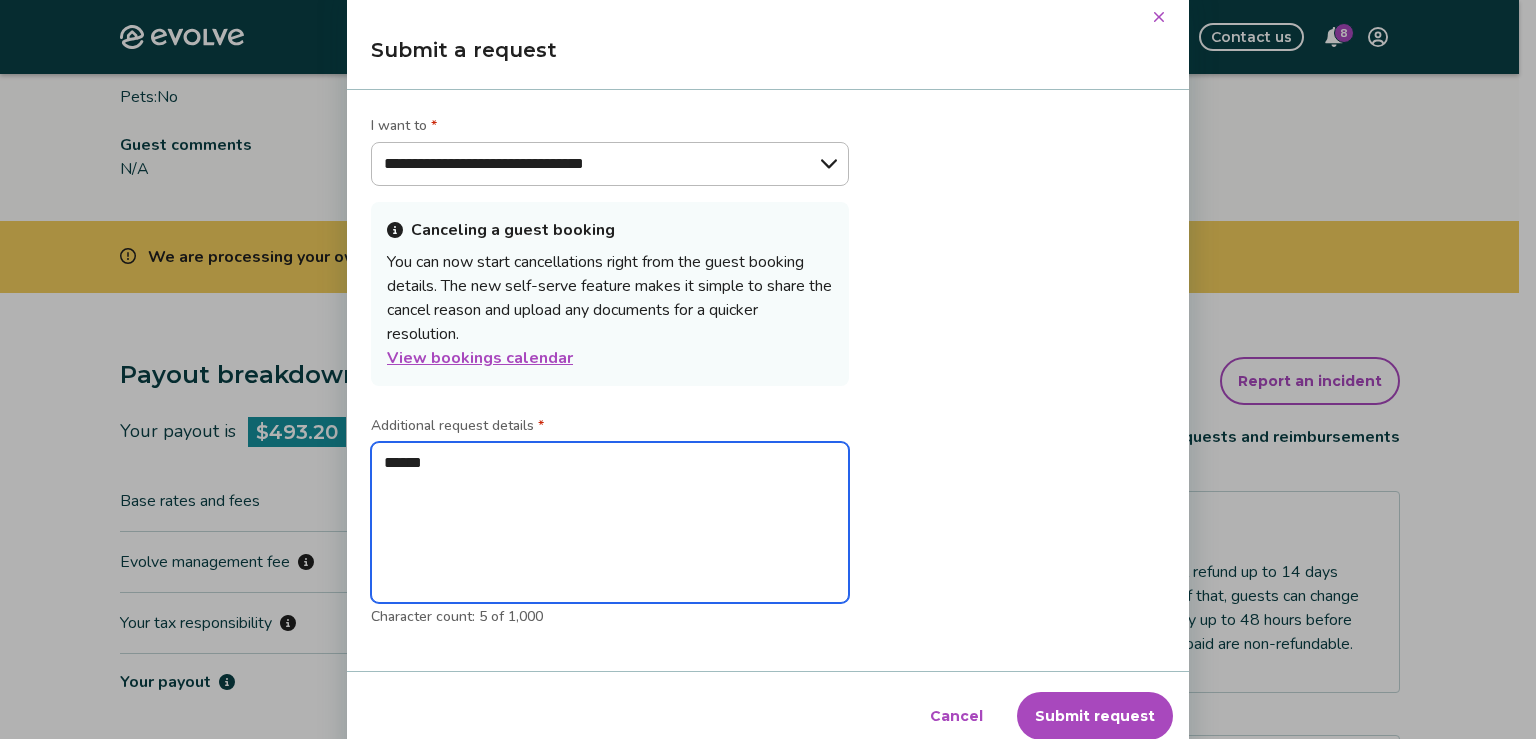 type on "*******" 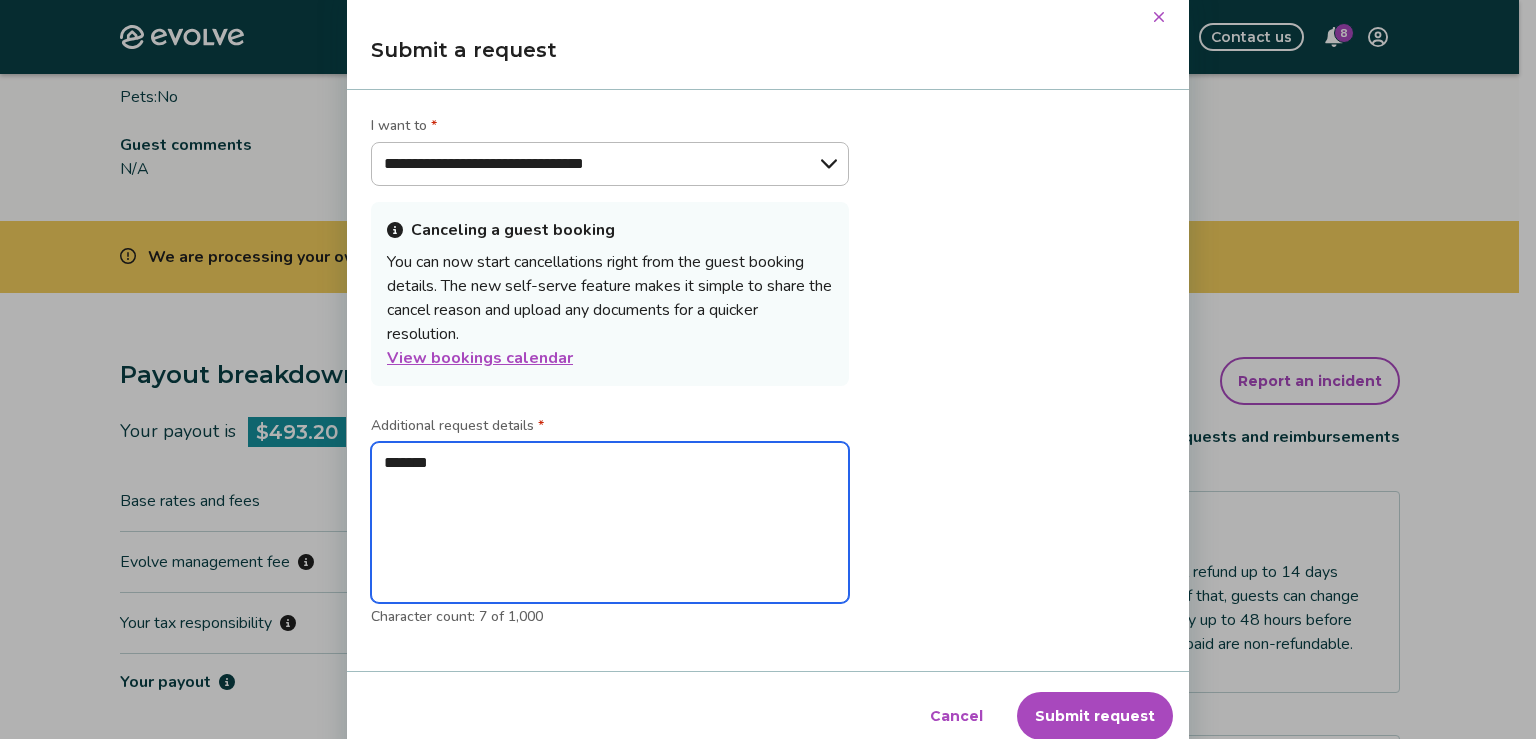 type on "********" 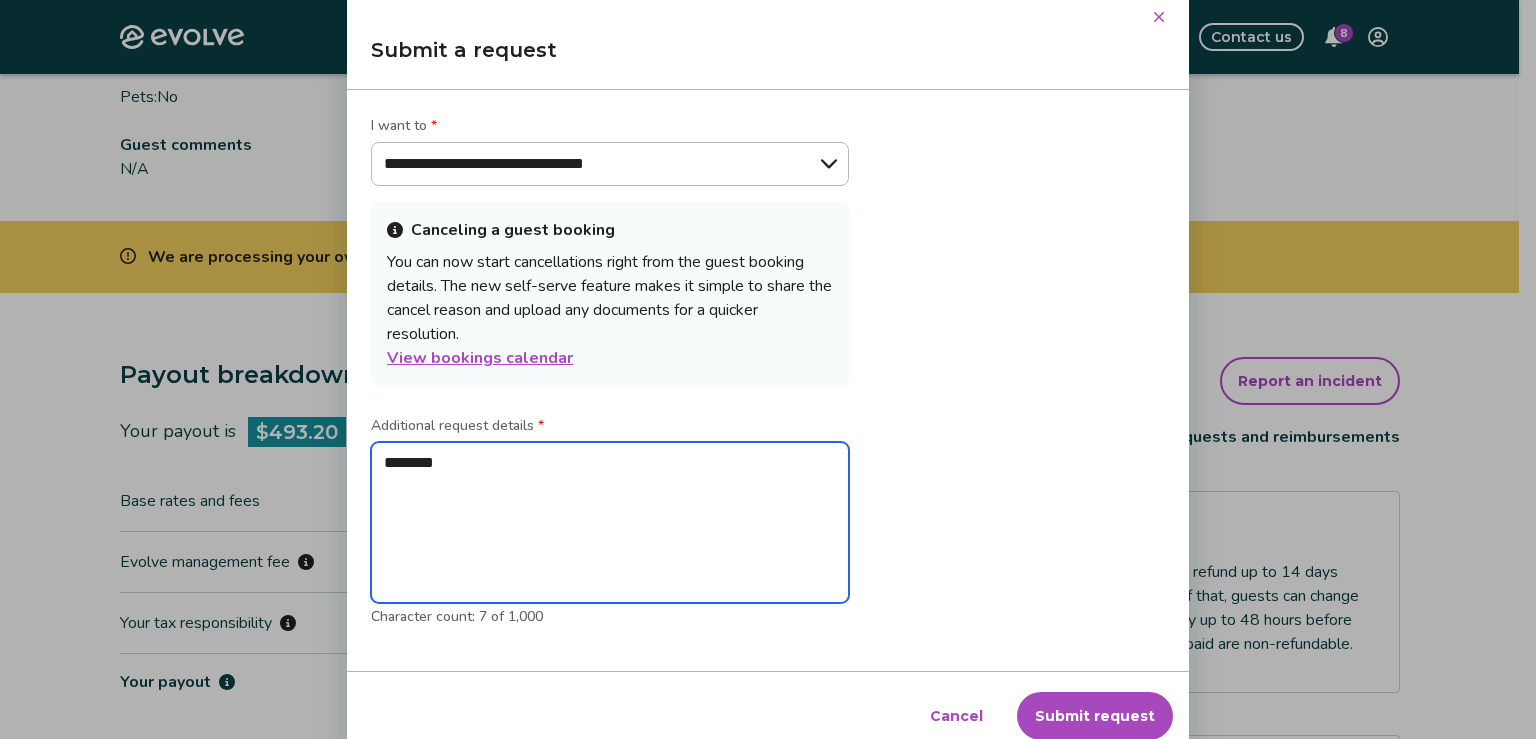 type on "*********" 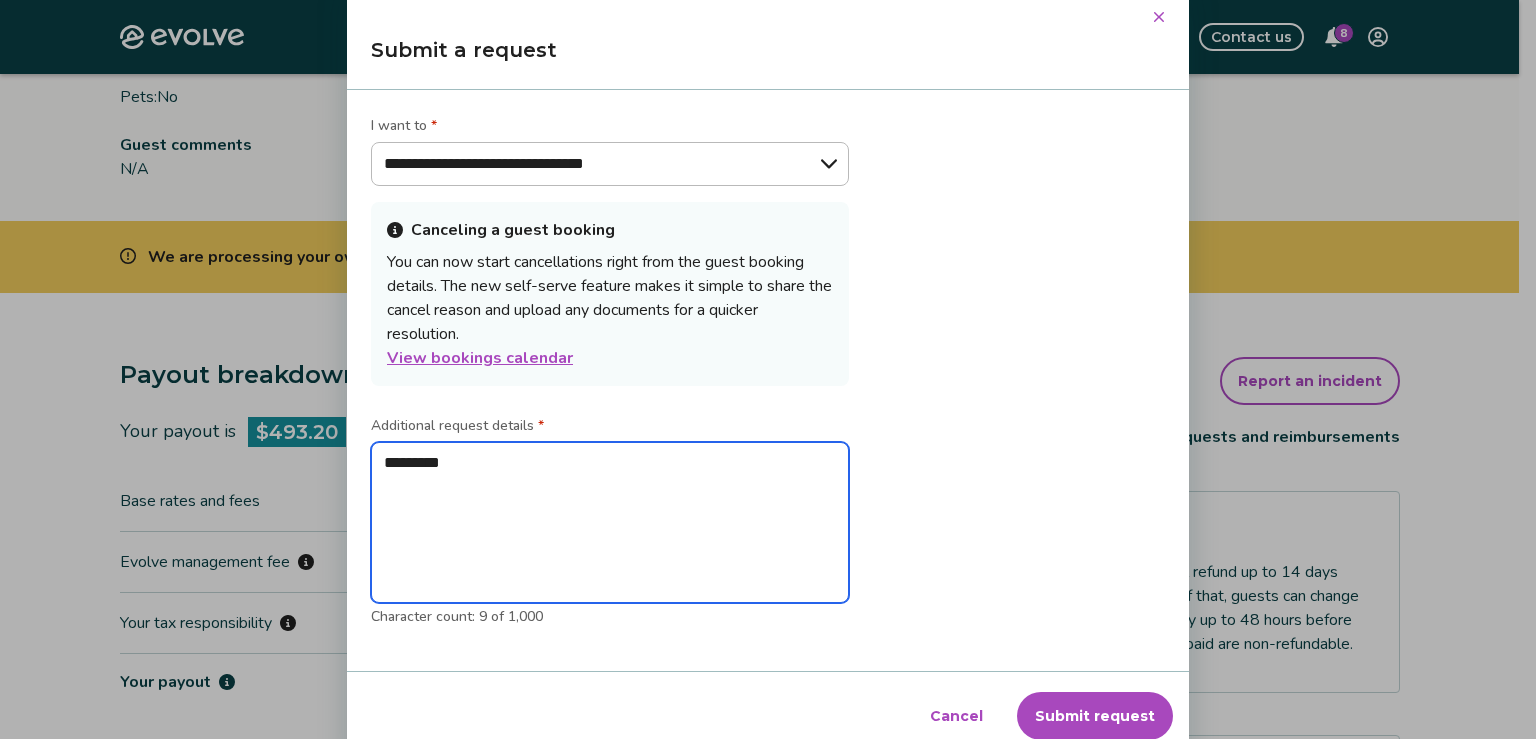 type on "**********" 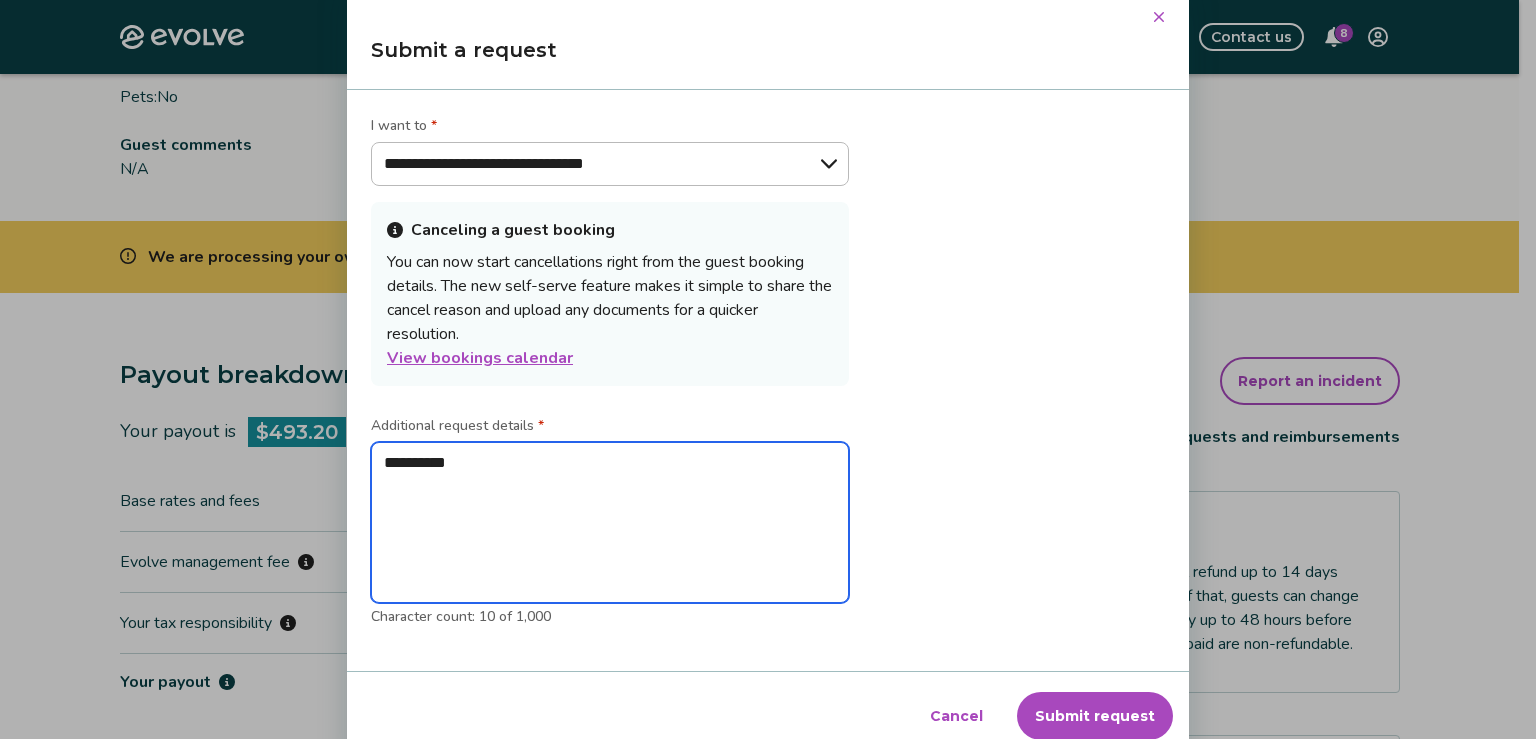 type on "**********" 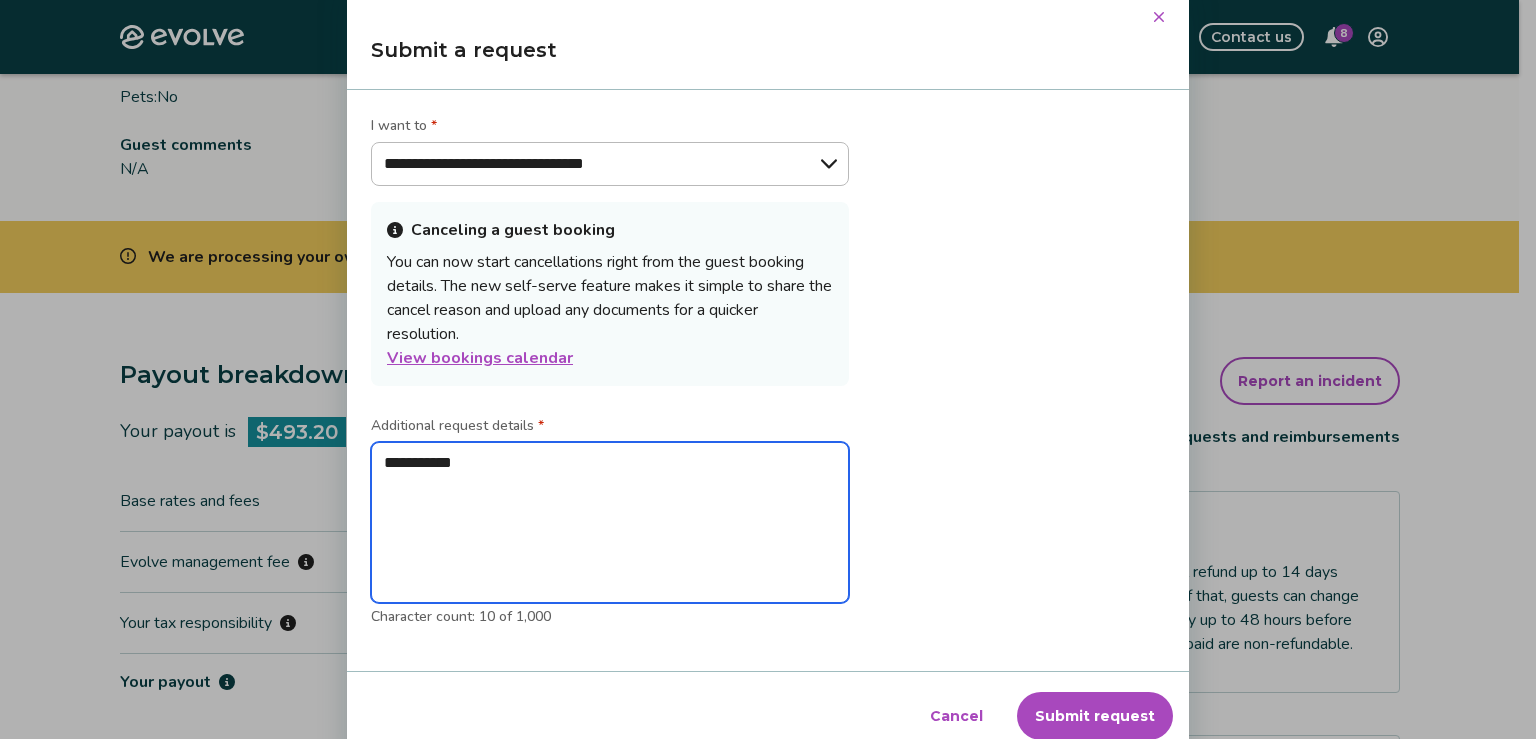type on "*" 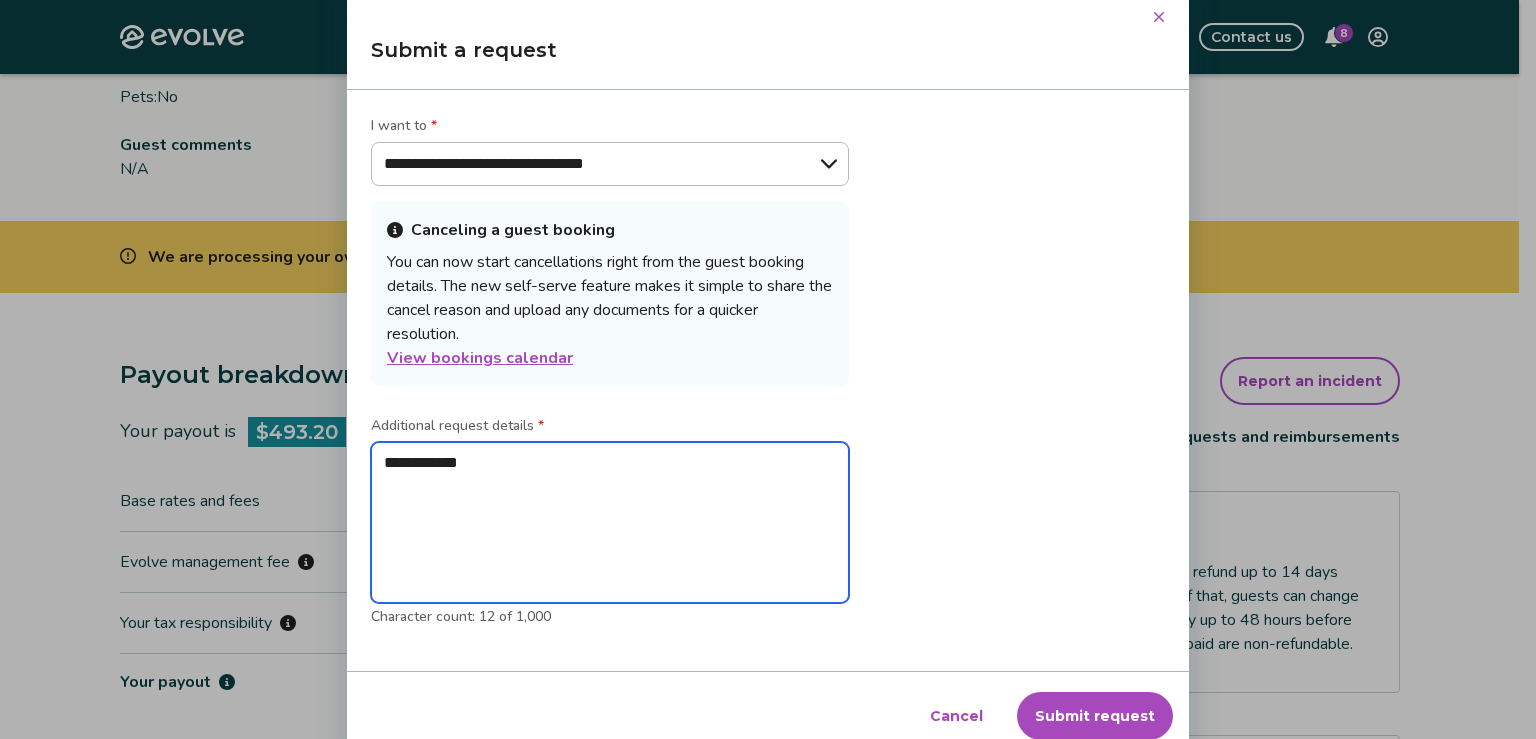 type on "**********" 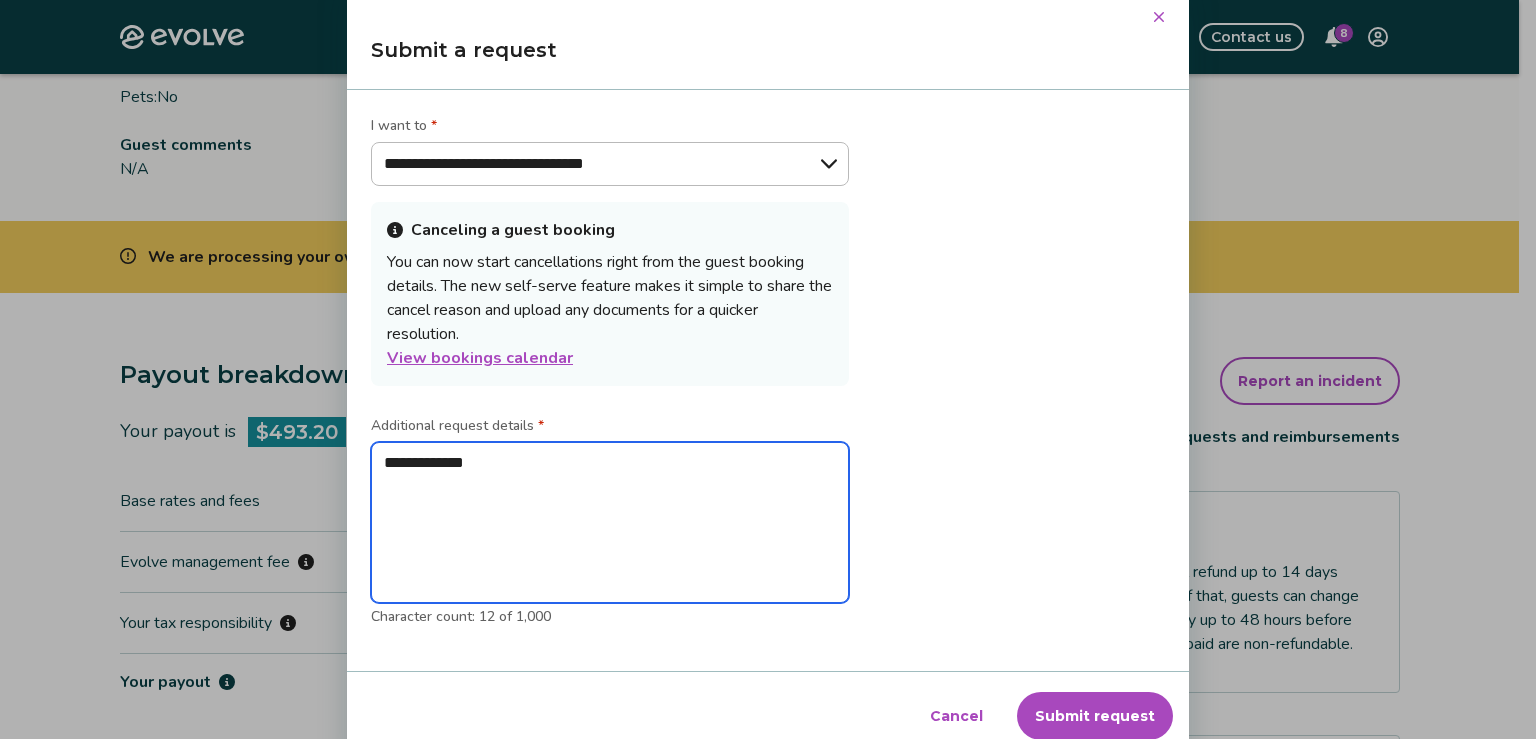 type on "**********" 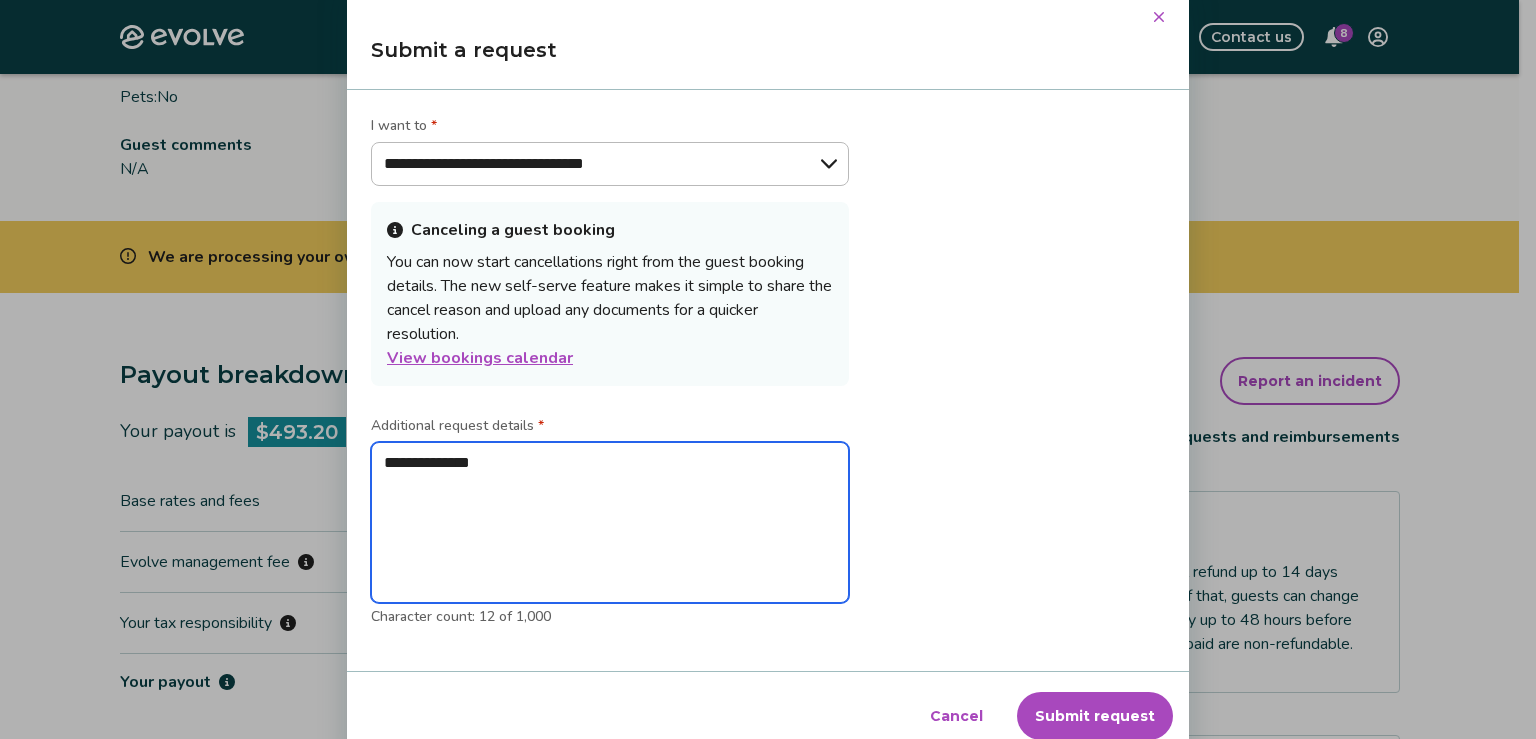type on "**********" 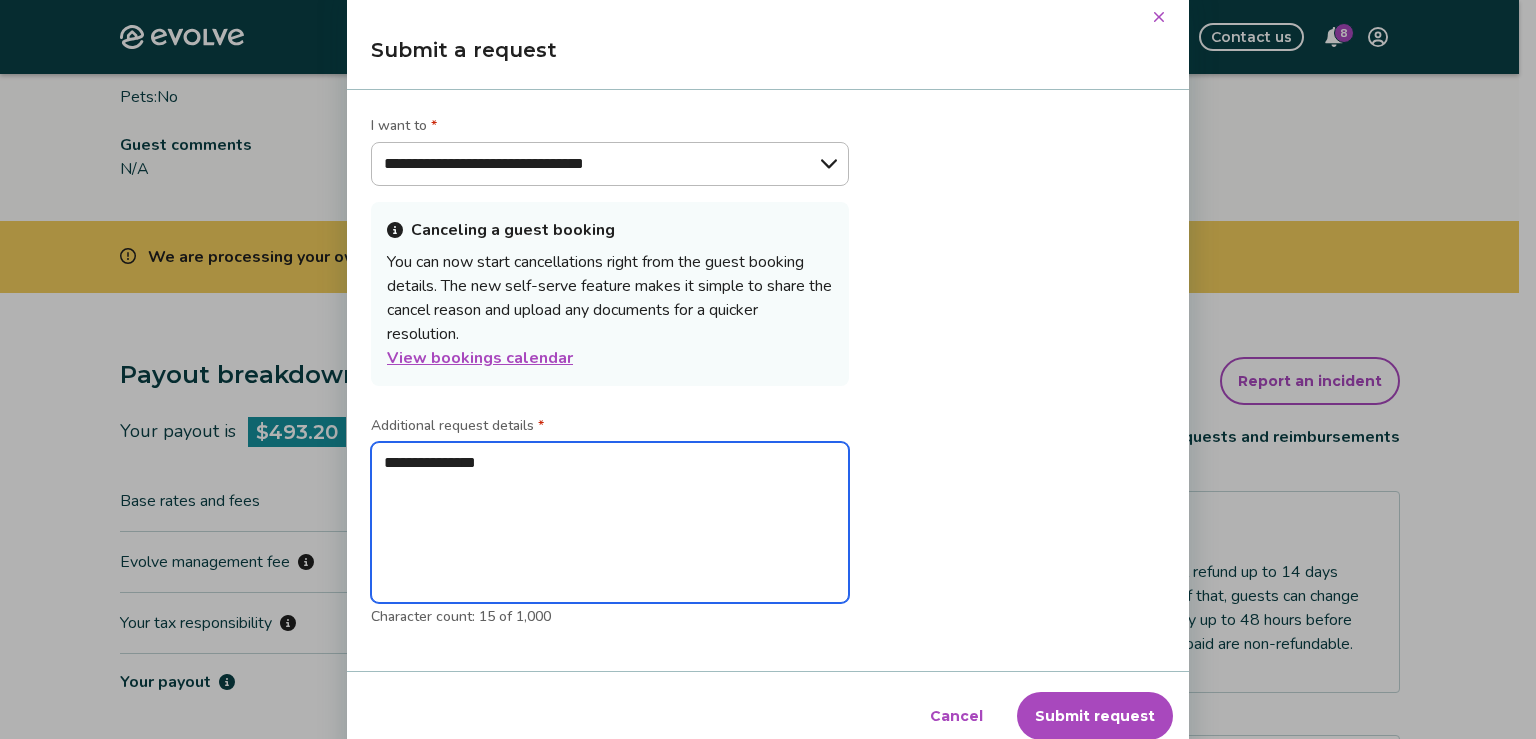 type on "**********" 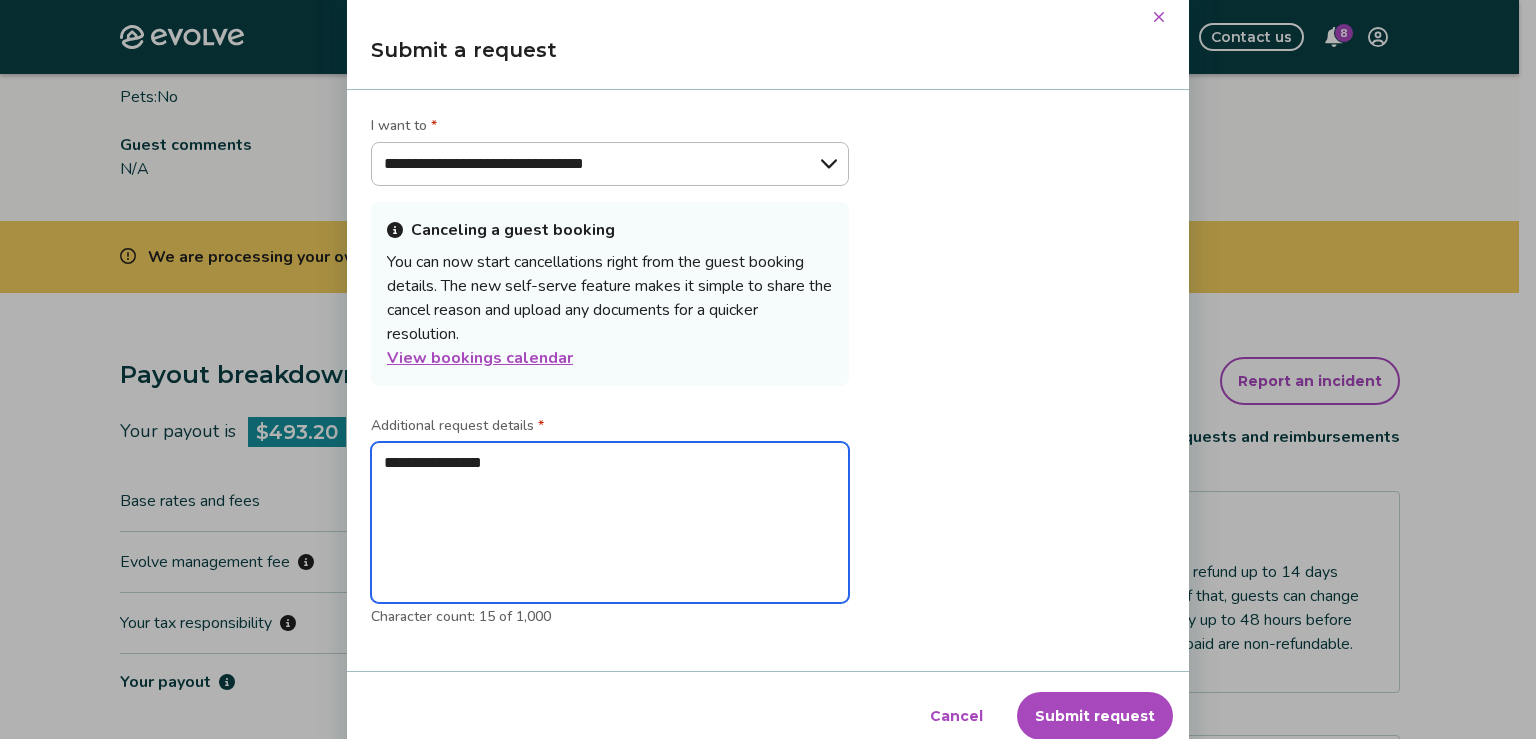type on "**********" 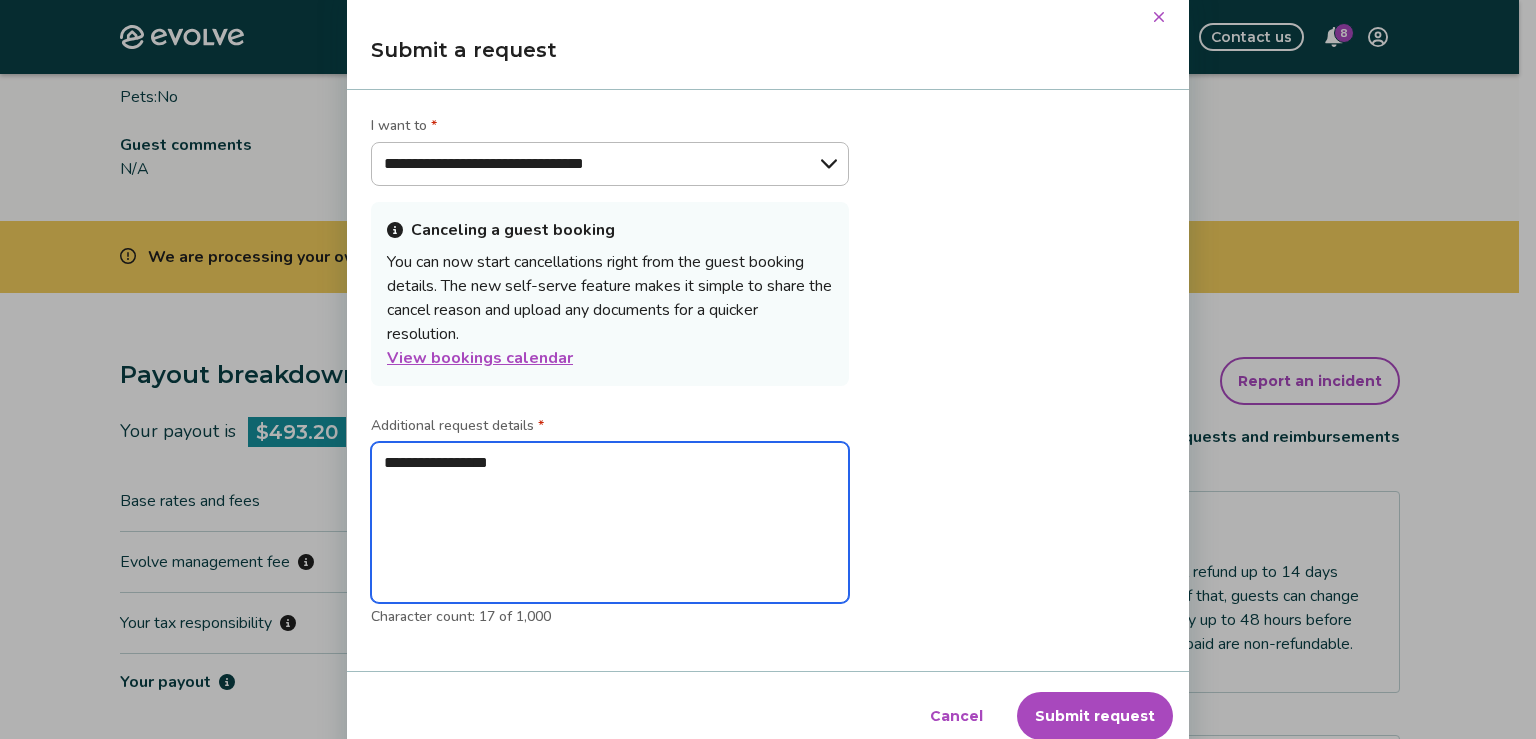 type on "**********" 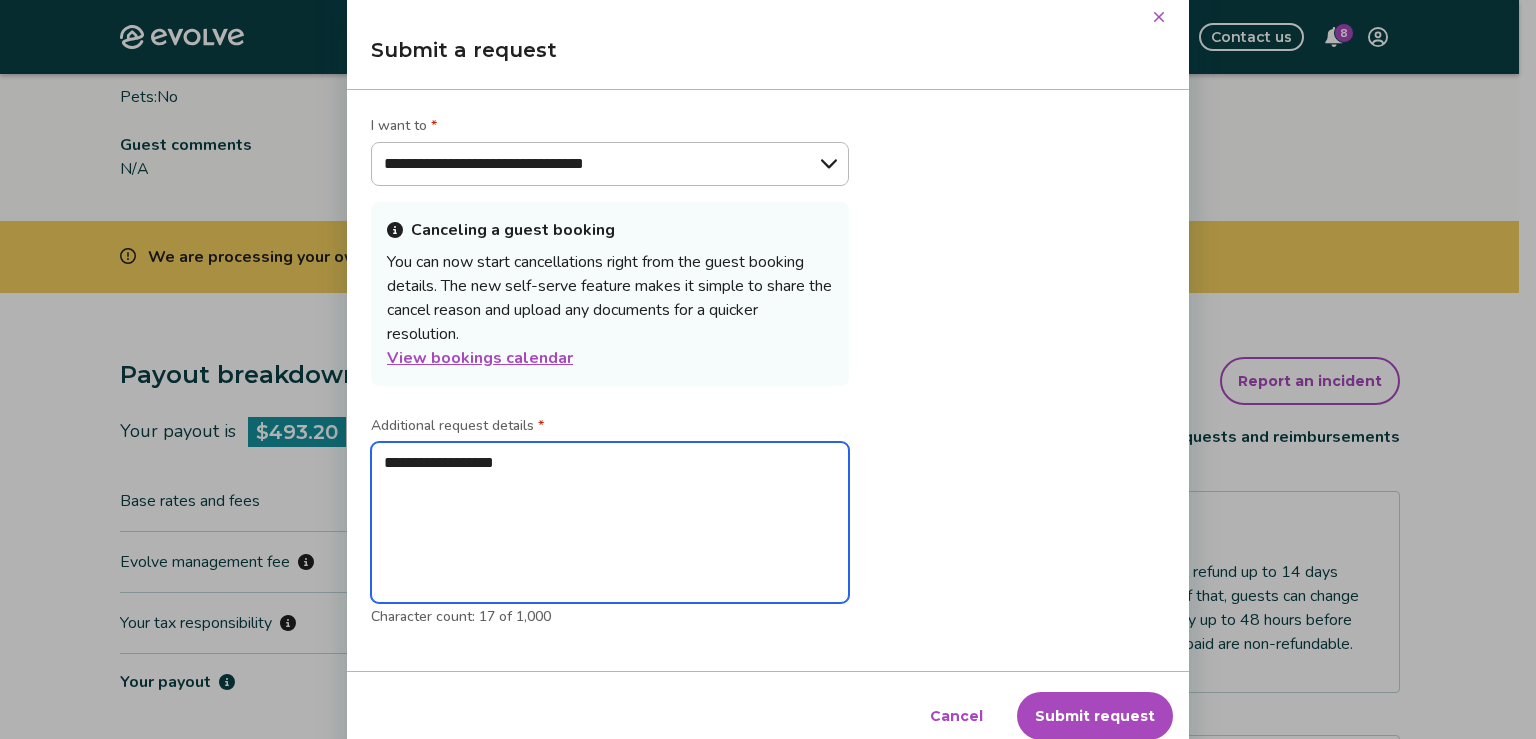 type on "*" 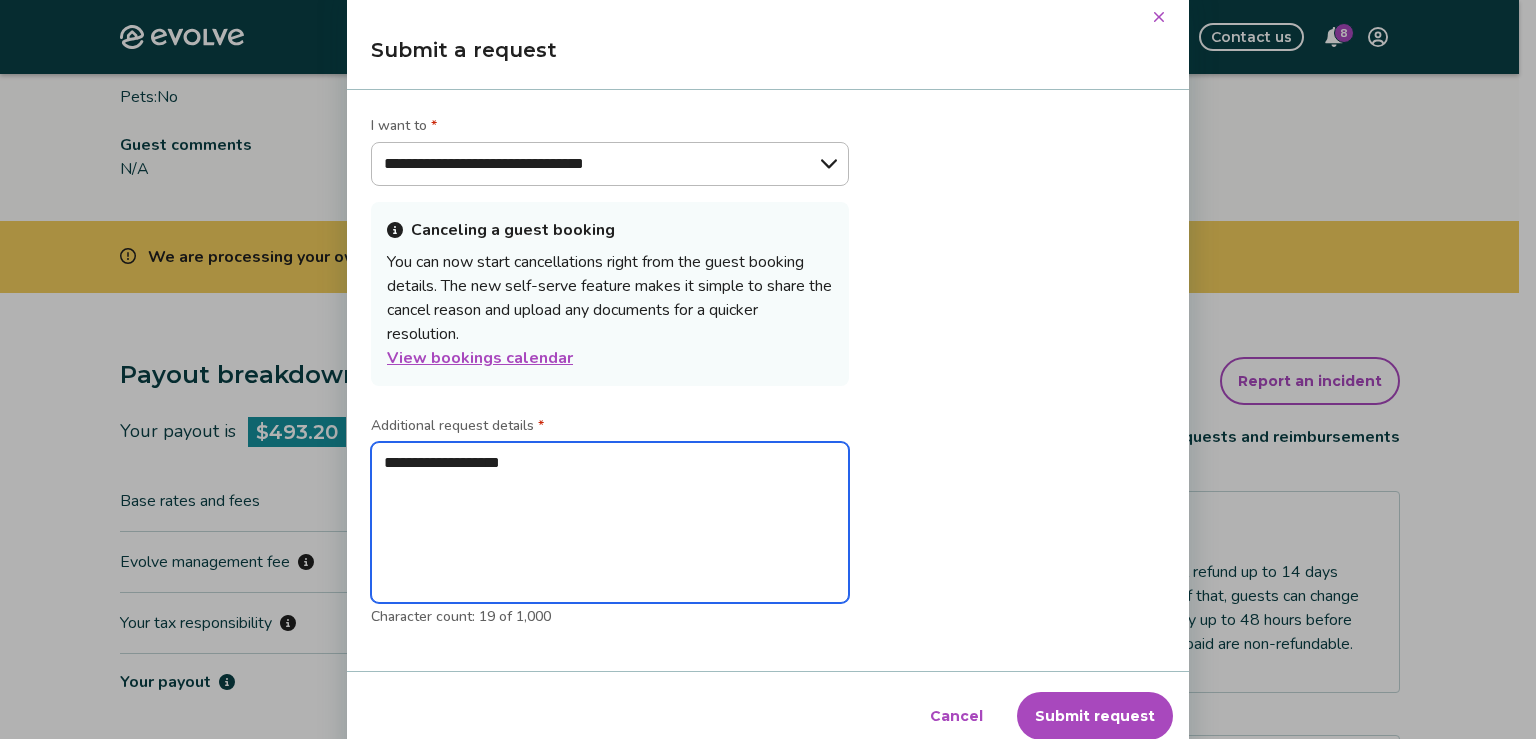 type on "**********" 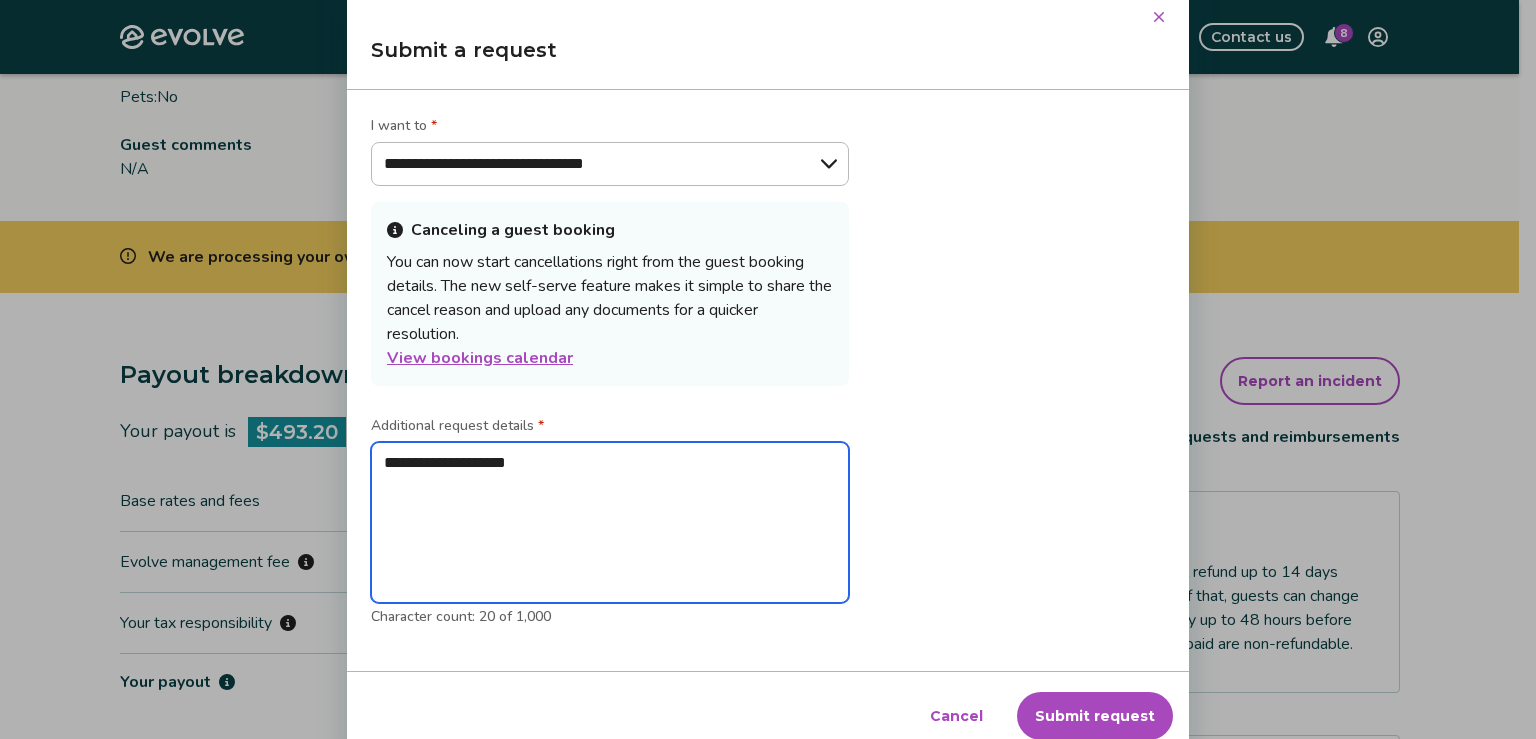 type on "**********" 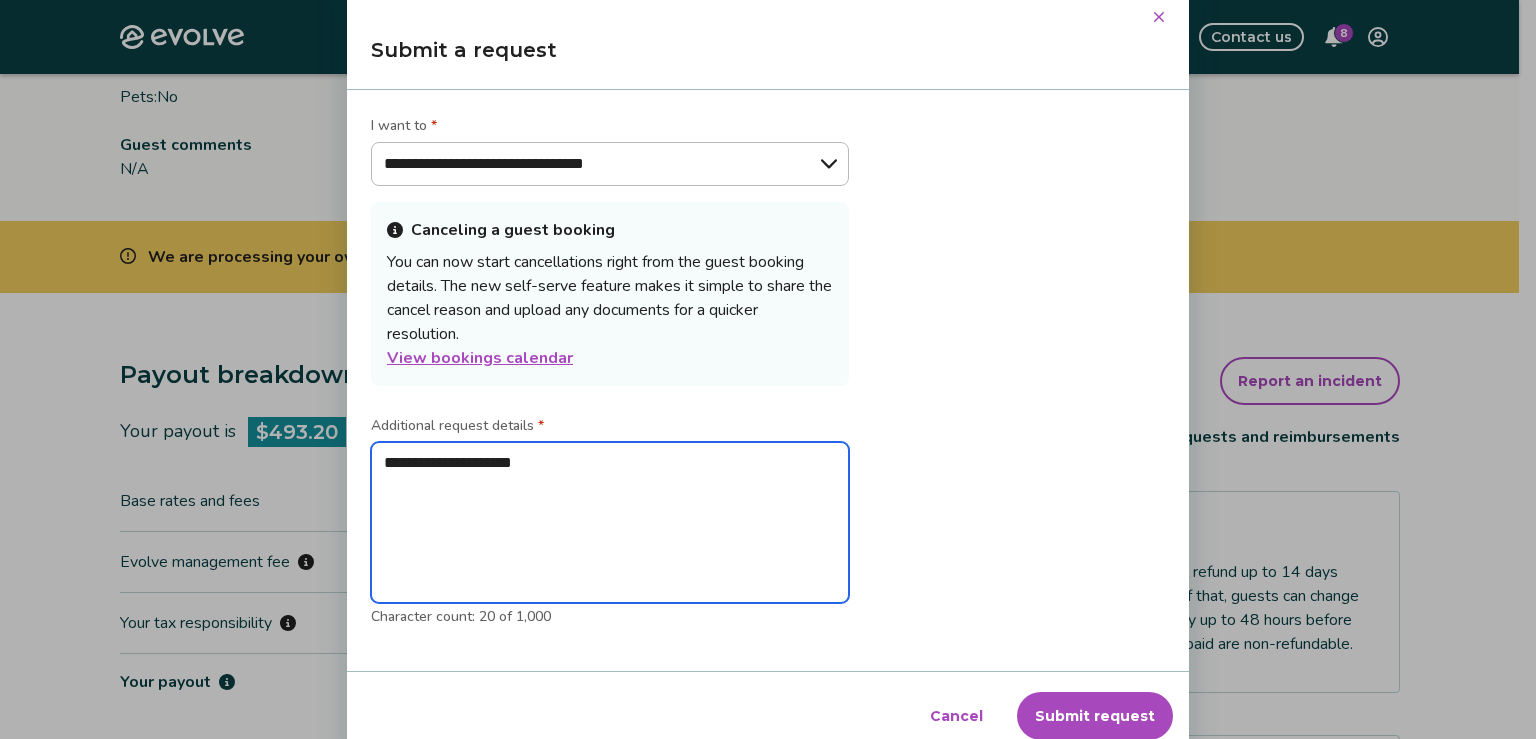 type on "**********" 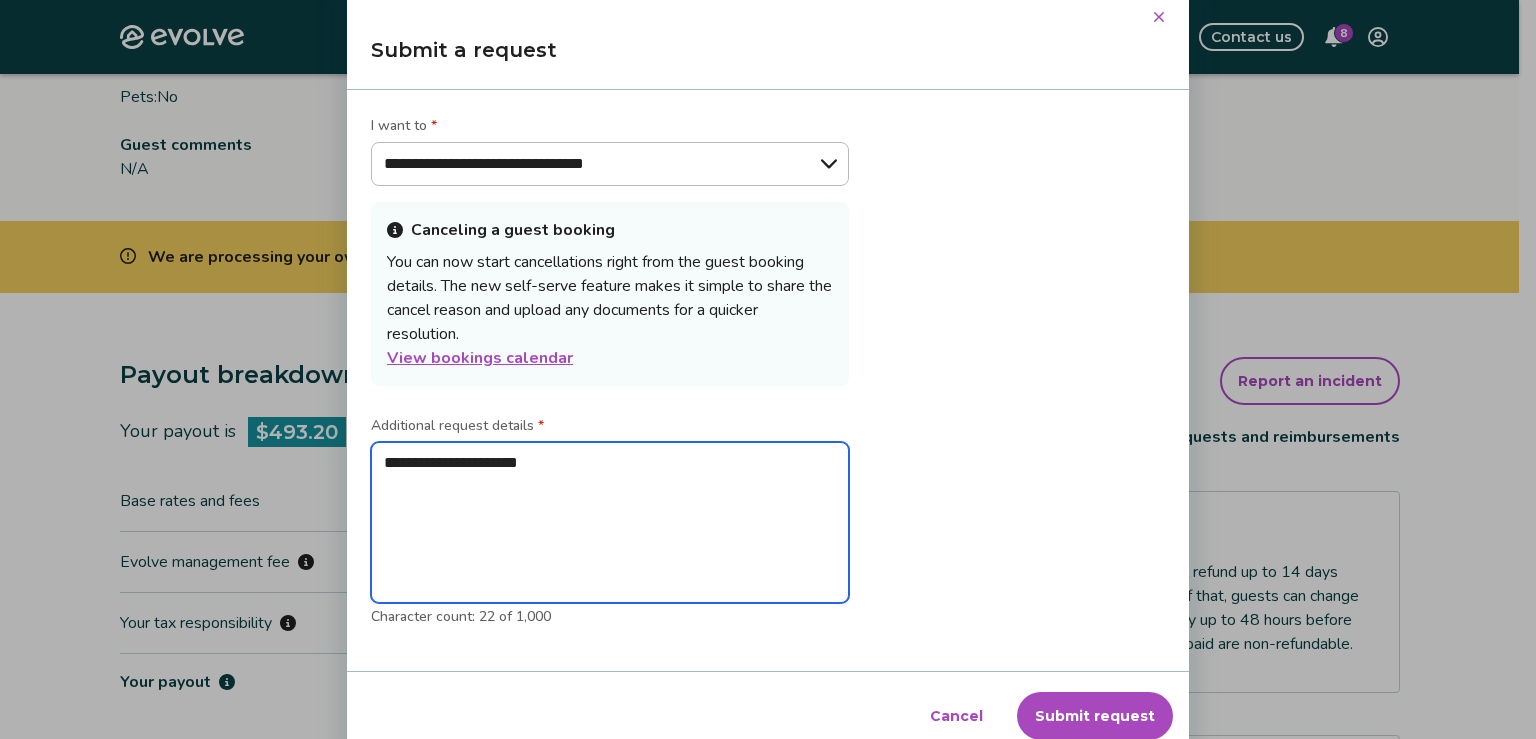 type on "**********" 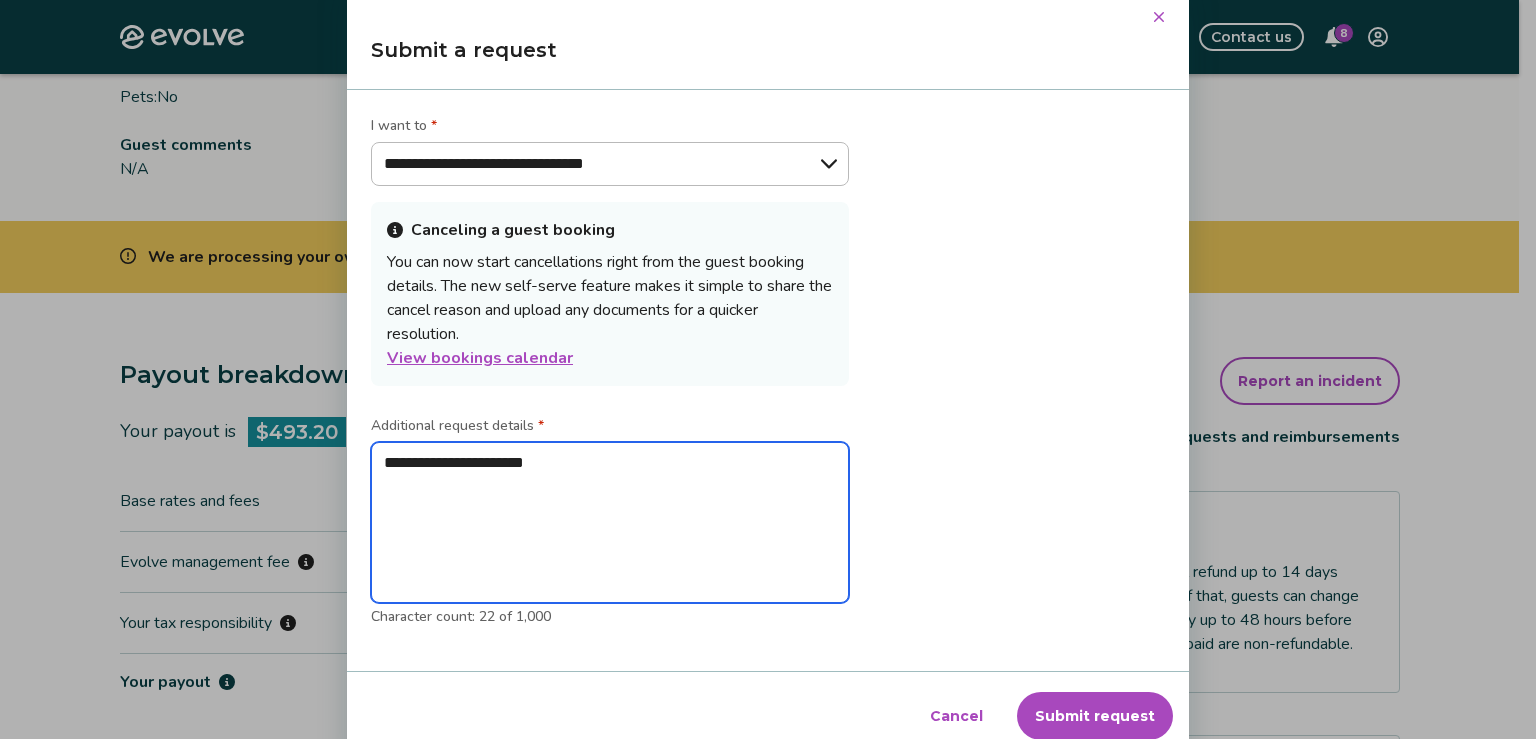 type on "**********" 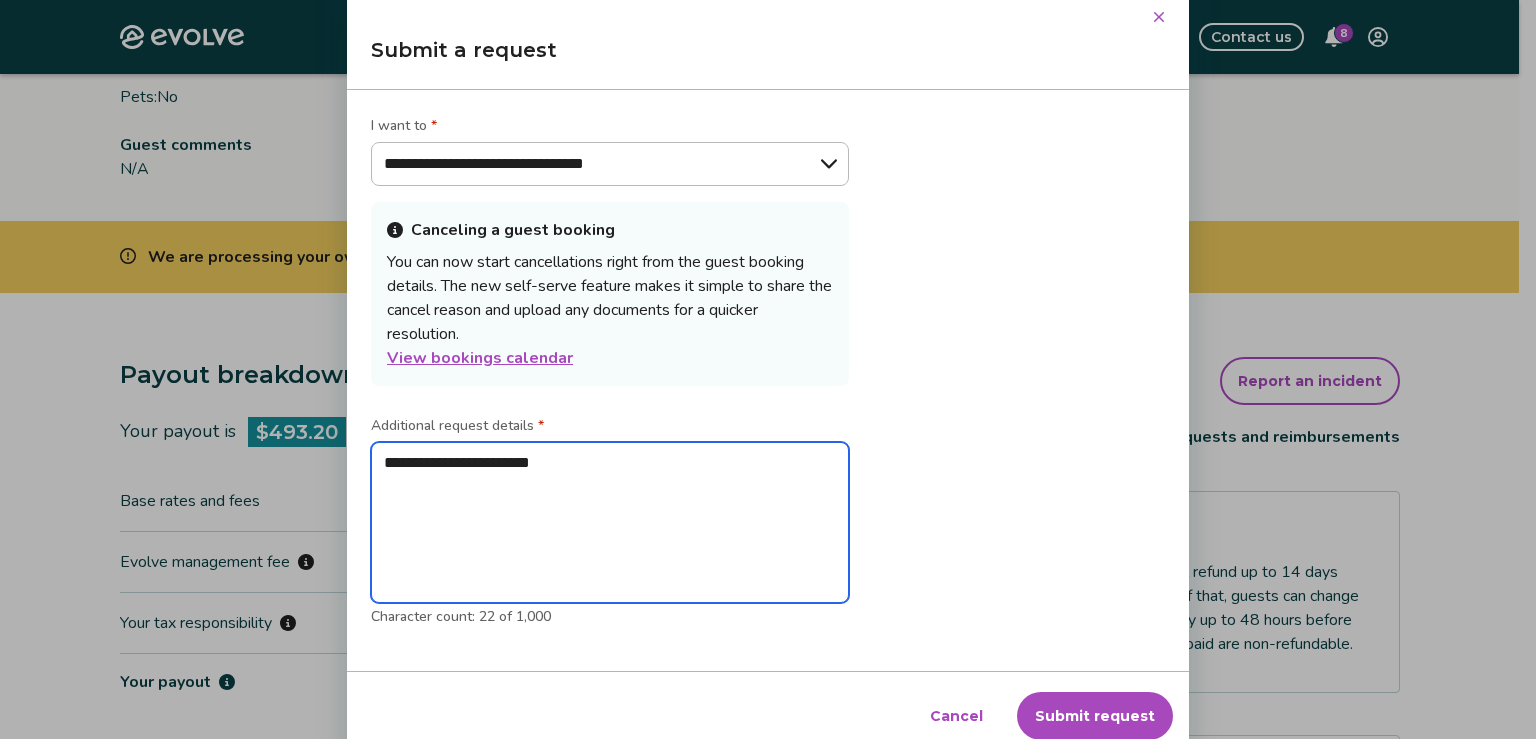 type on "**********" 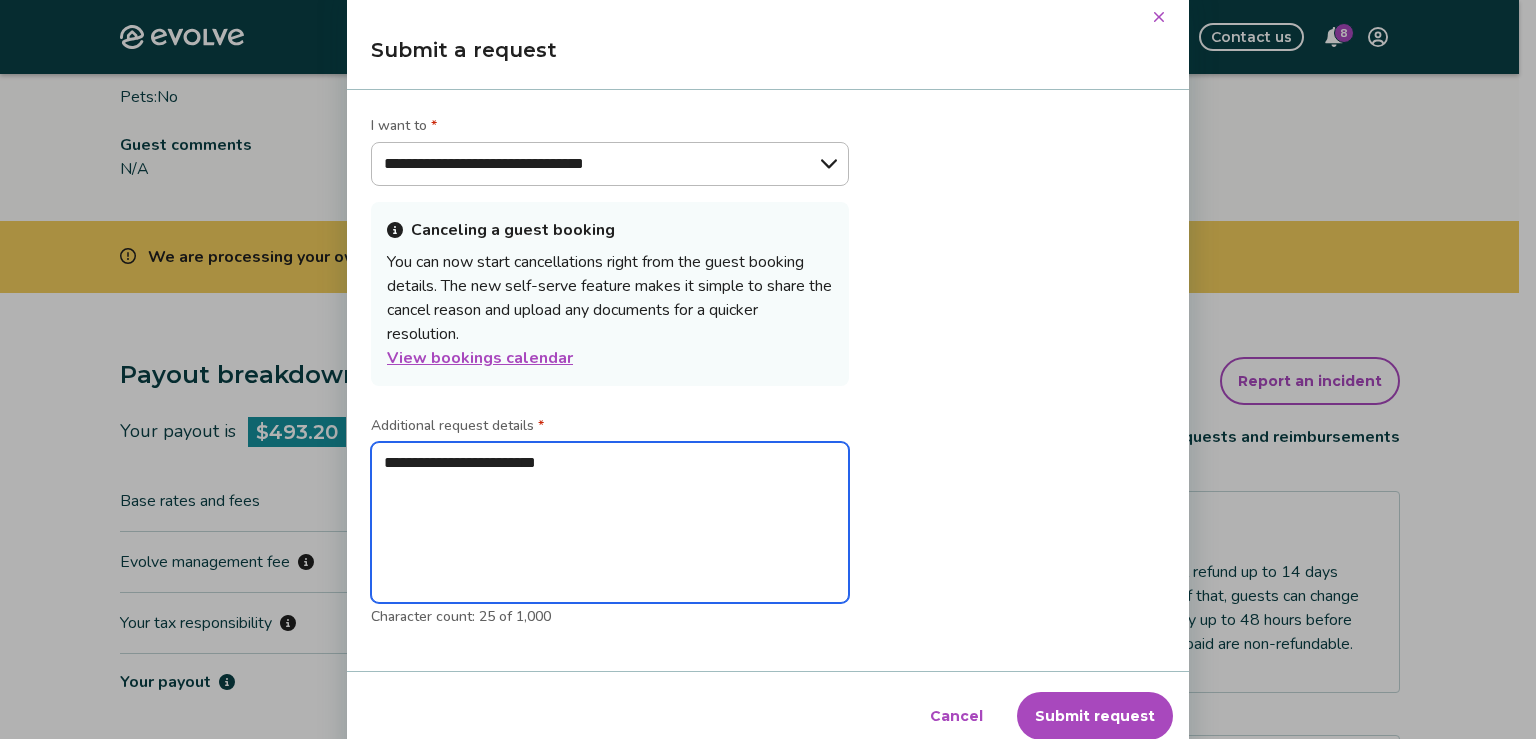 type on "**********" 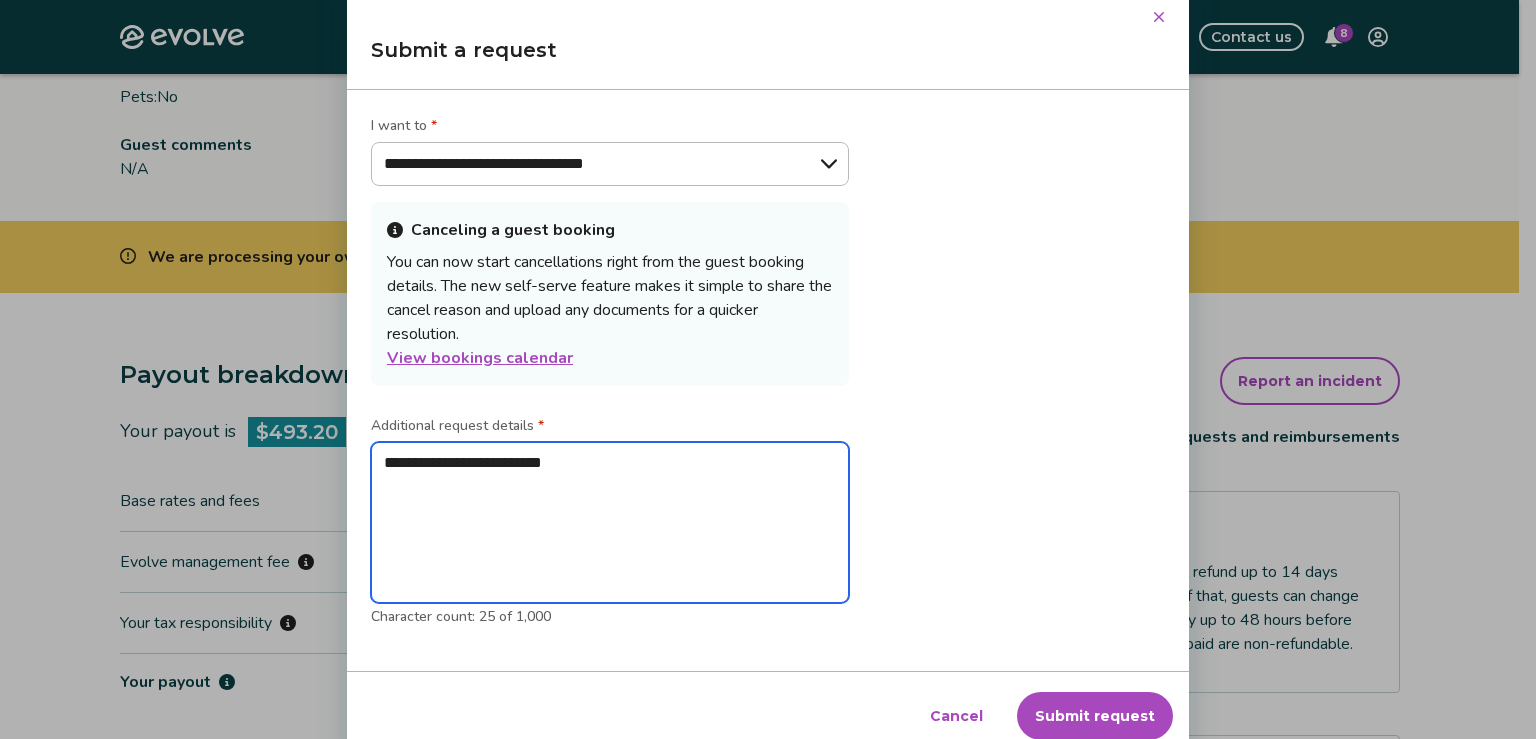 type on "**********" 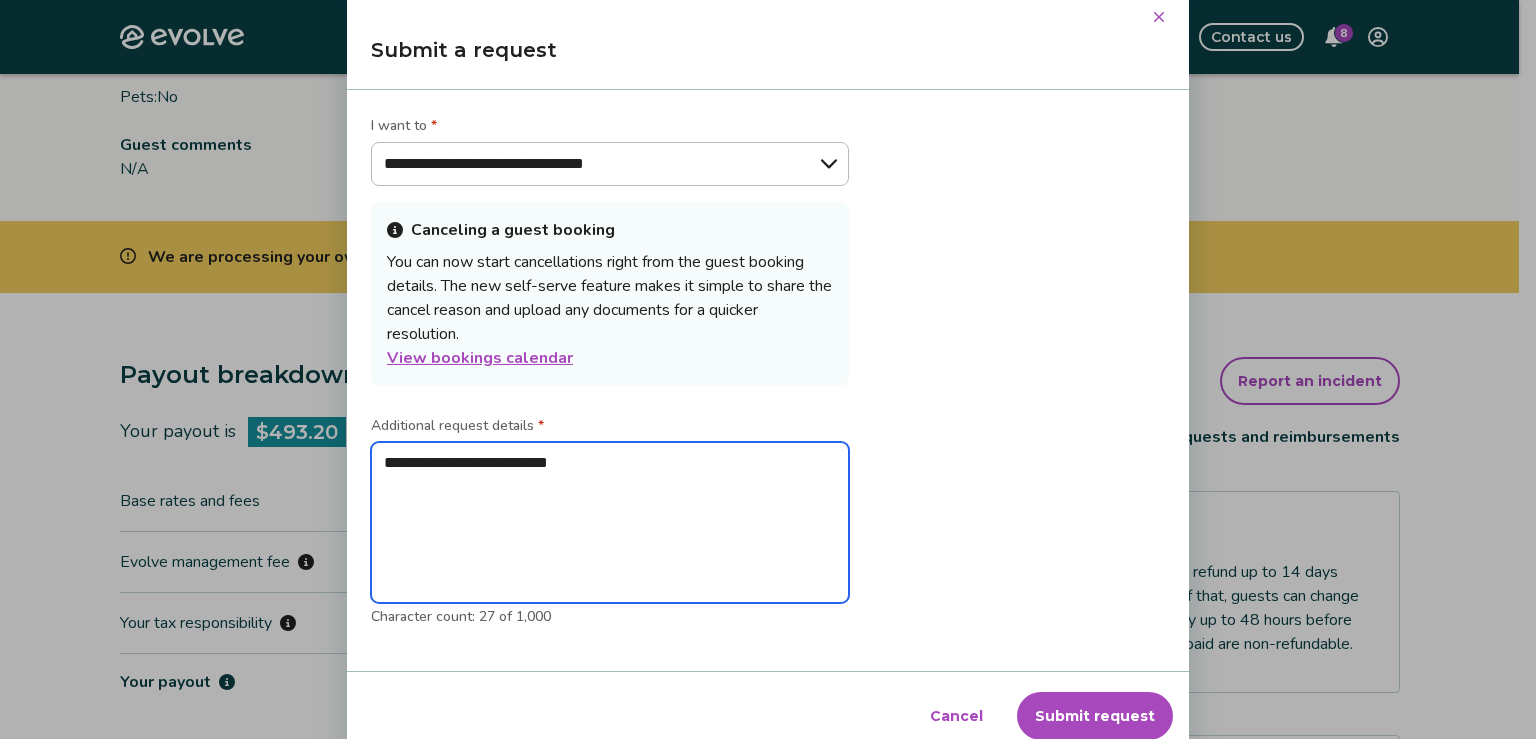 type on "**********" 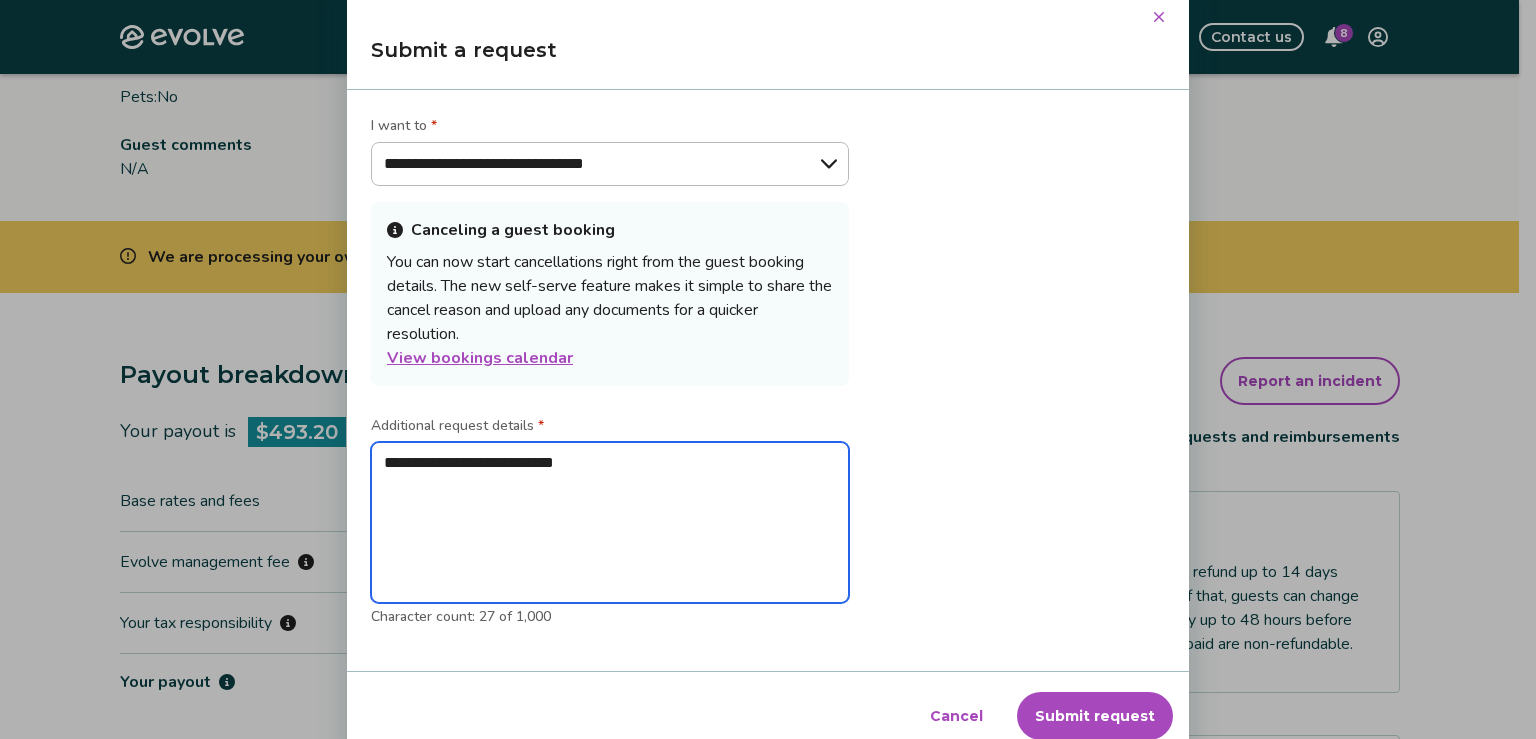 type on "**********" 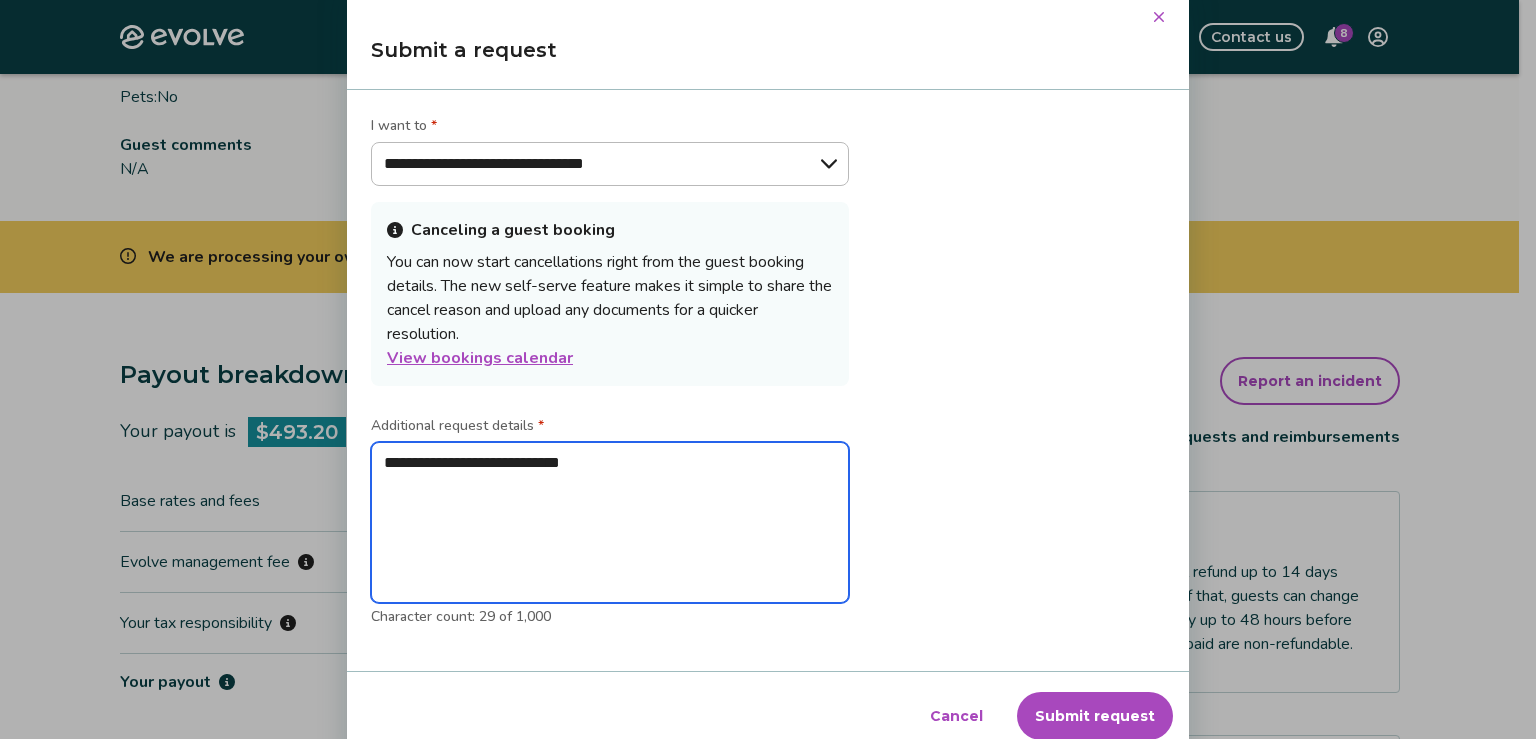 type on "**********" 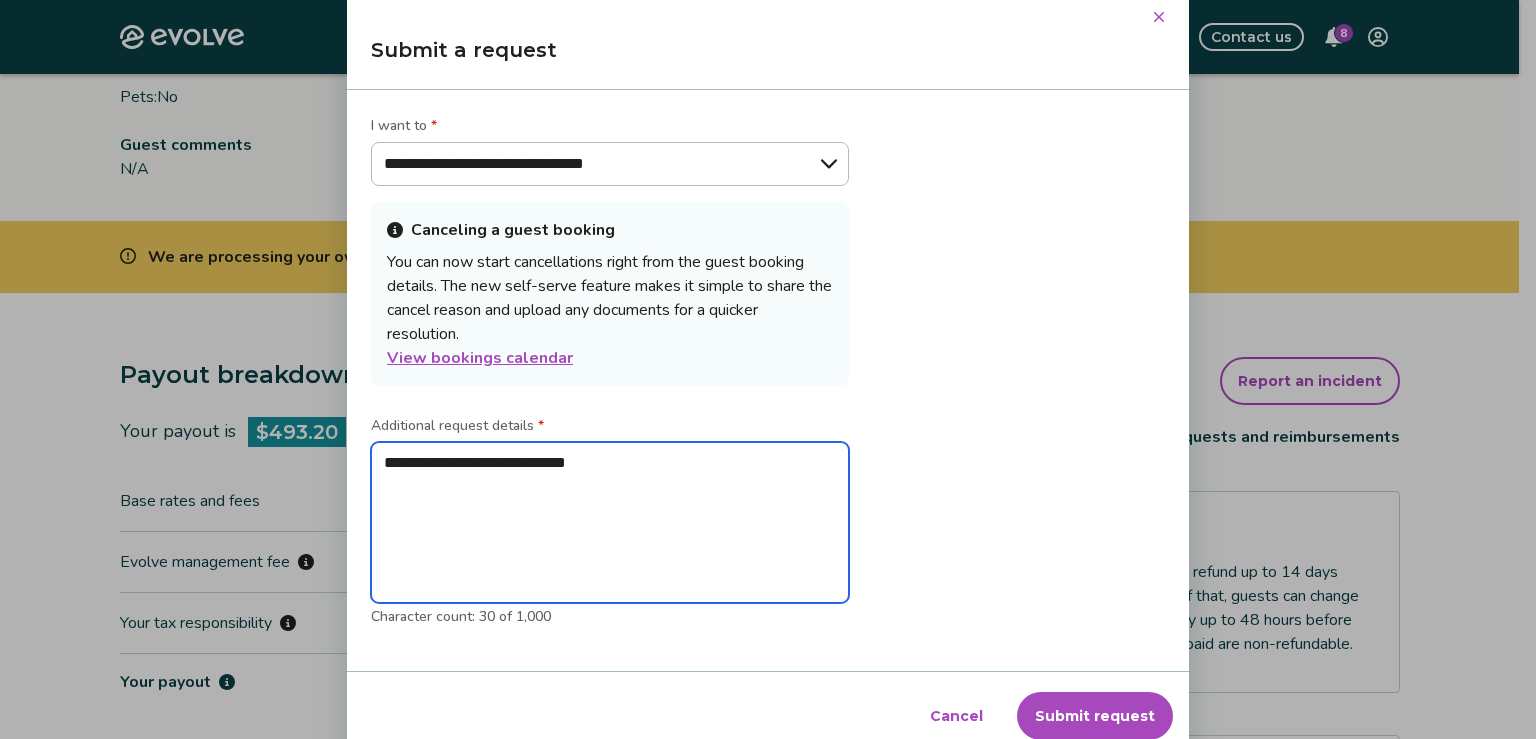 type on "**********" 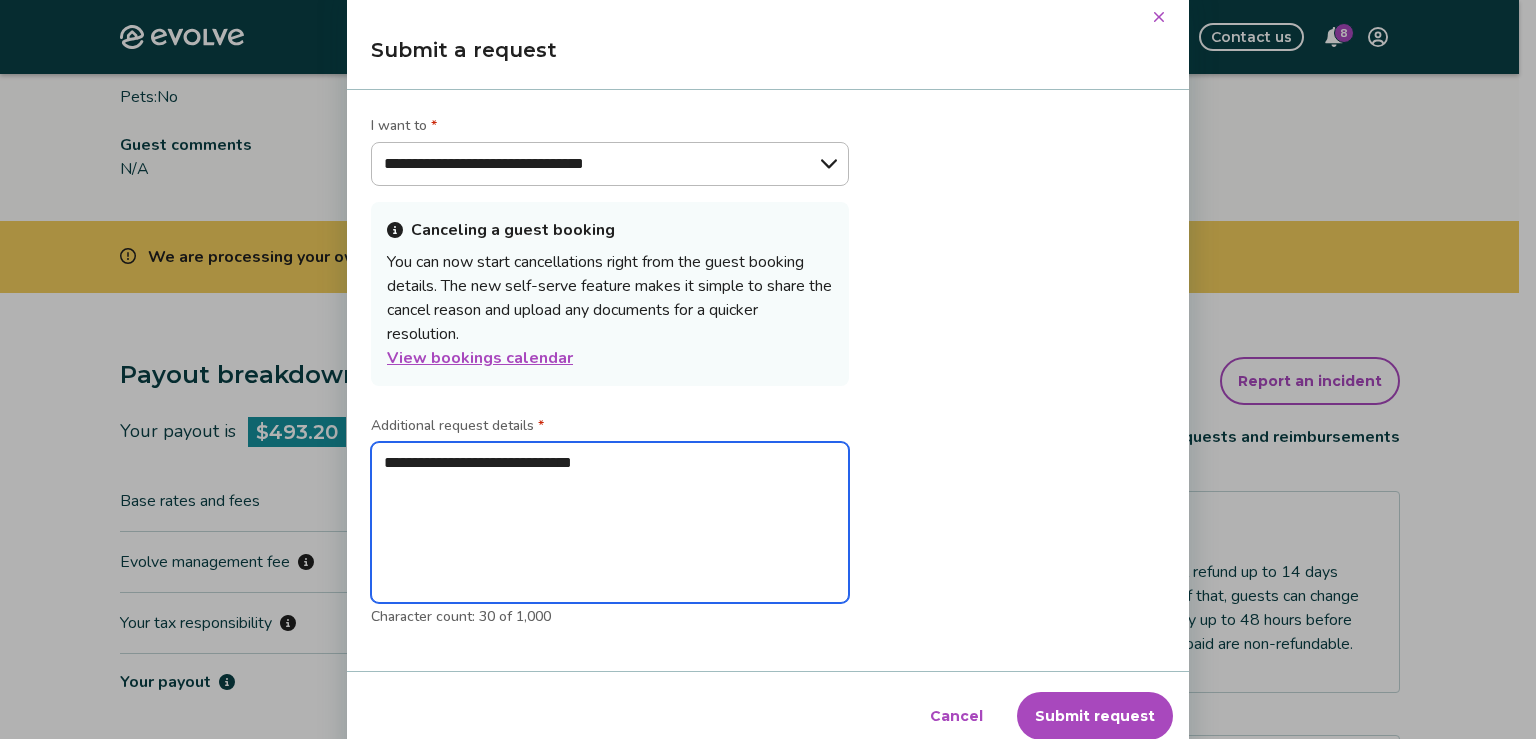 type on "**********" 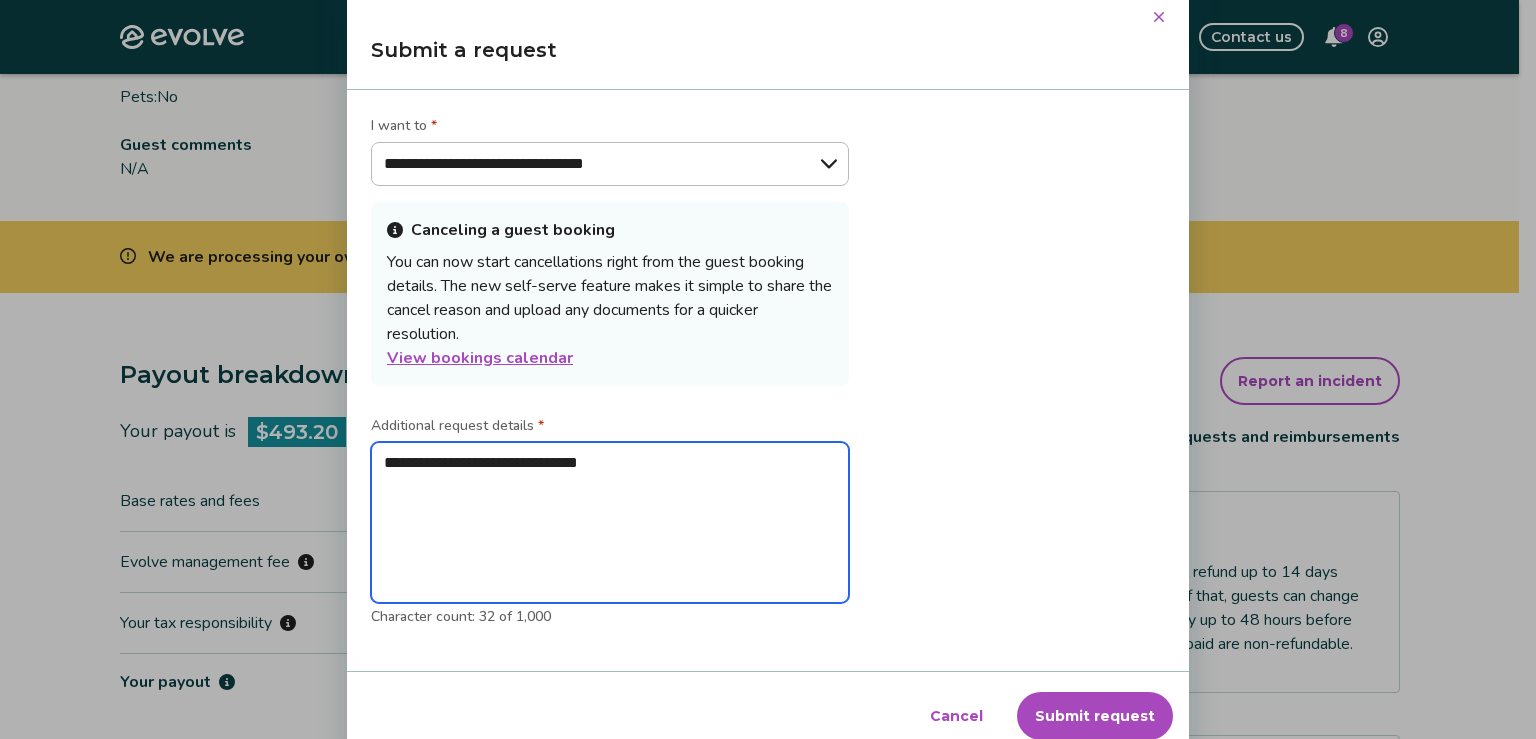 type on "**********" 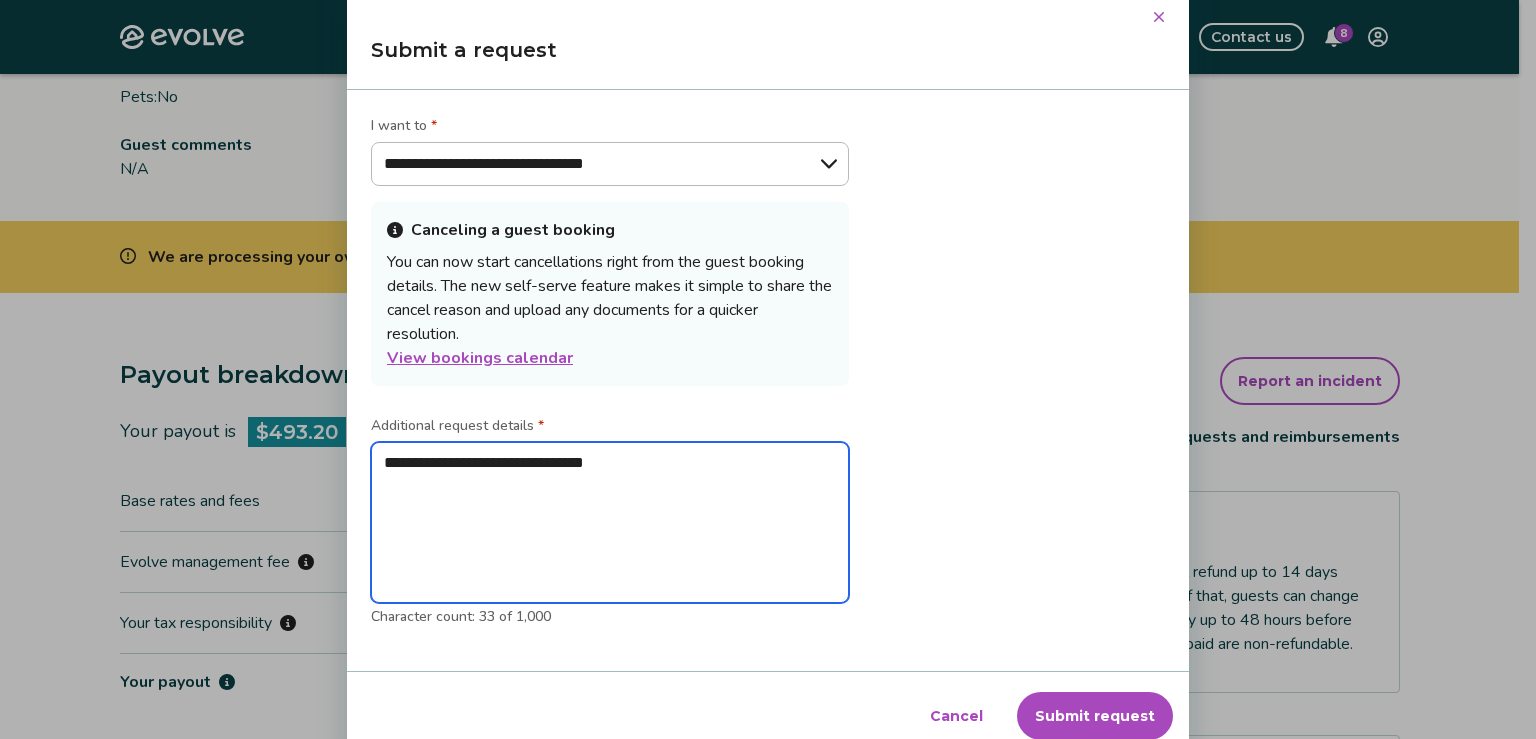 type on "**********" 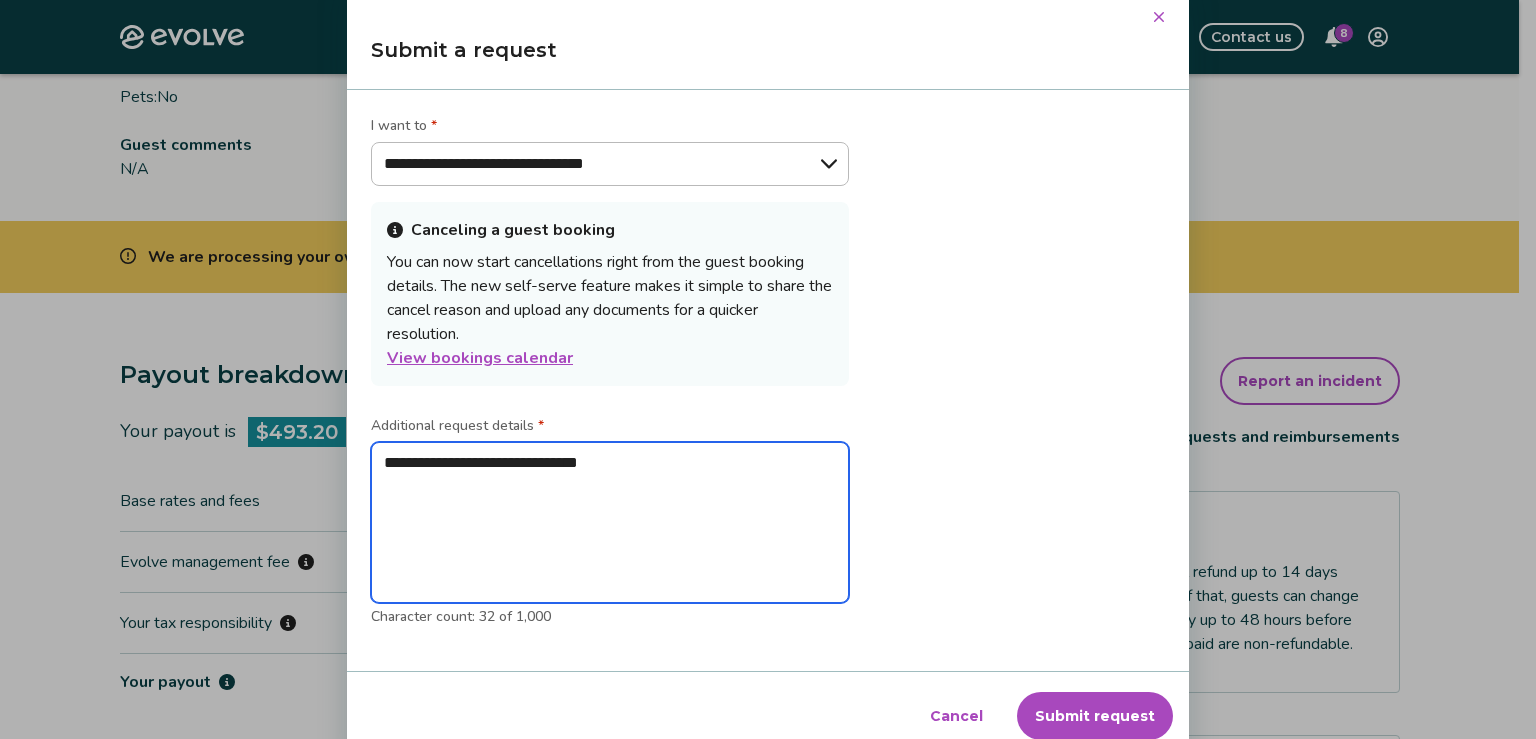 type on "**********" 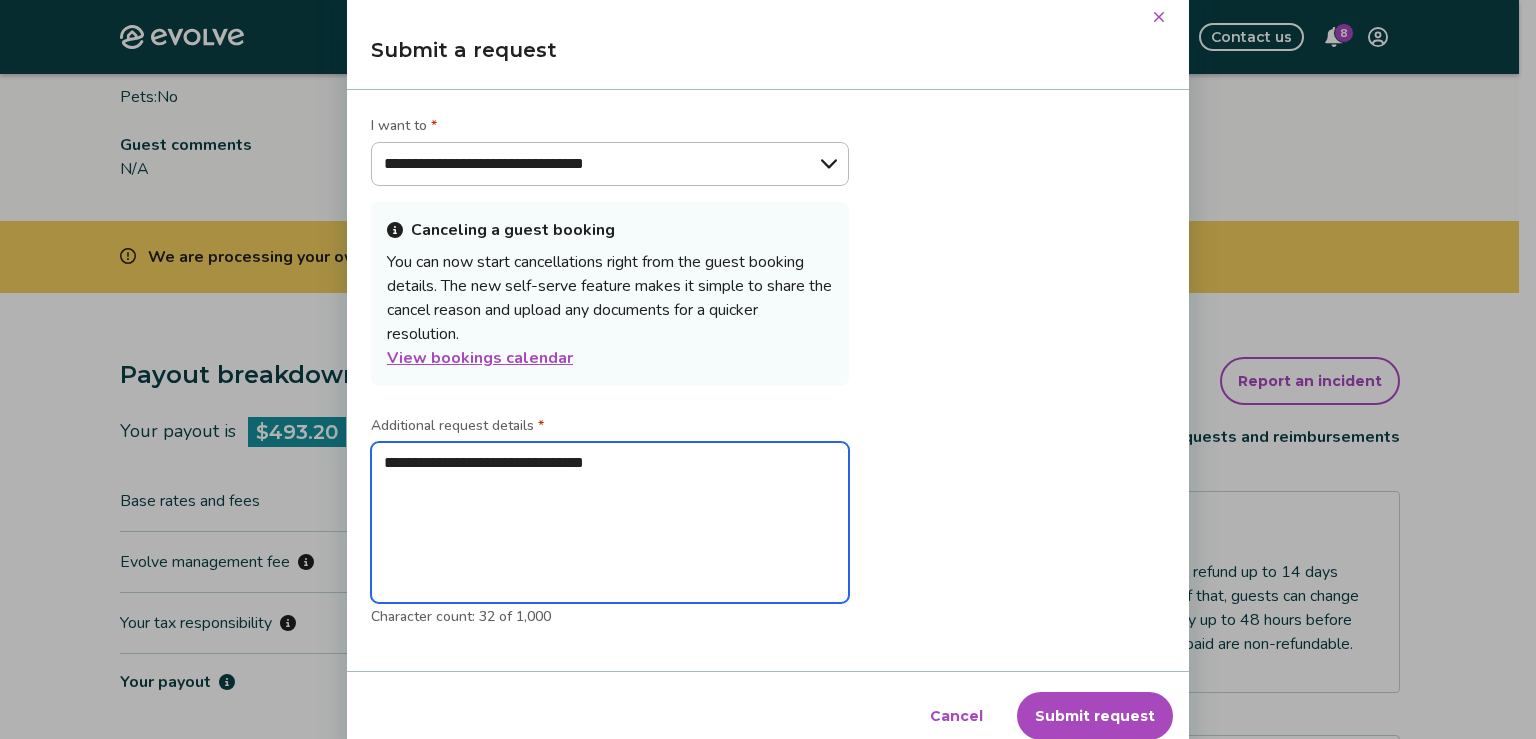 type on "**********" 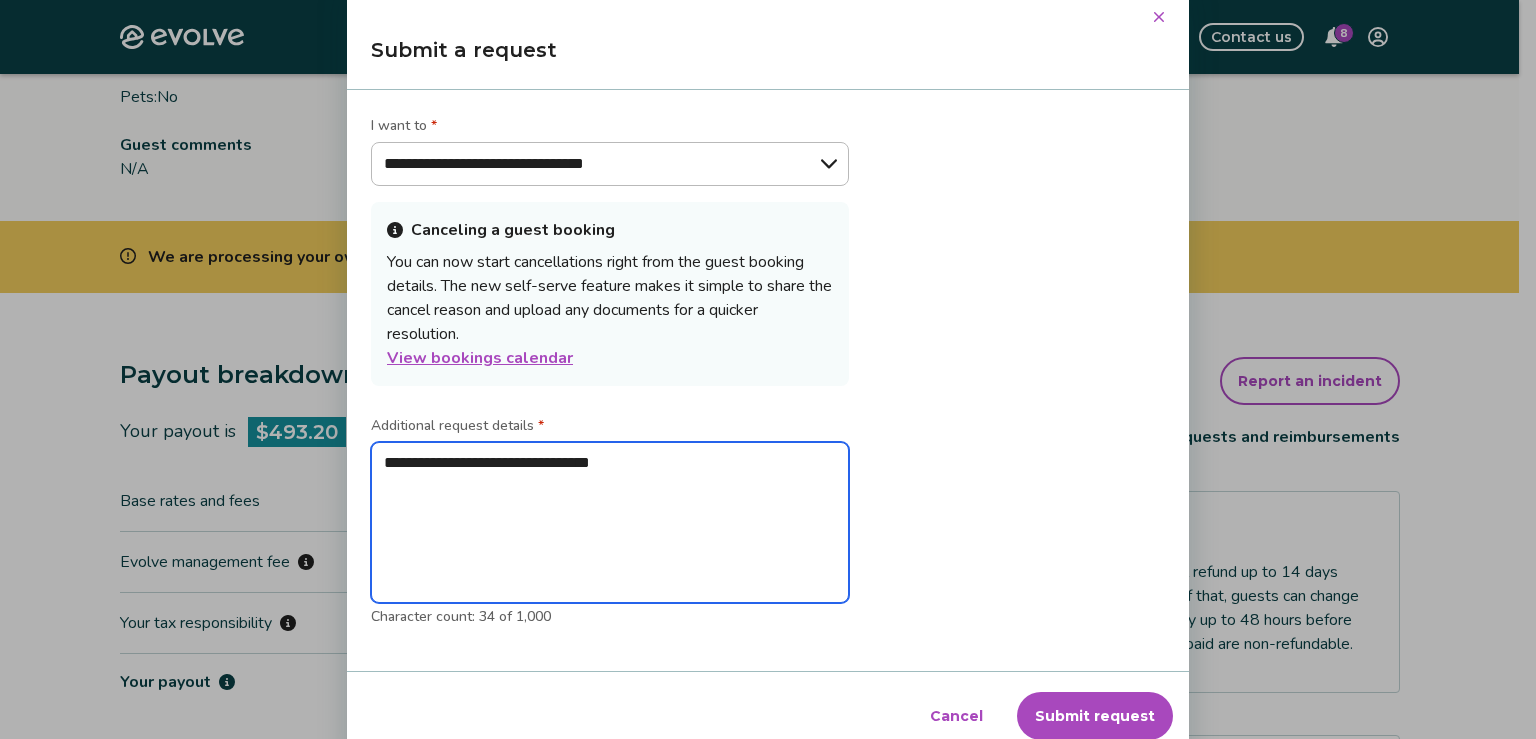 type on "**********" 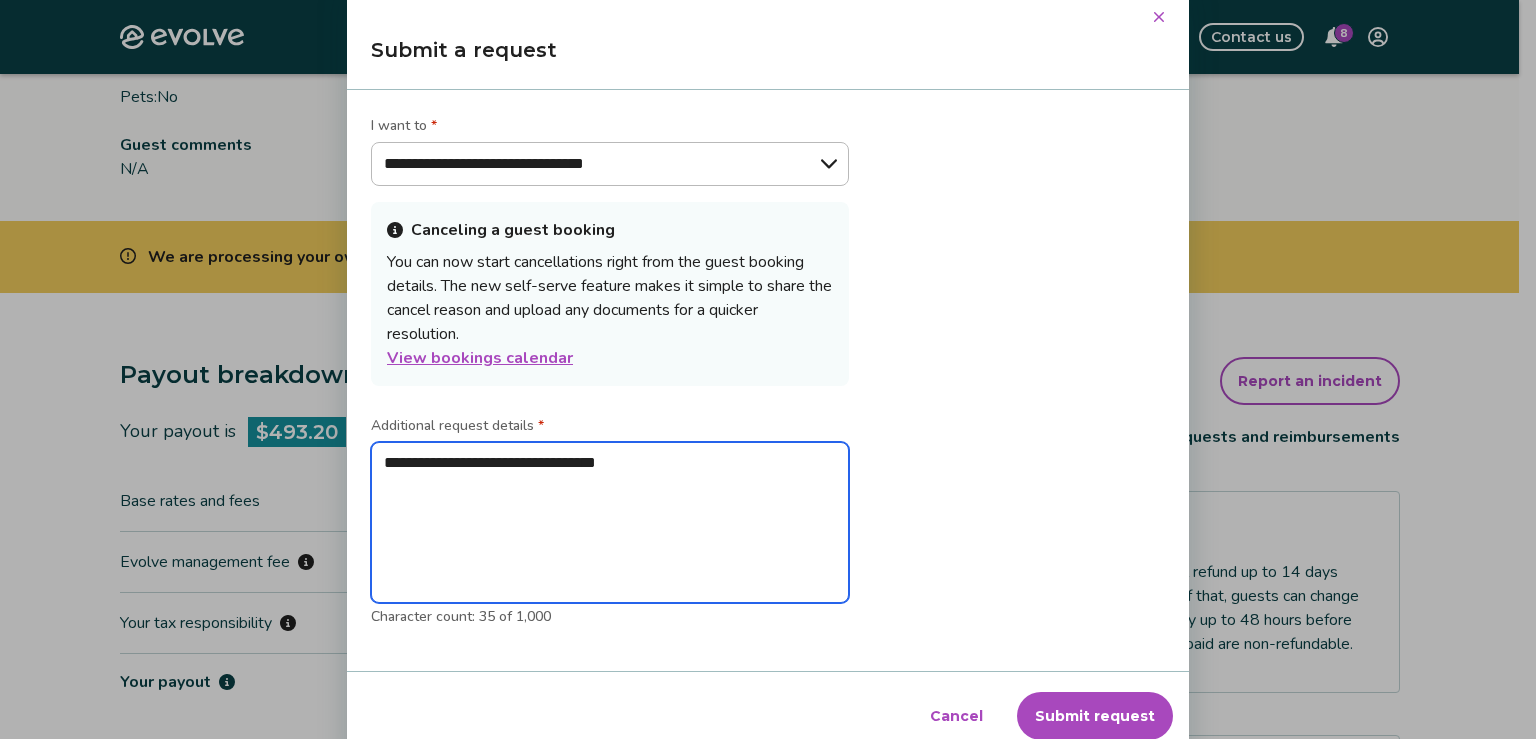type on "**********" 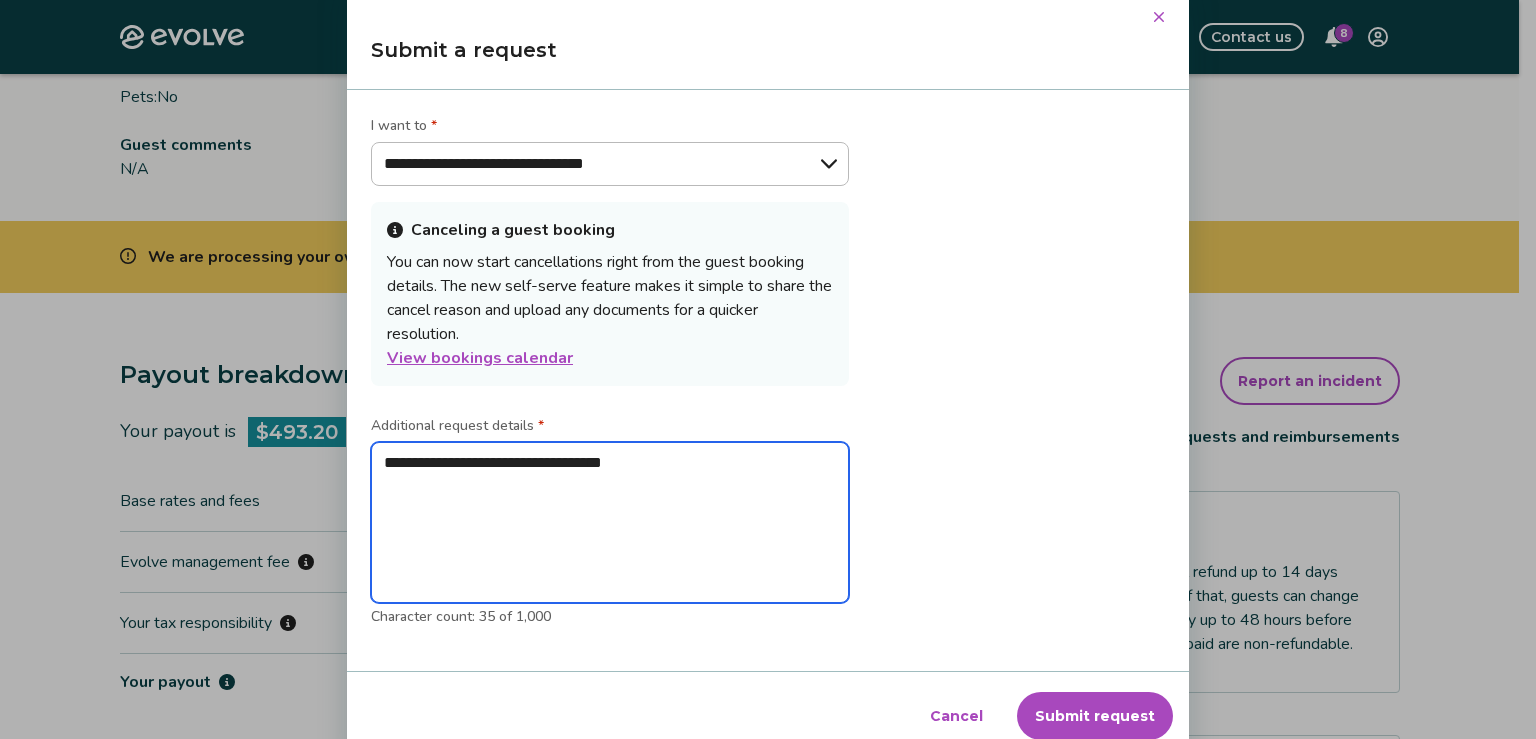 type on "**********" 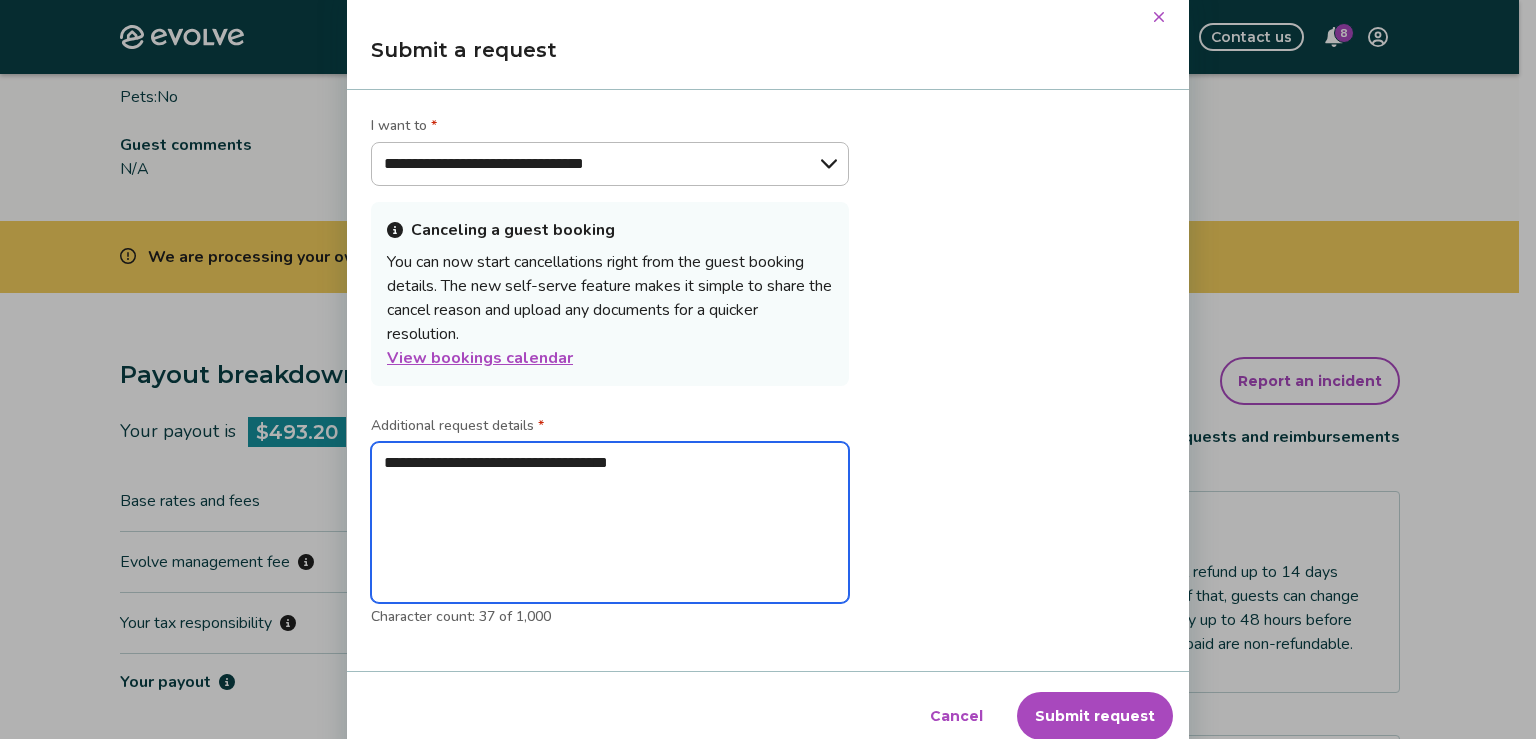 type on "**********" 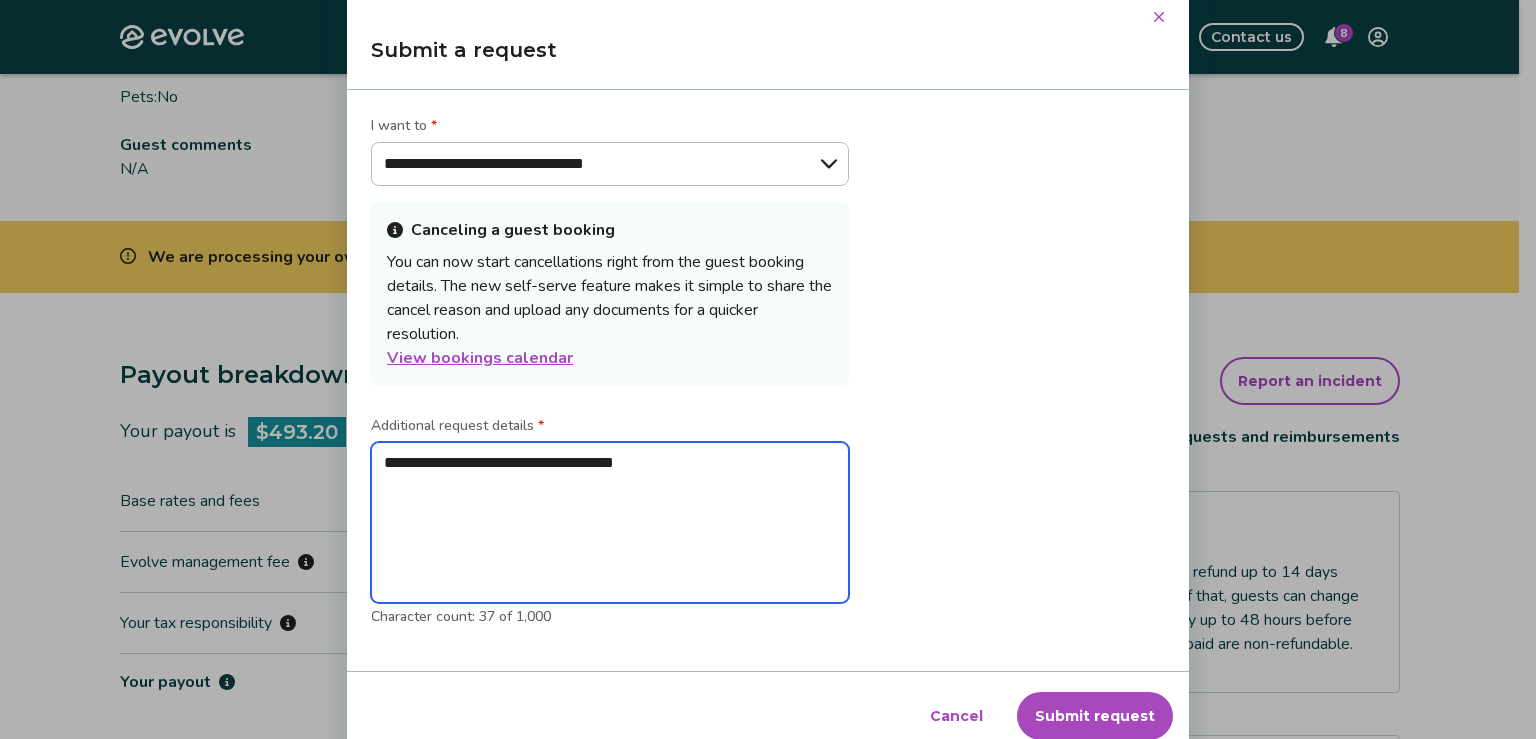 type on "**********" 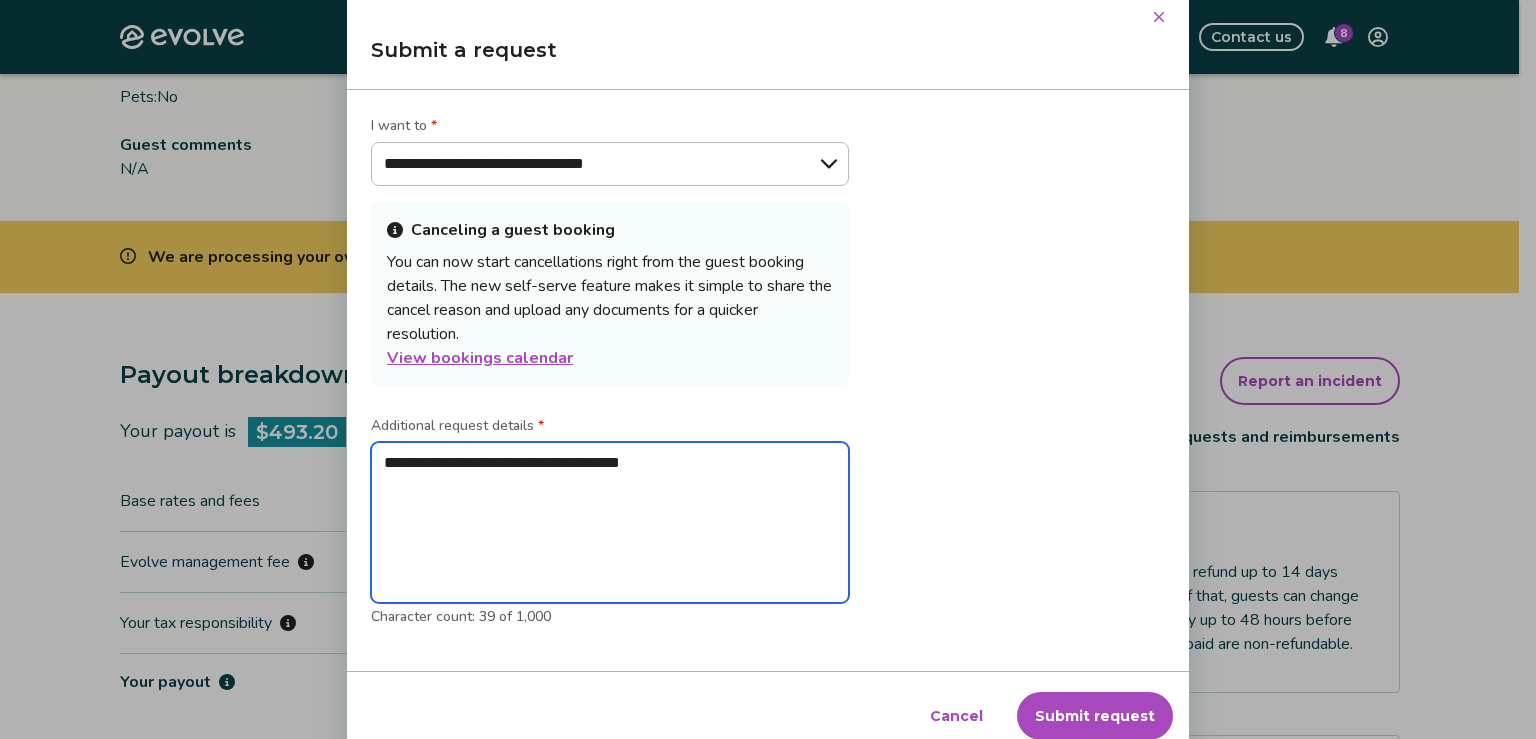 type on "**********" 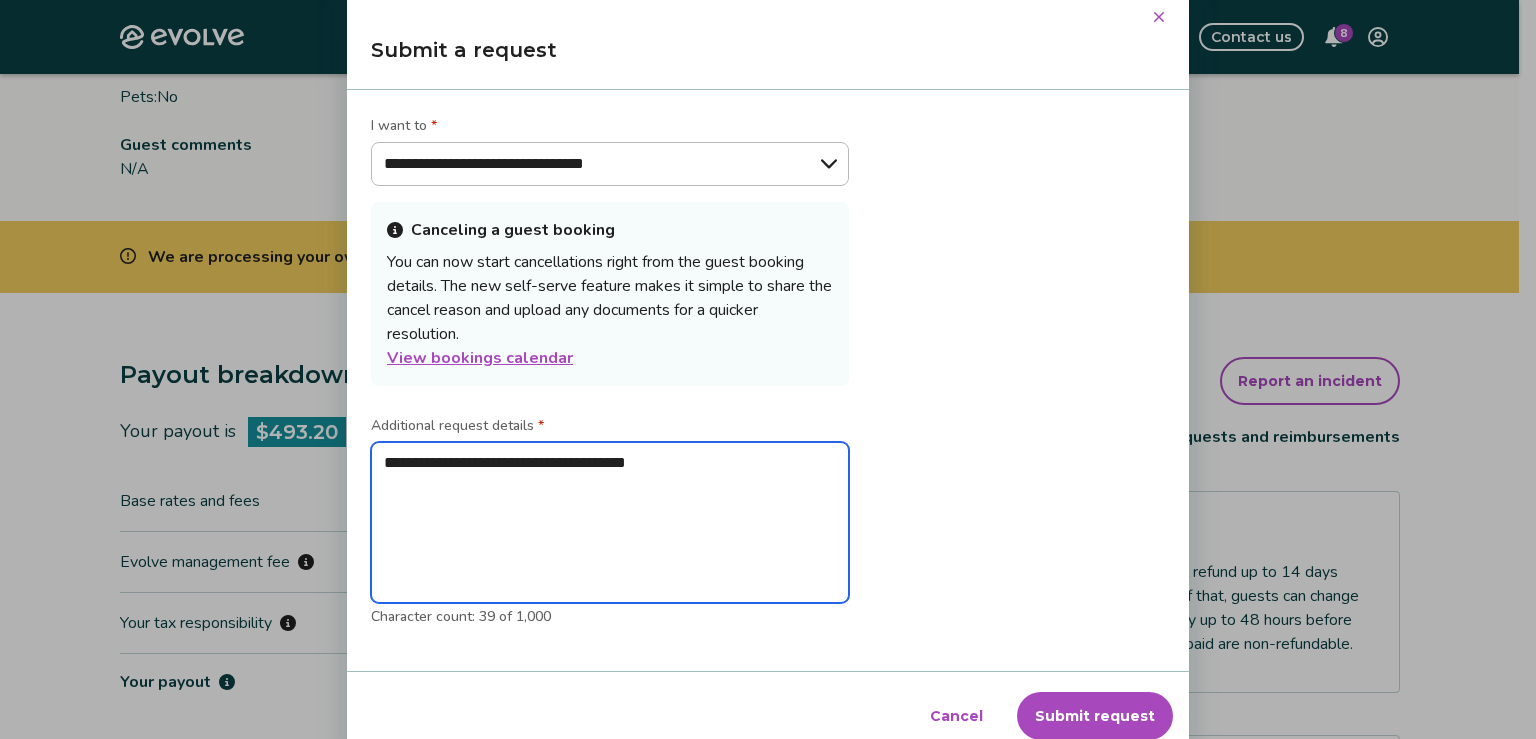 type on "**********" 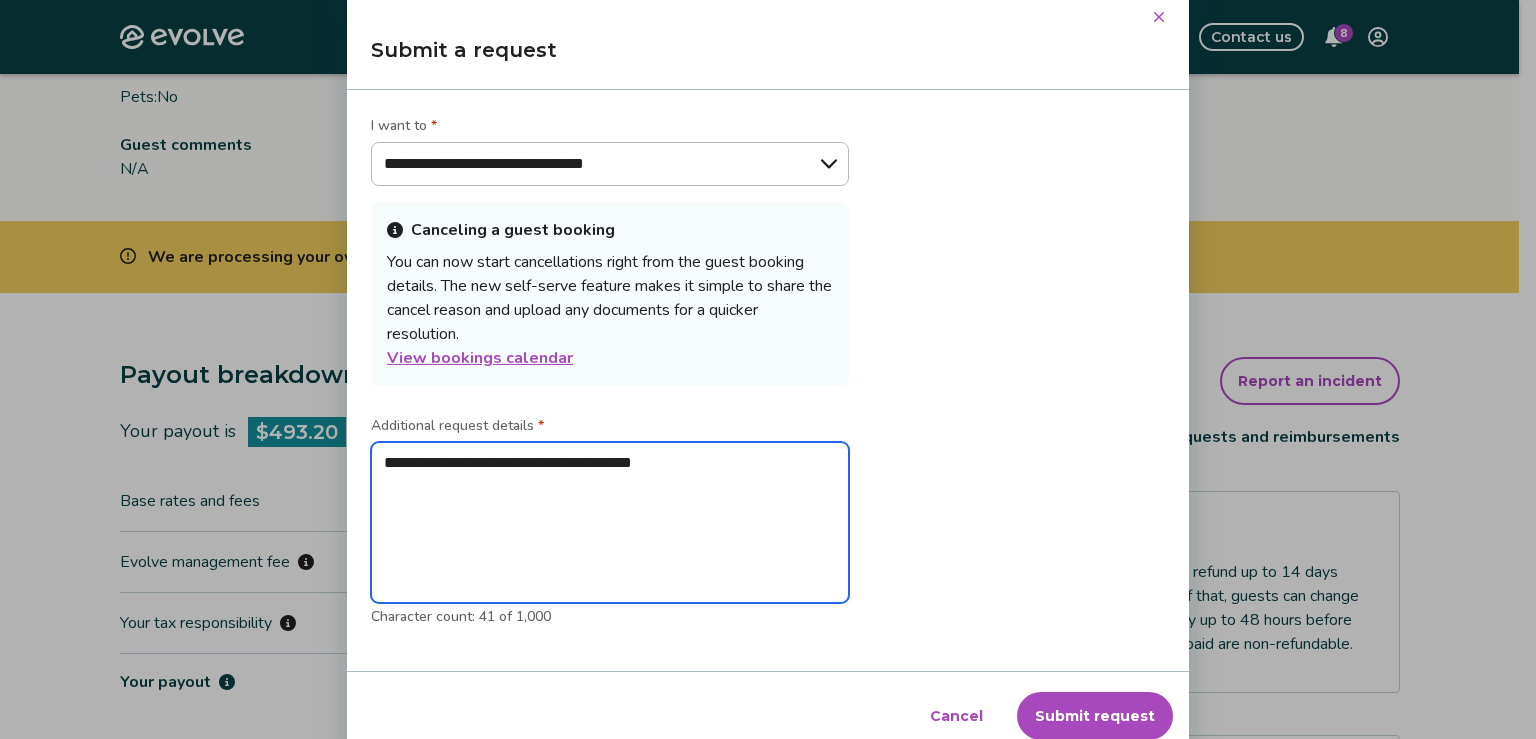type on "**********" 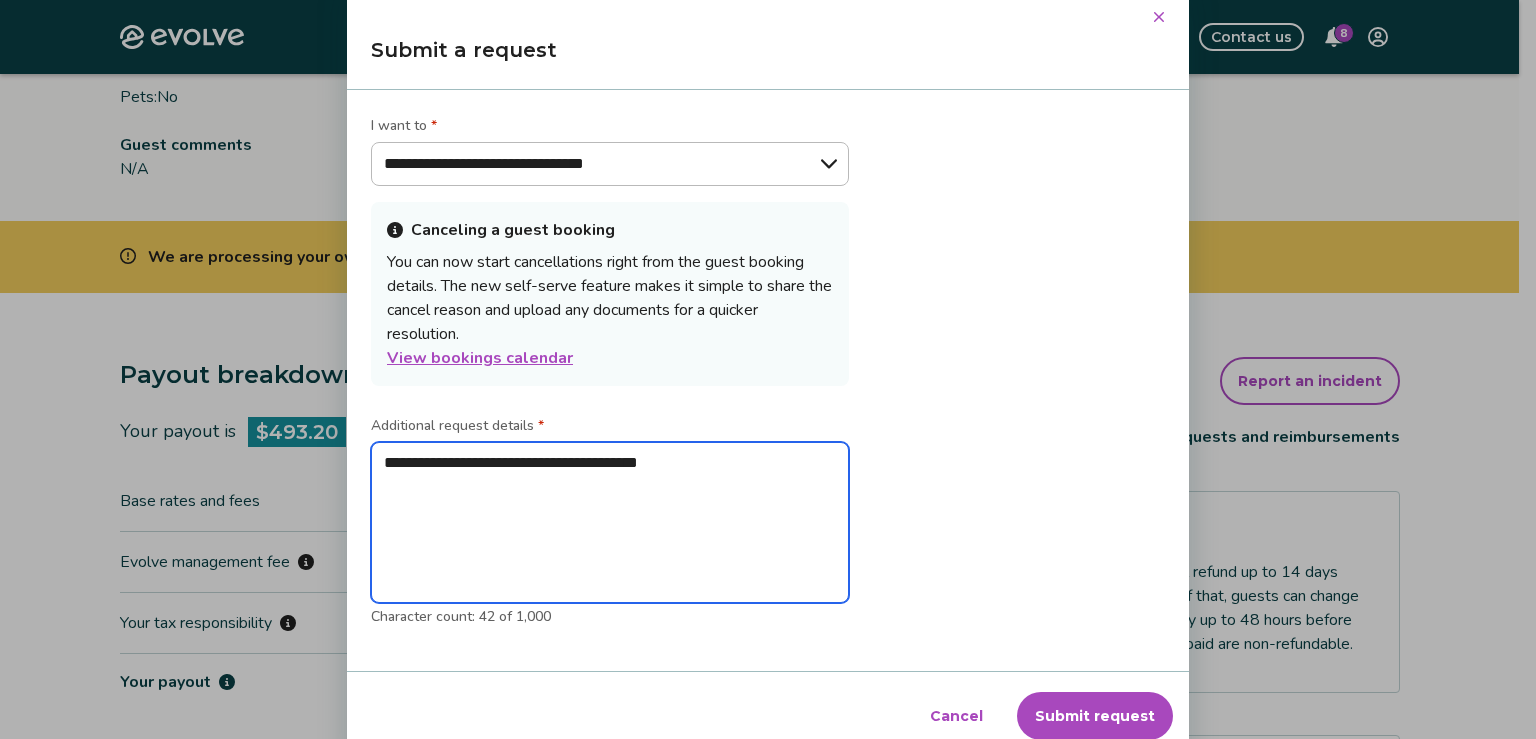 type on "**********" 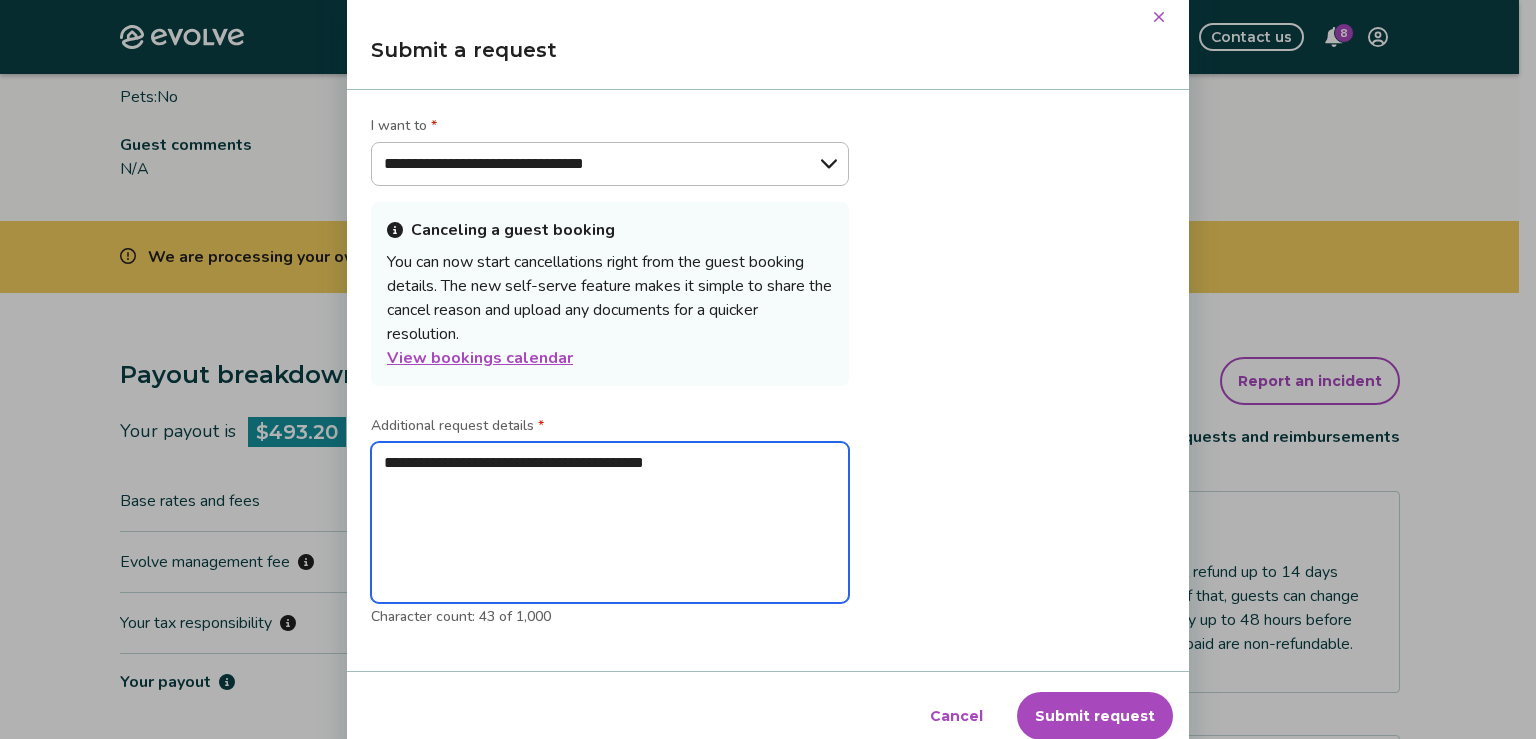 type on "**********" 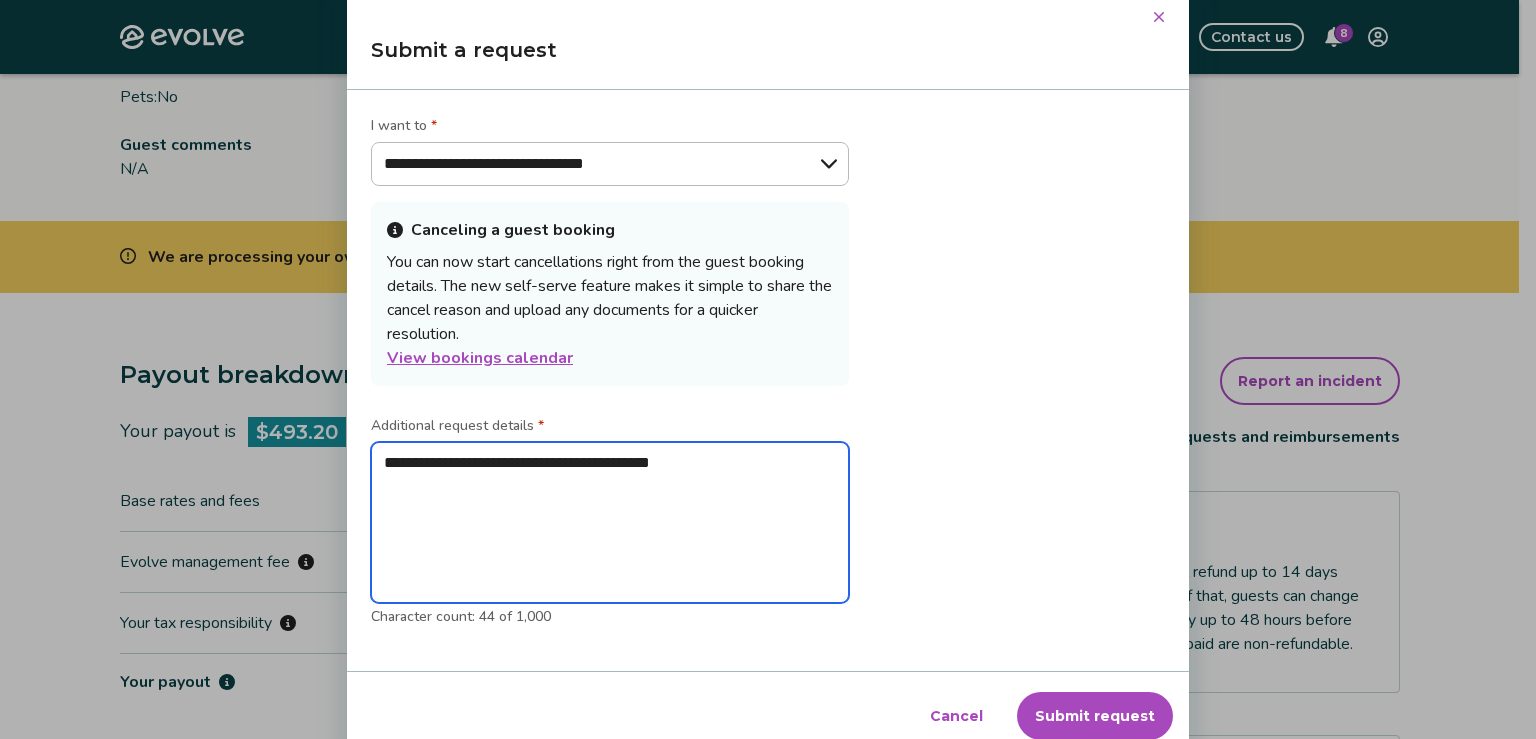 type on "**********" 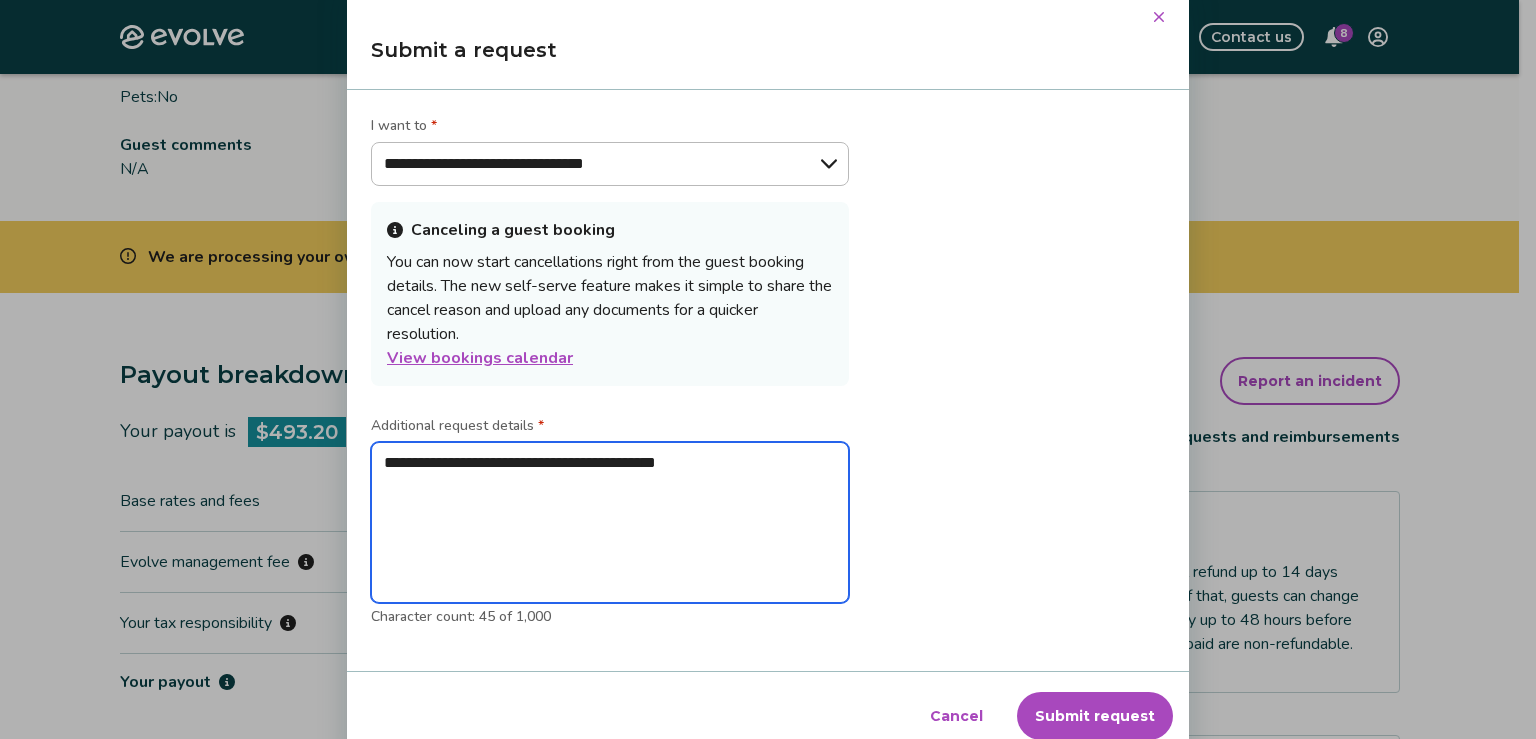 type on "**********" 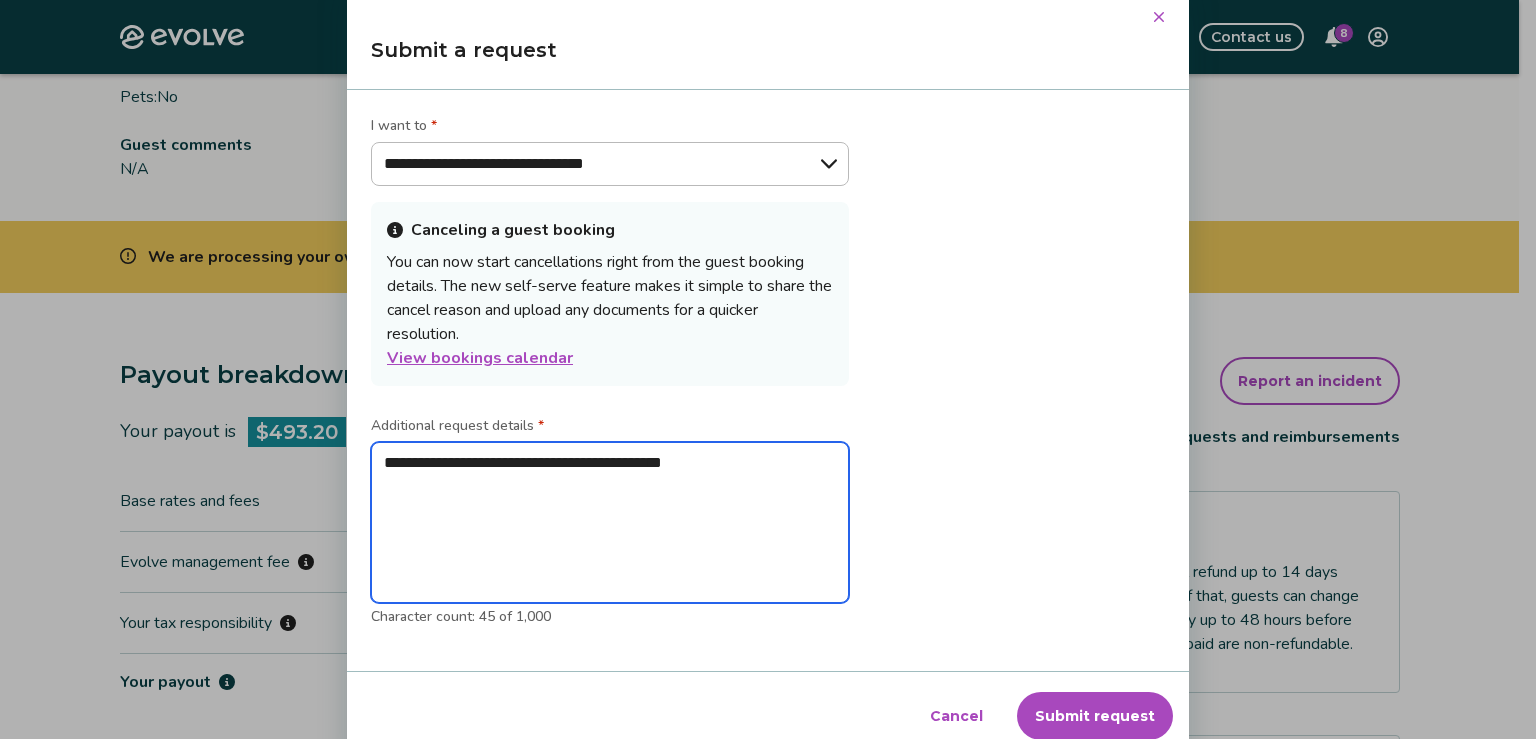 type on "**********" 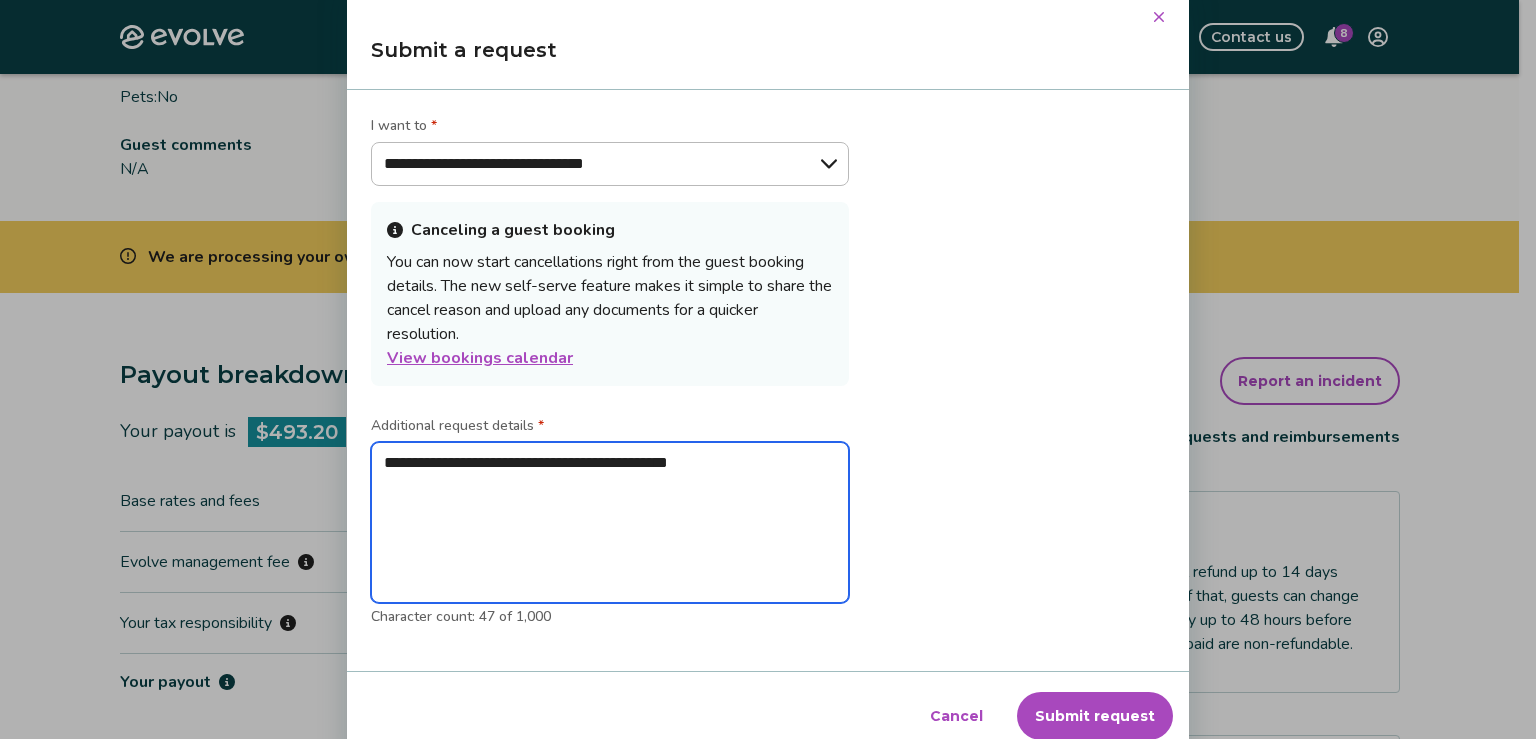 type on "**********" 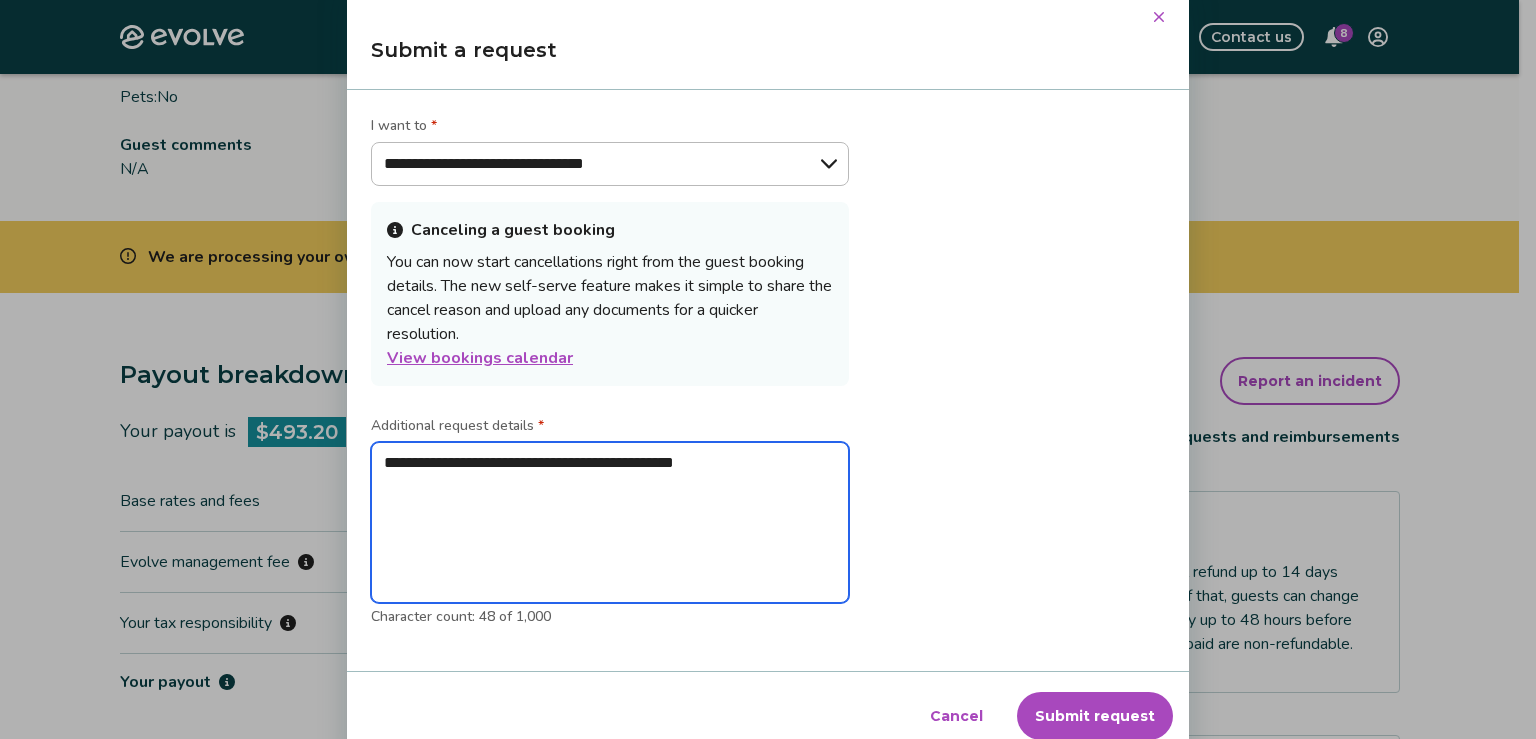 type on "**********" 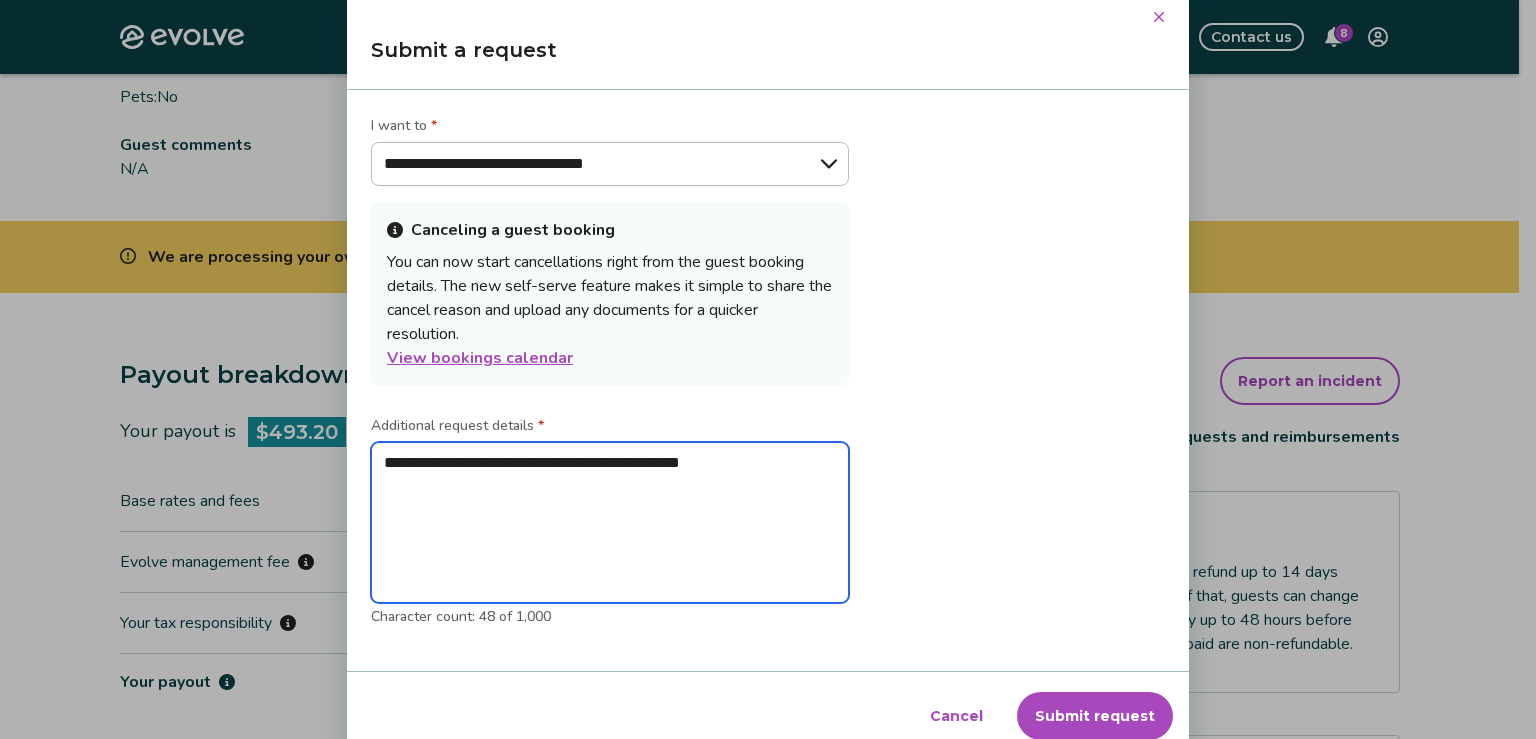 type on "**********" 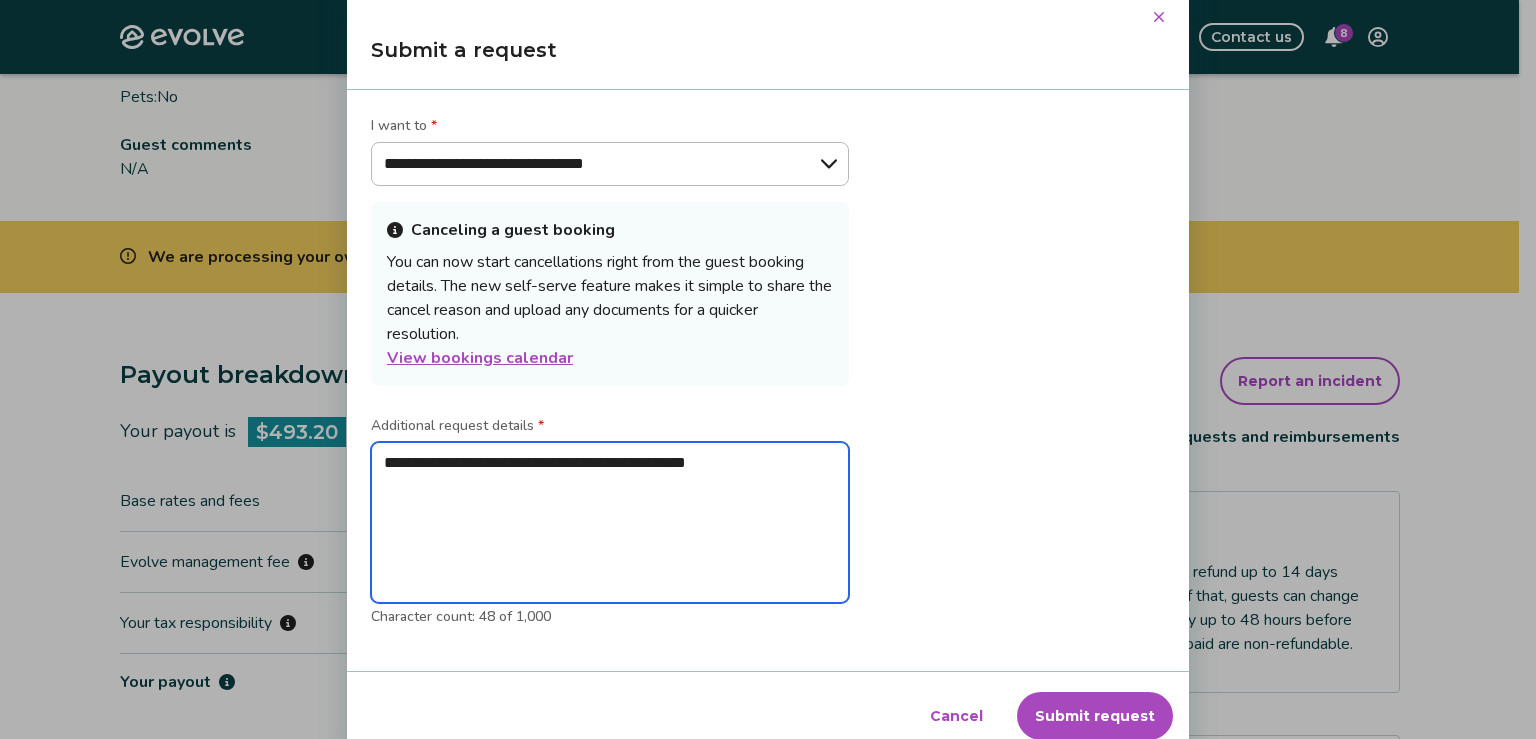 type on "**********" 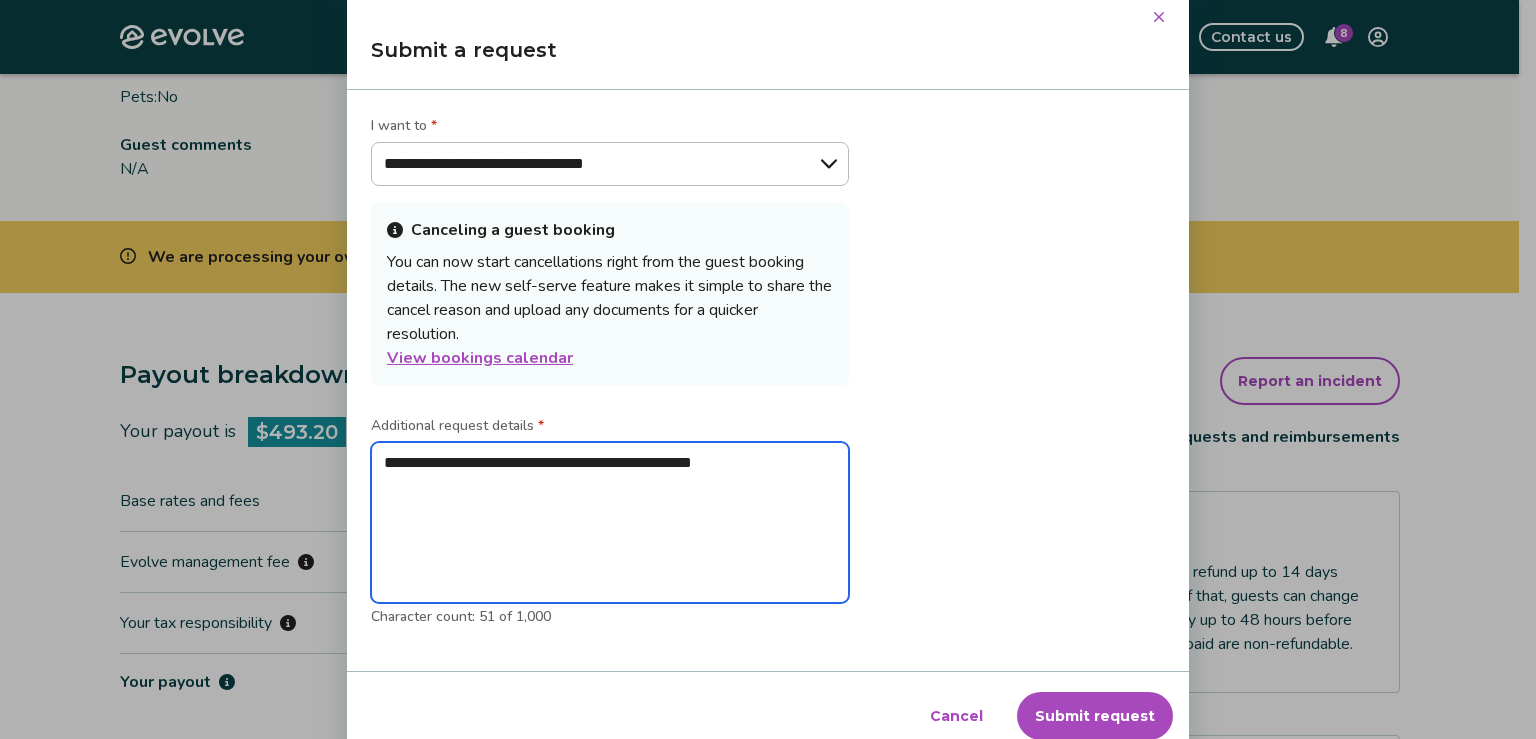 type on "**********" 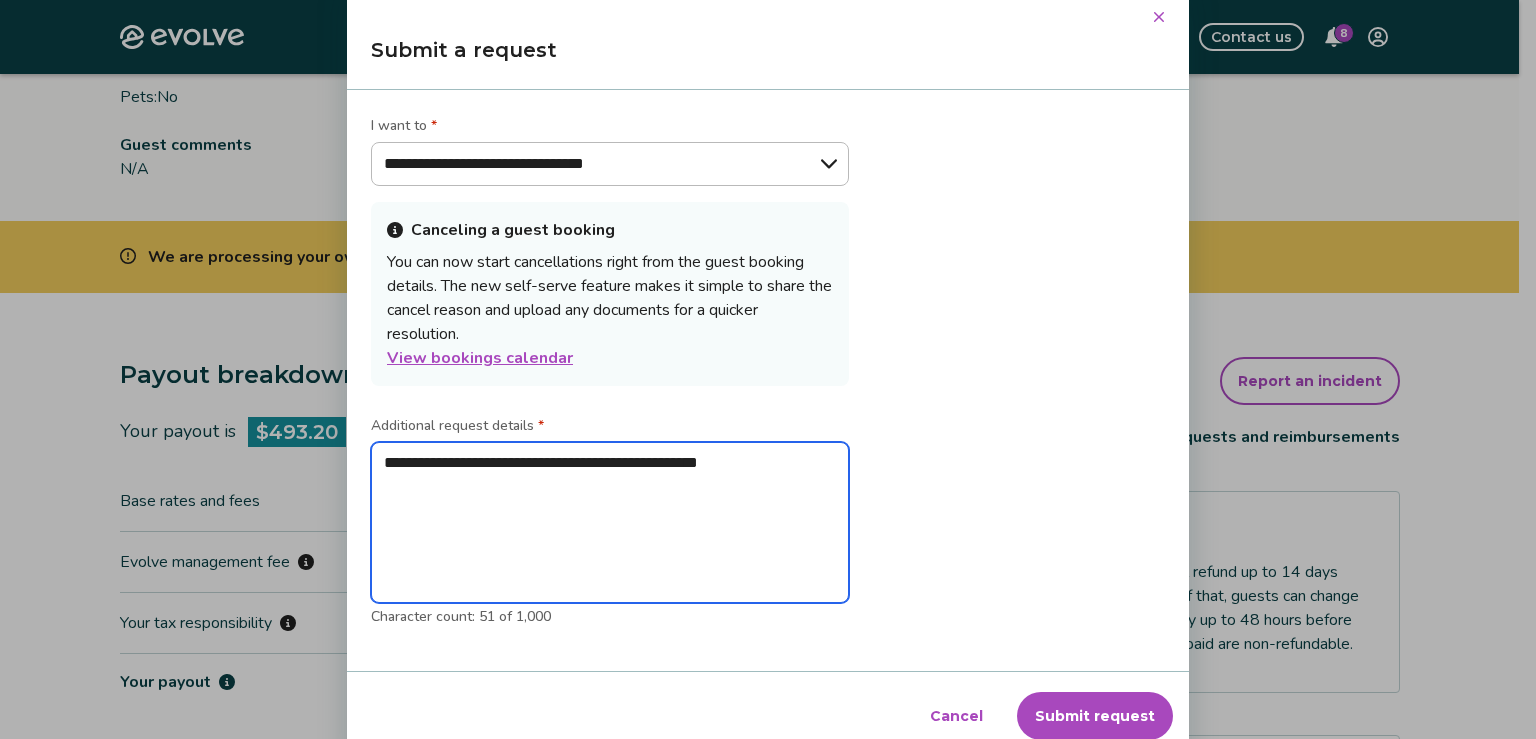 type on "**********" 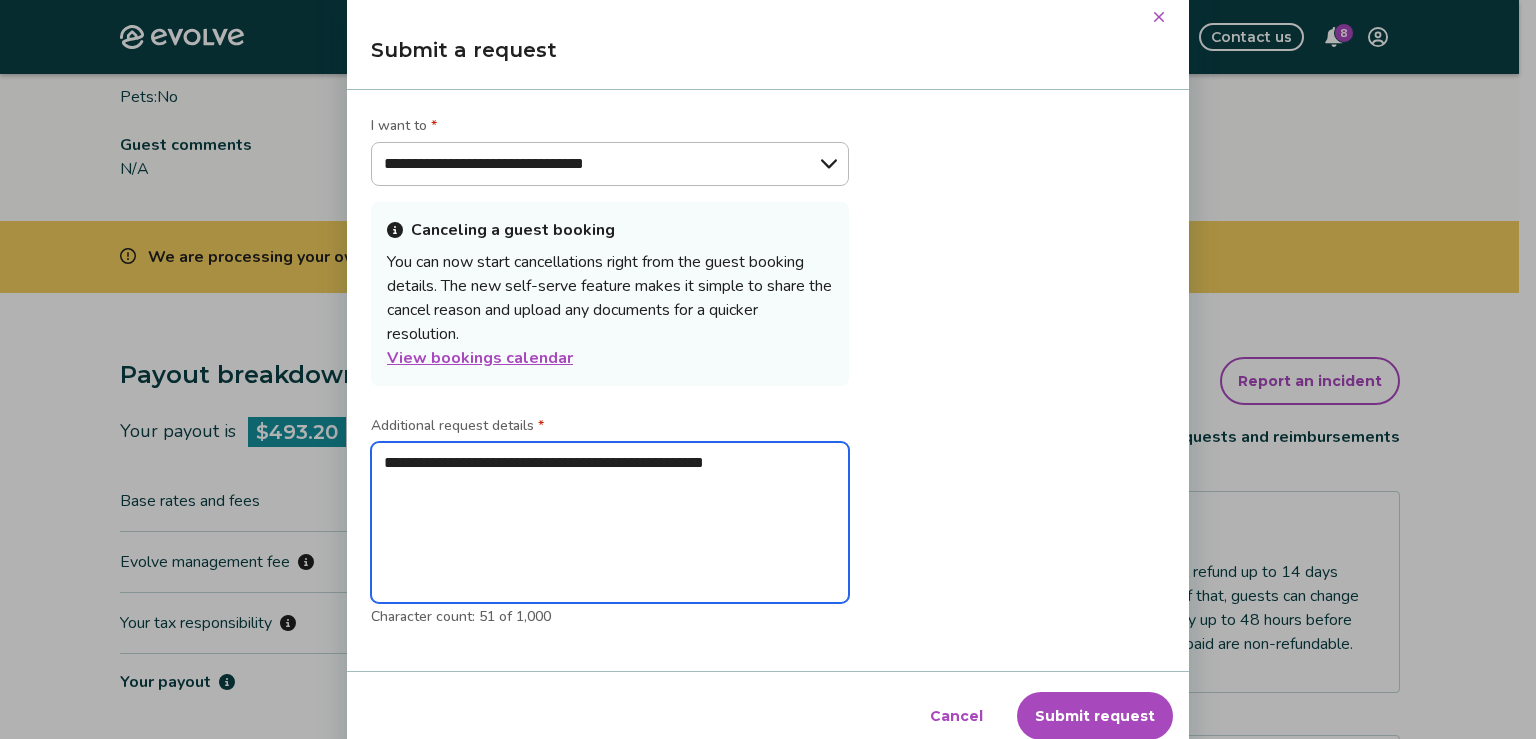 type on "**********" 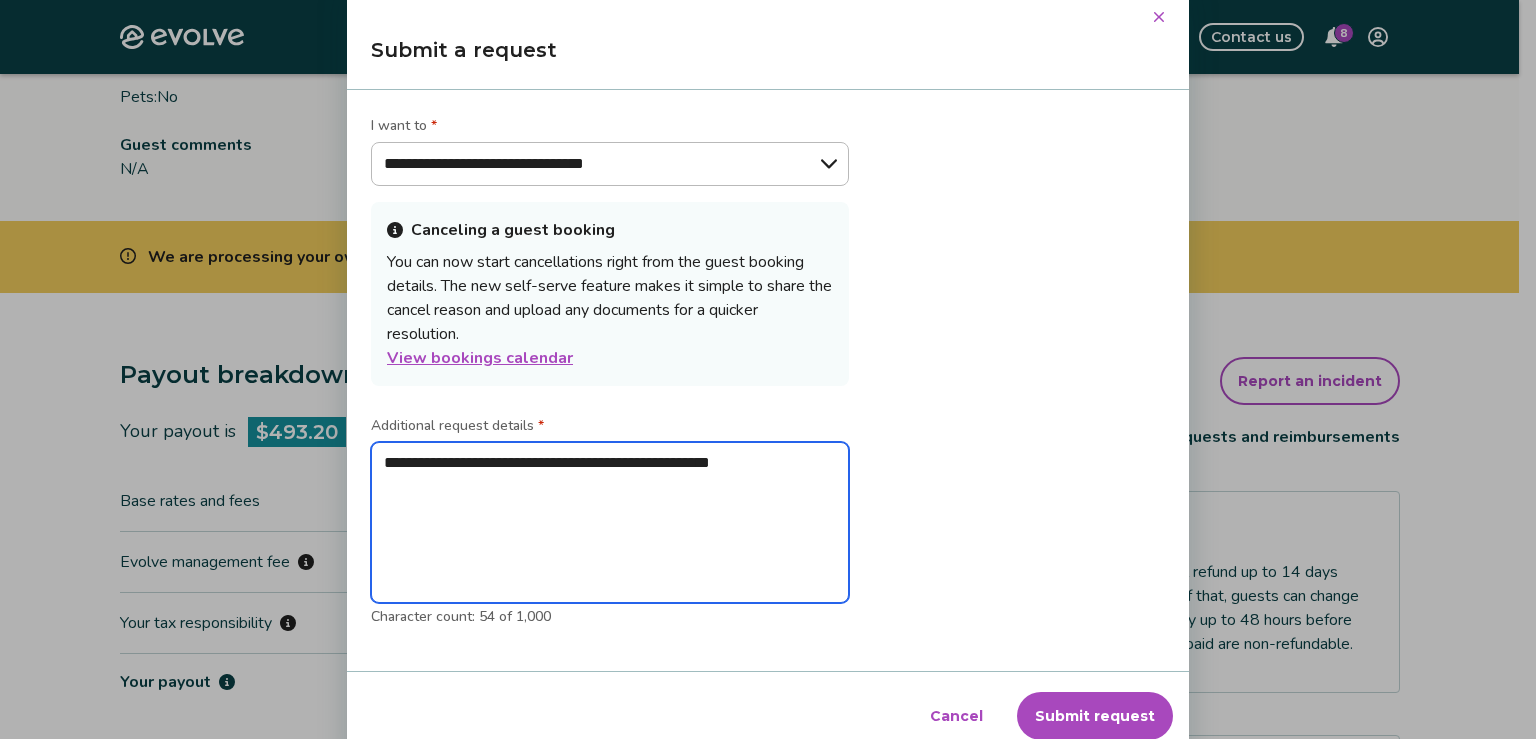 type on "**********" 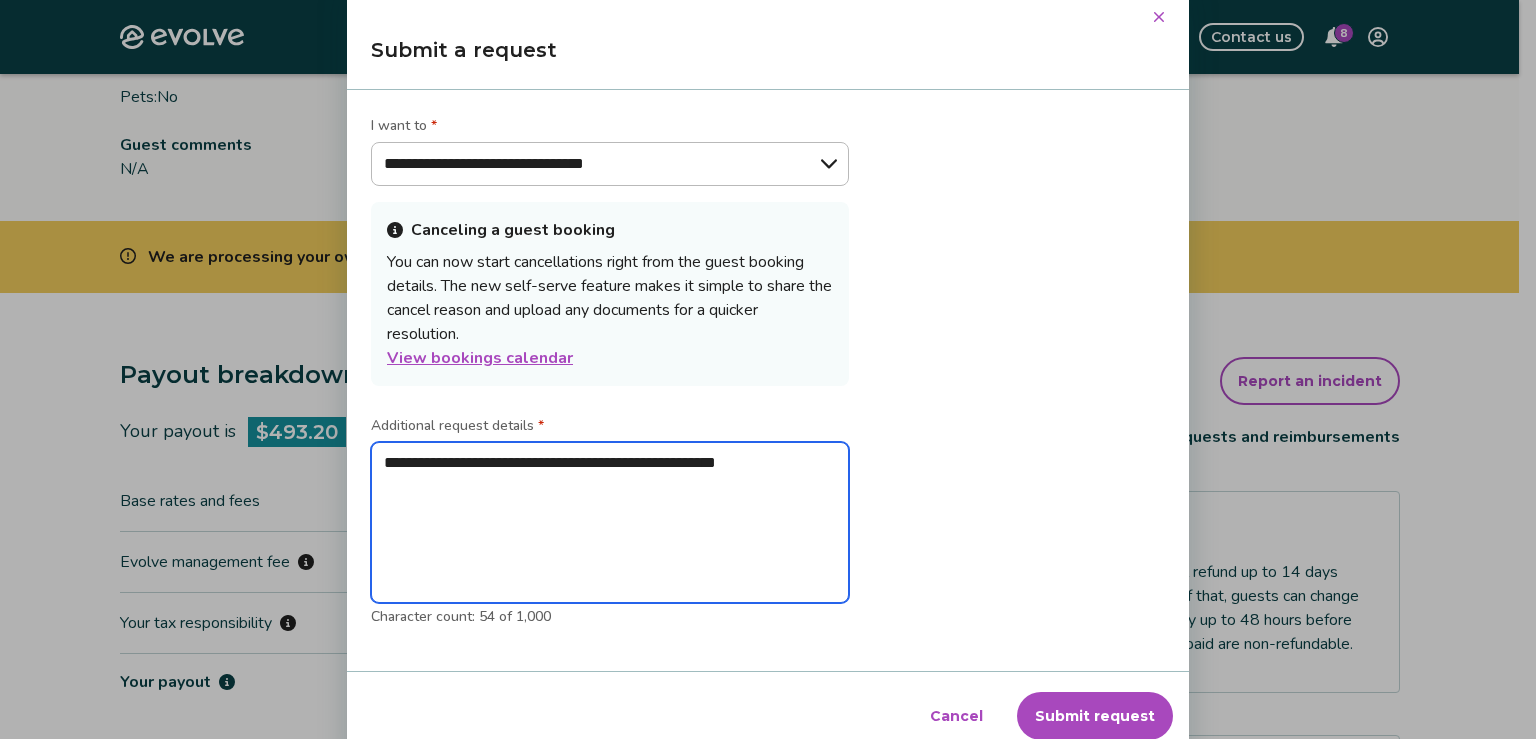 type on "**********" 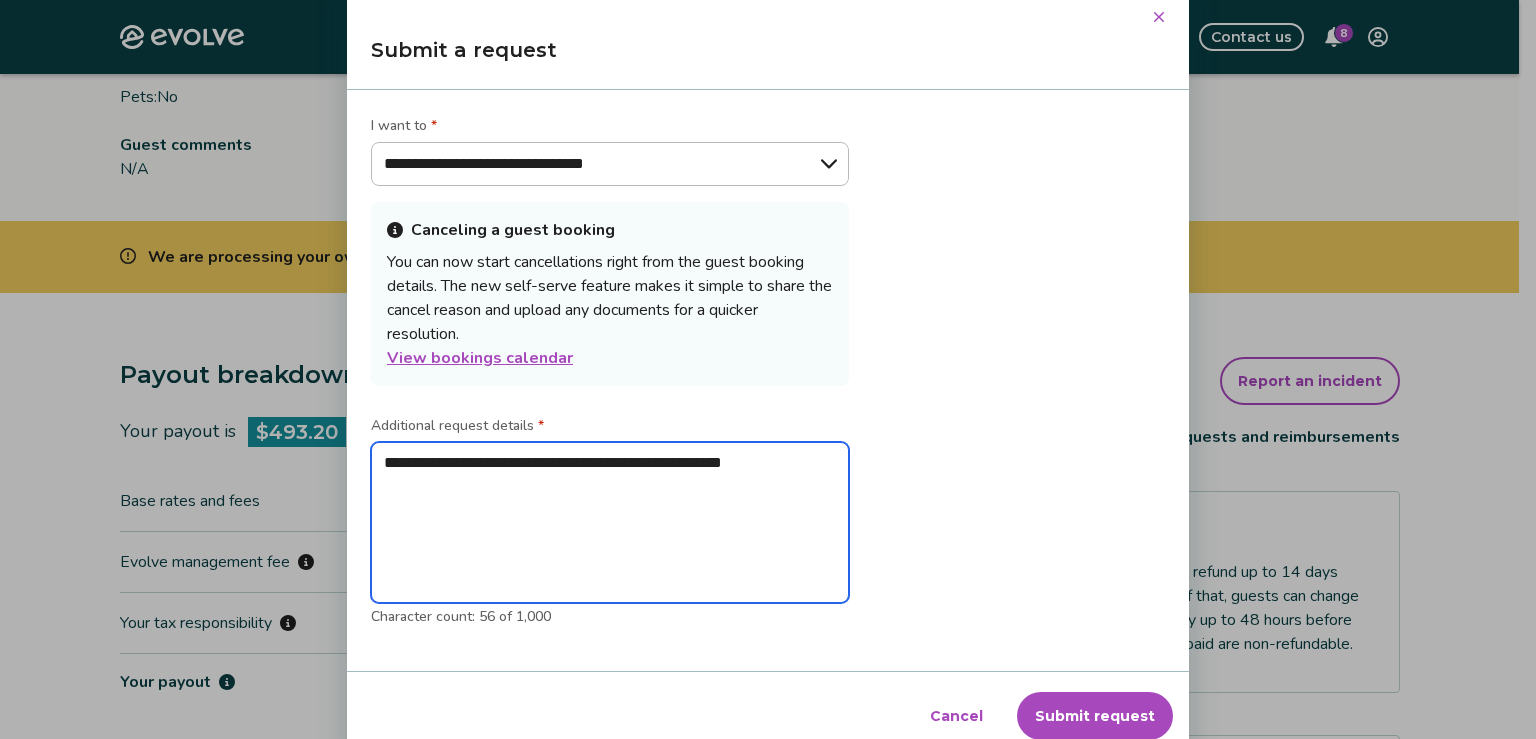 type on "**********" 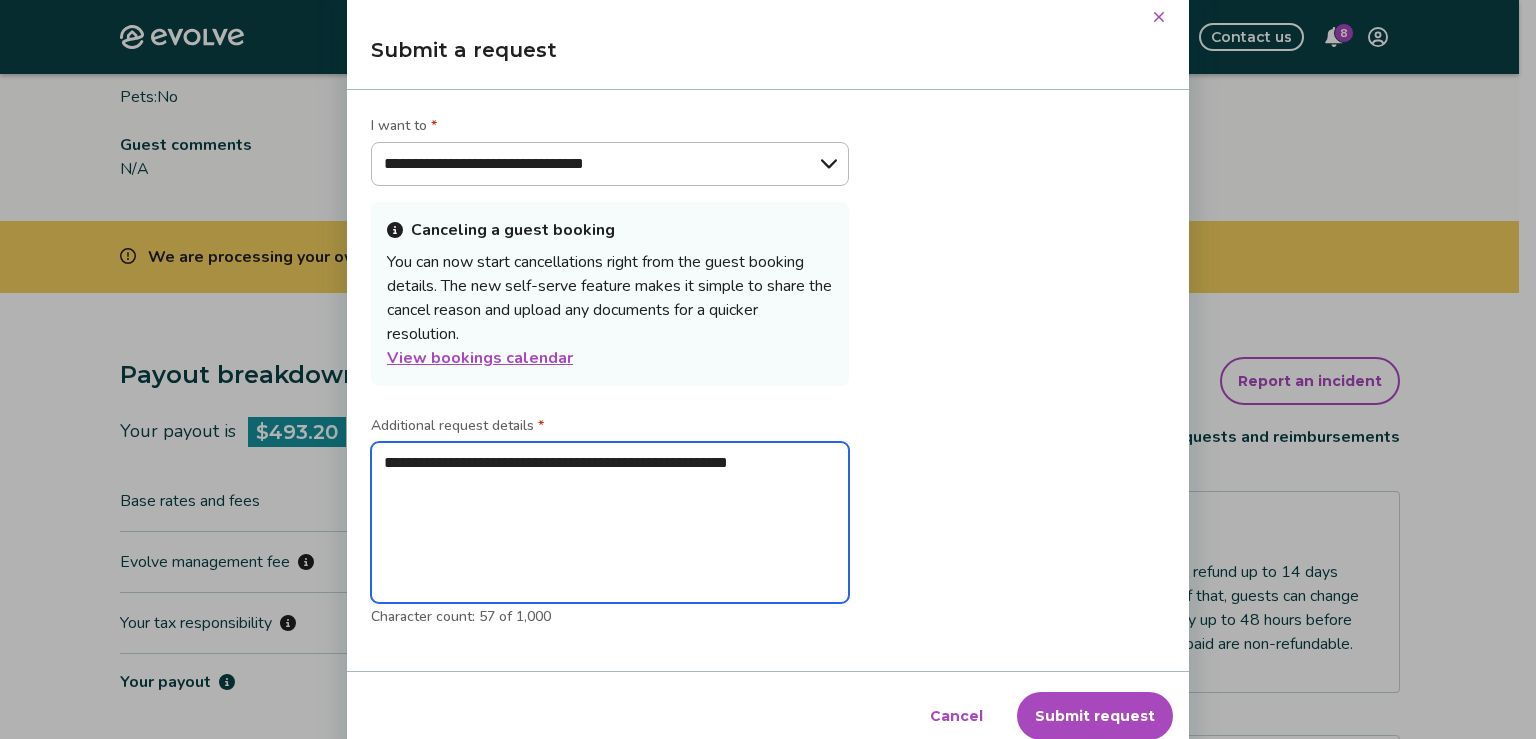 type on "**********" 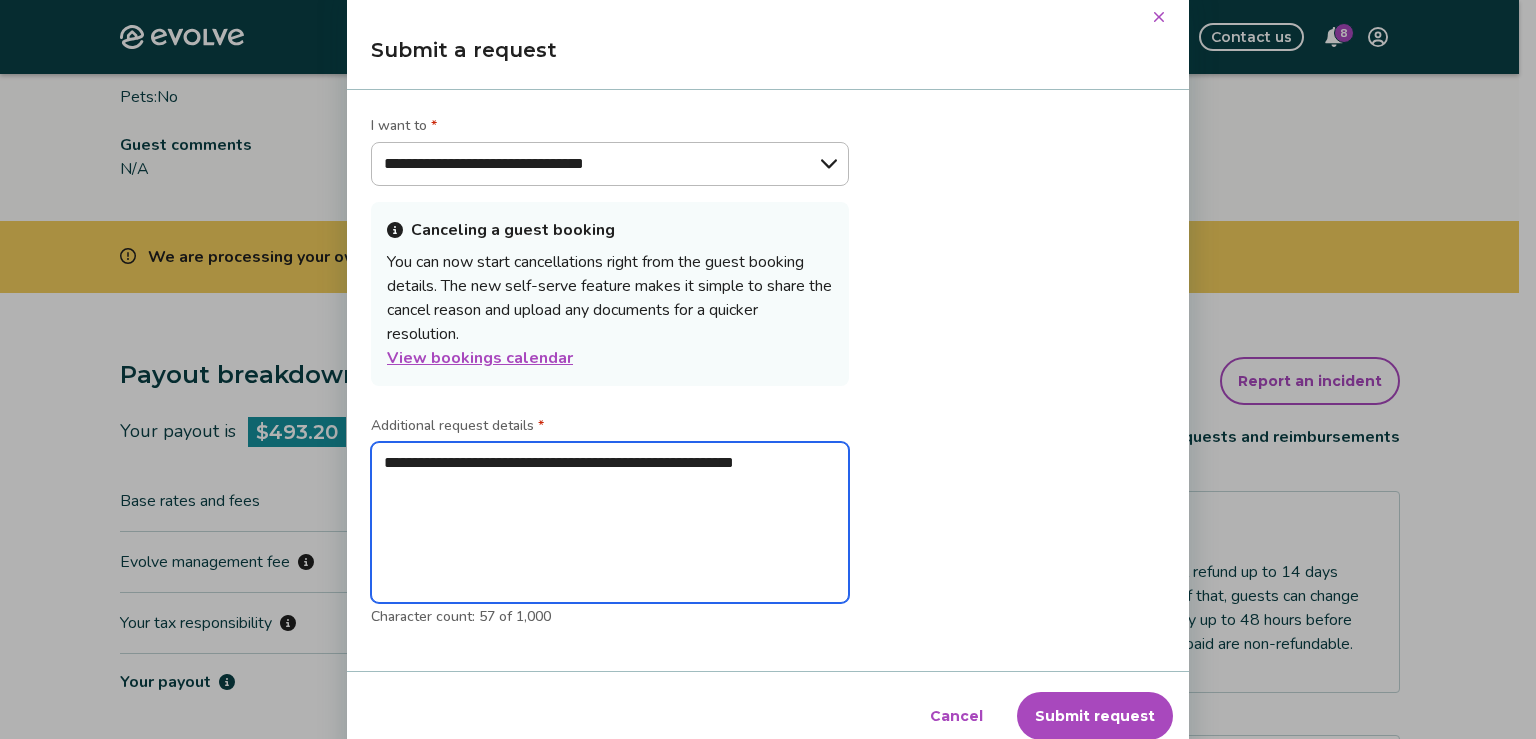 type on "**********" 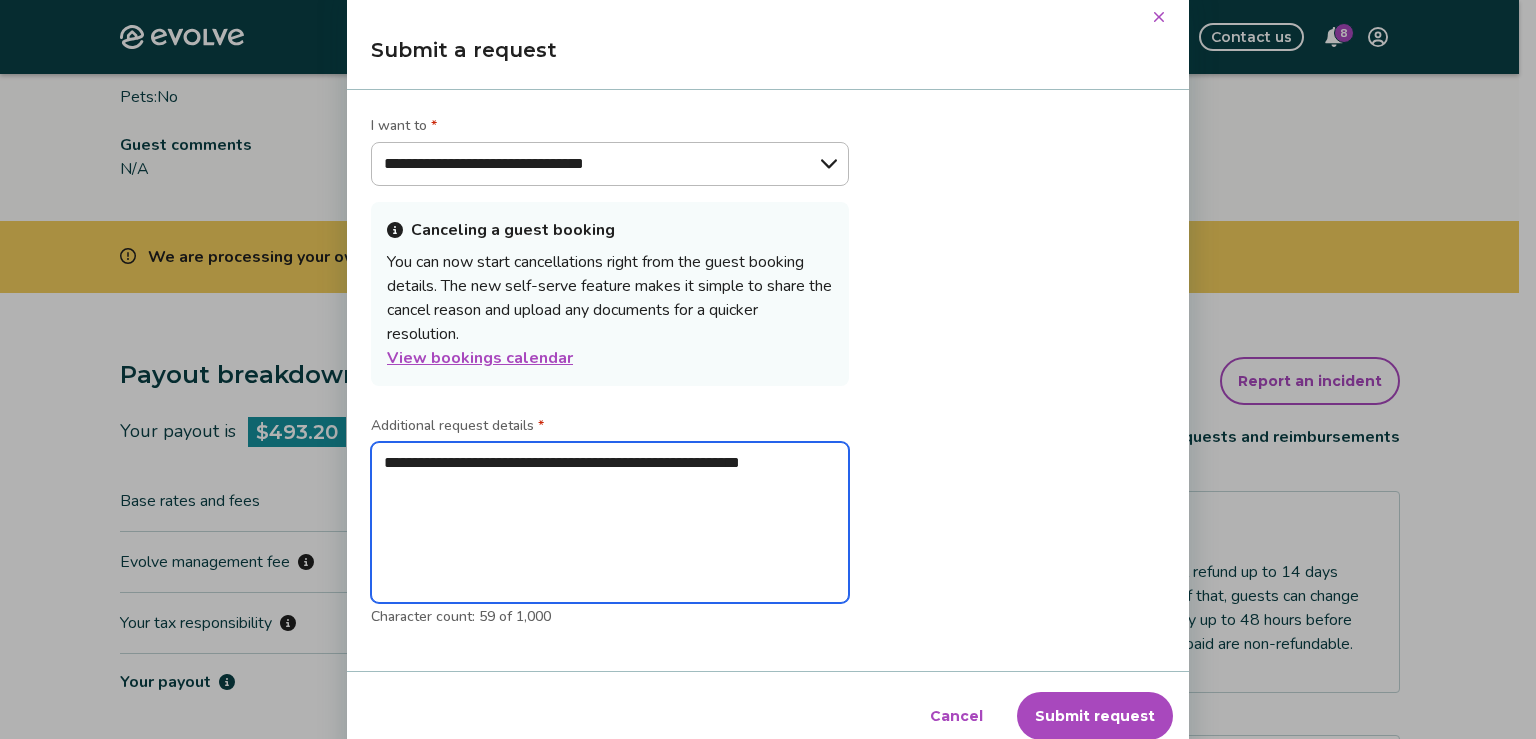 type on "**********" 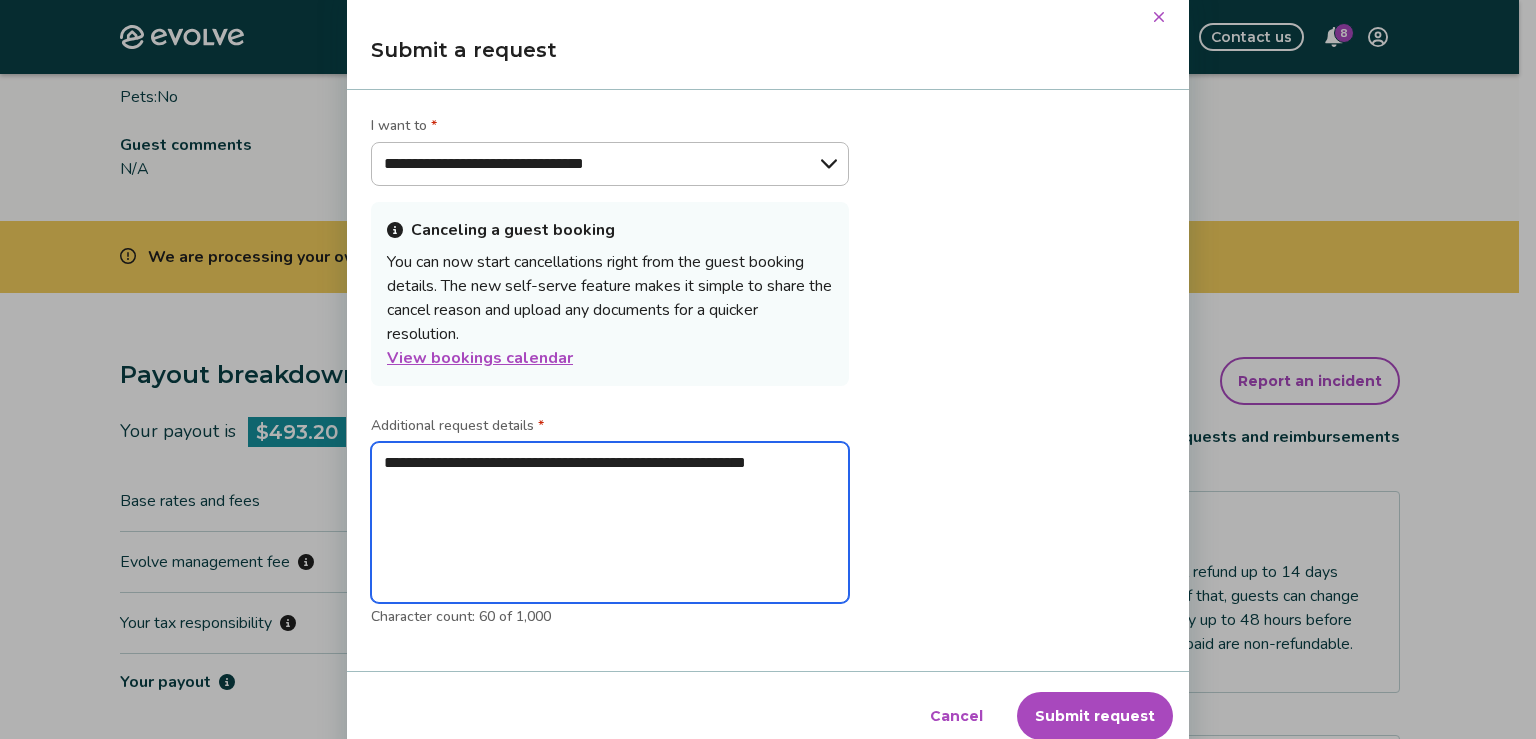 type on "**********" 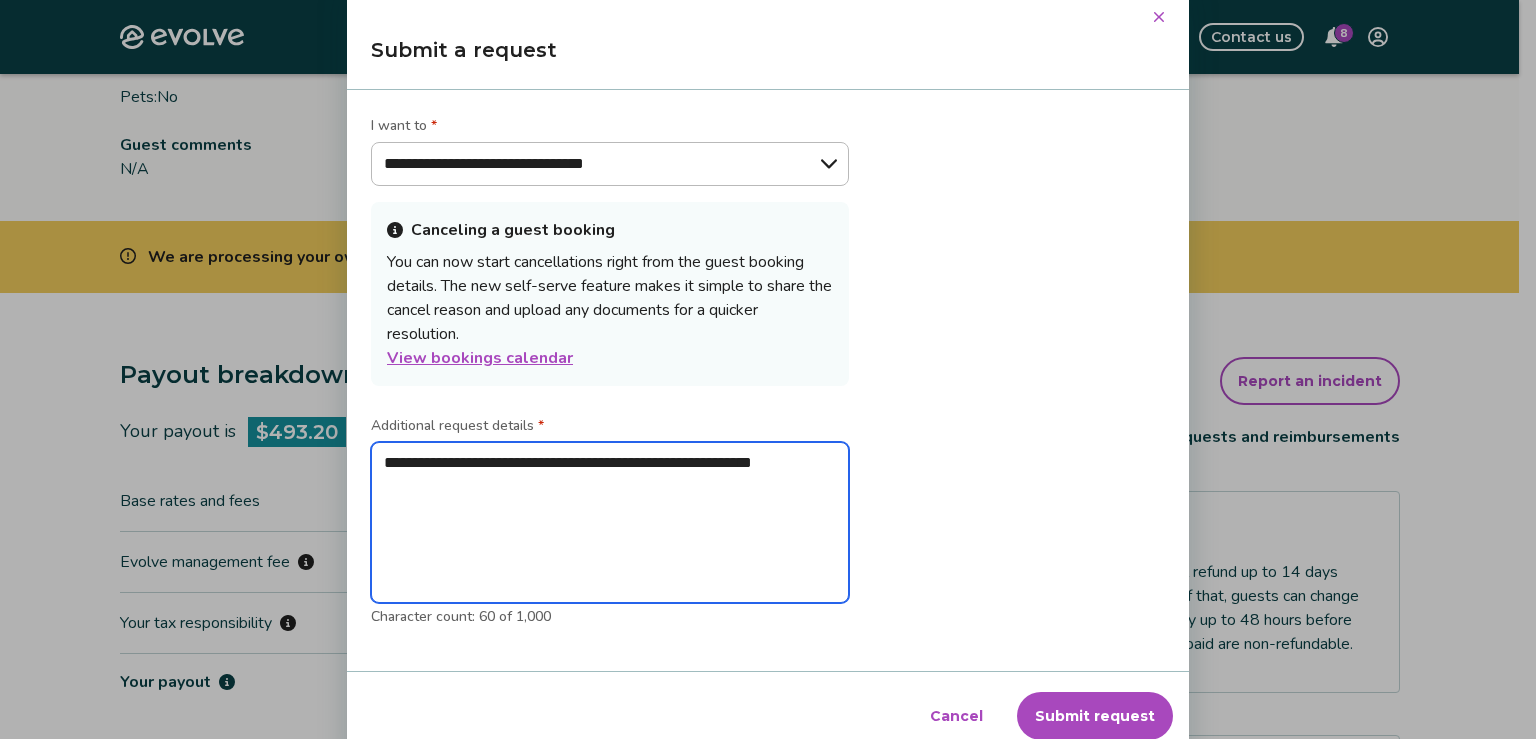 type on "**********" 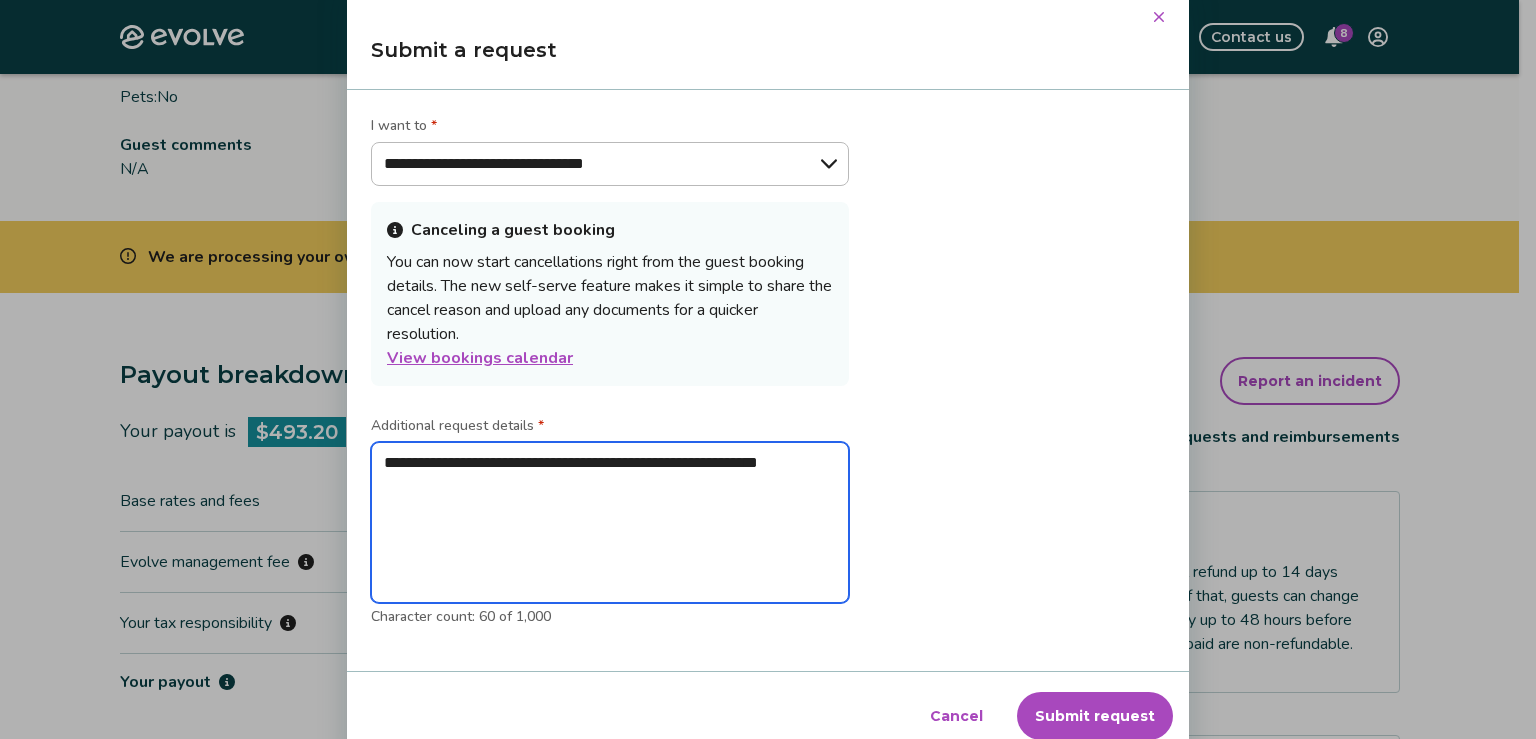 type on "*" 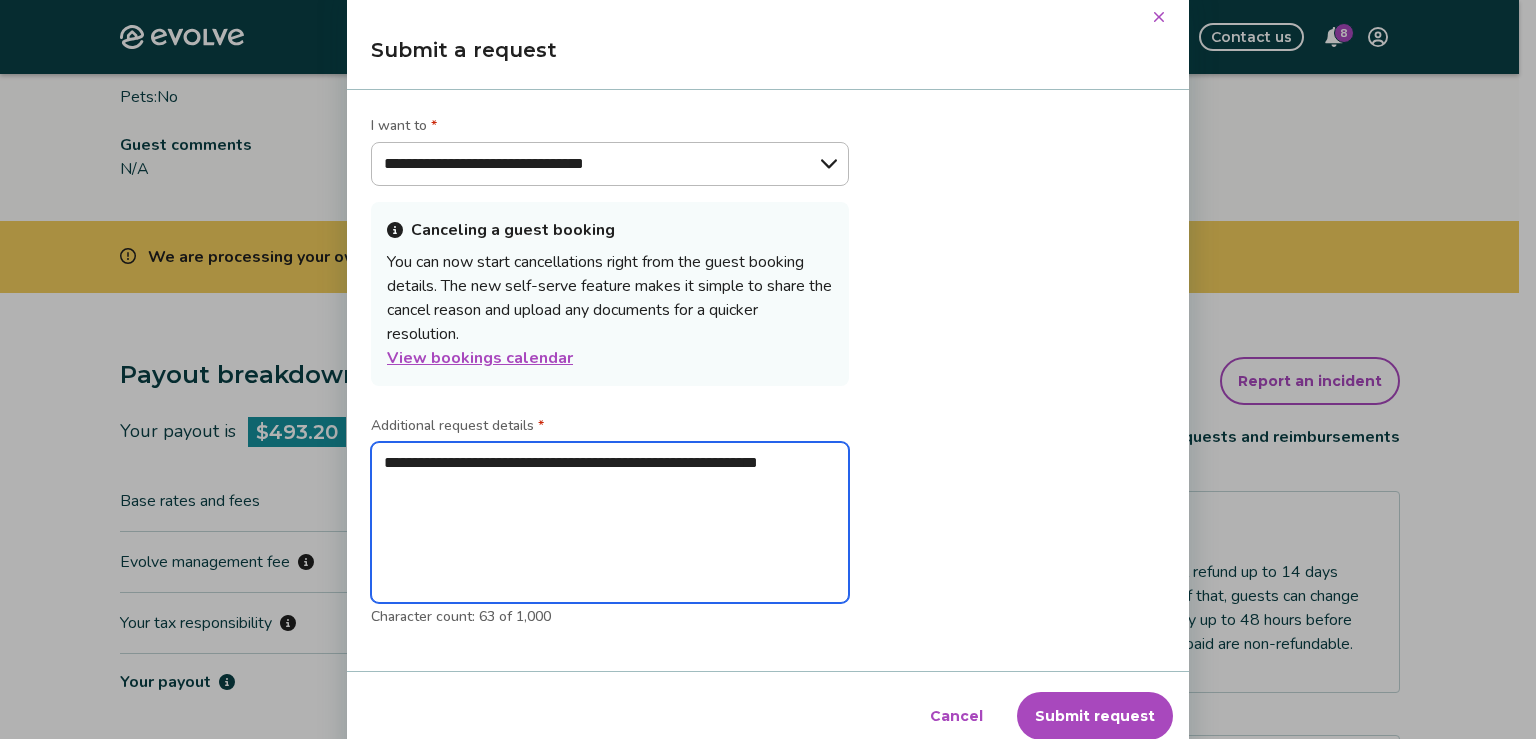 type on "**********" 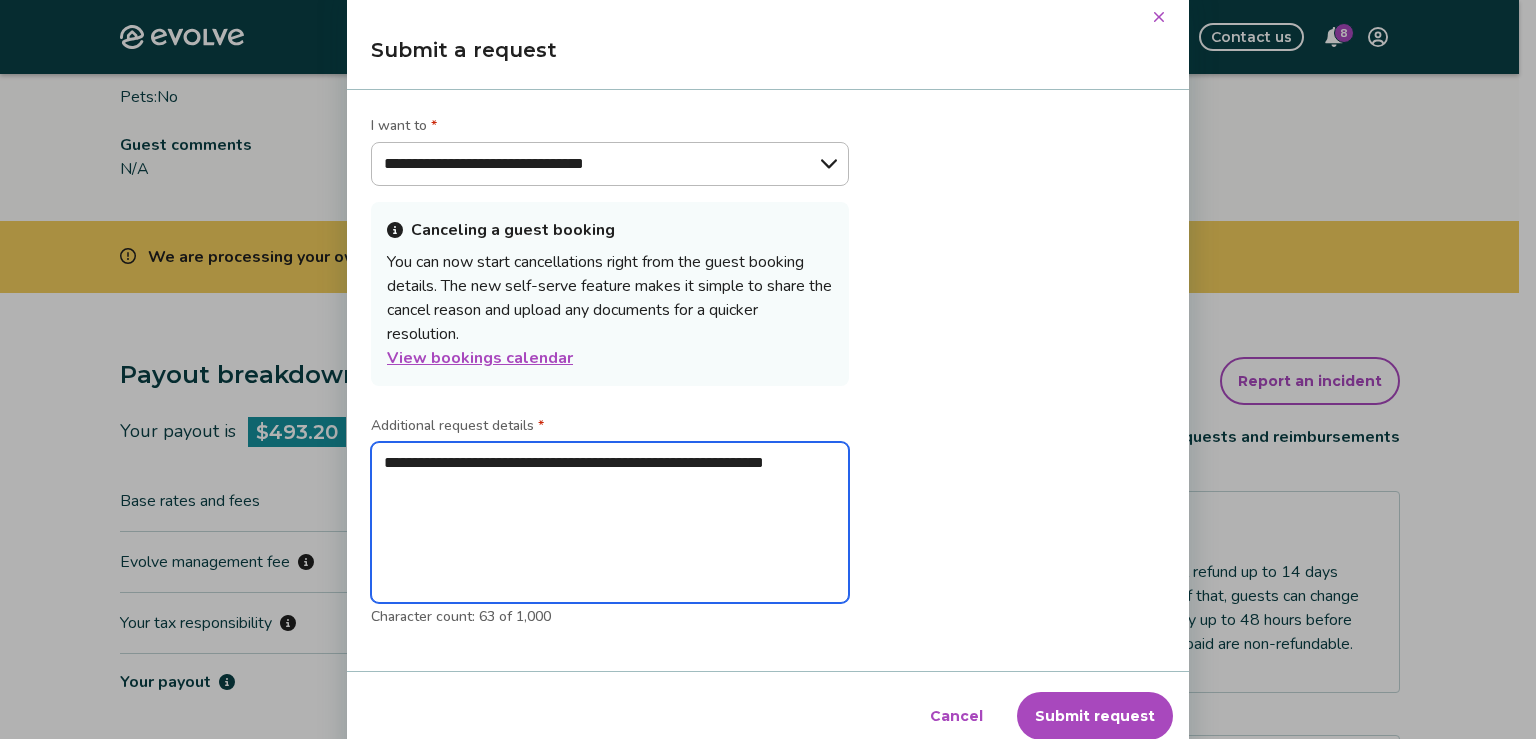 type on "**********" 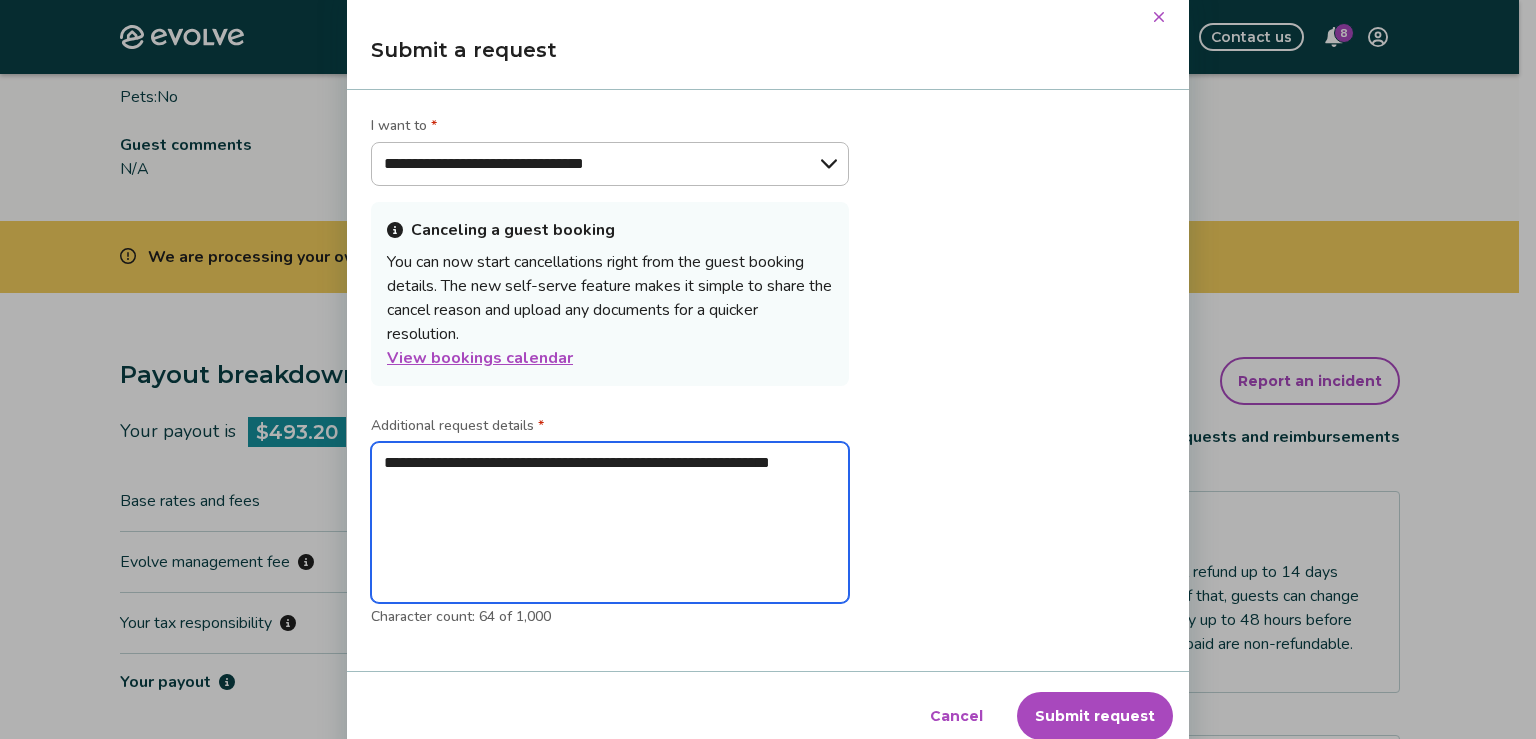 type on "**********" 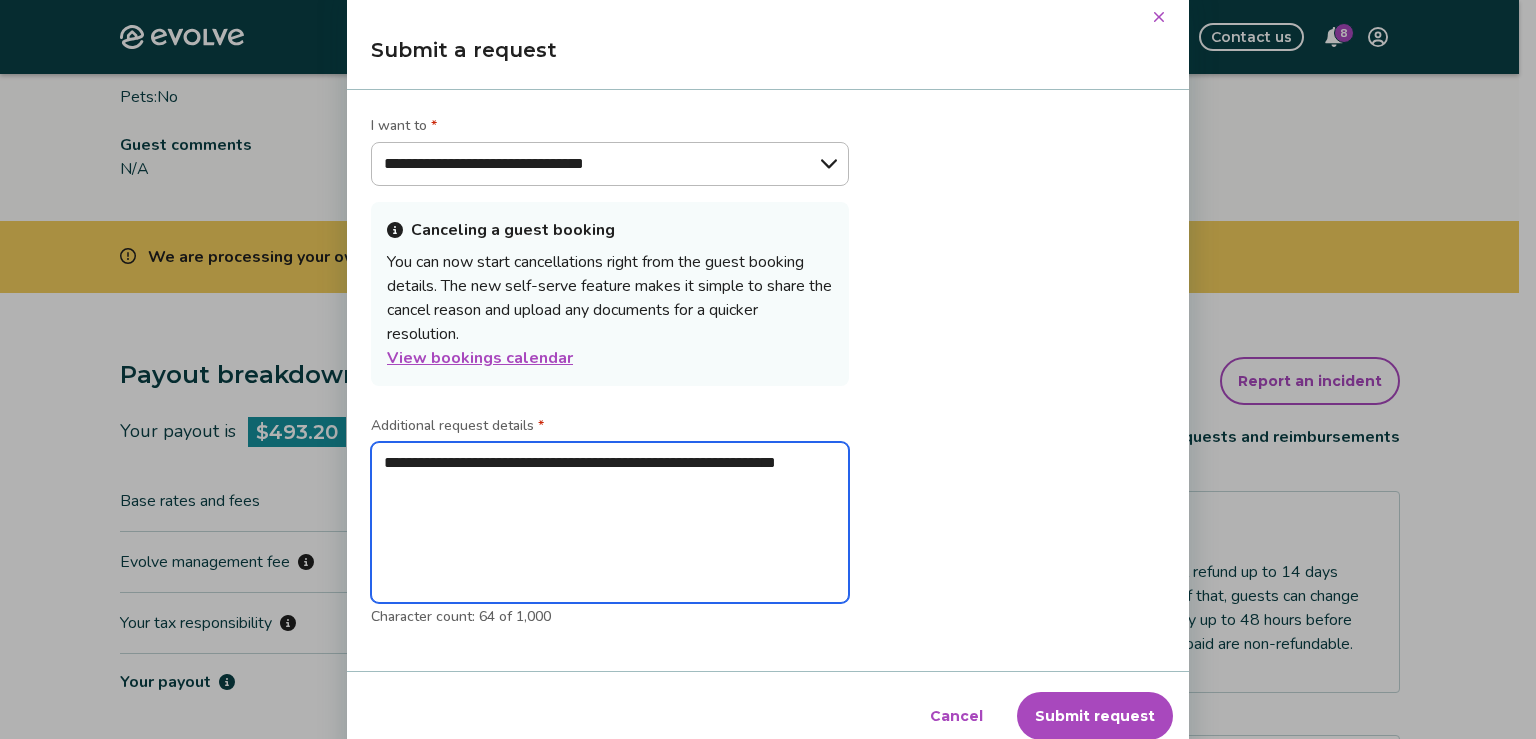 type on "**********" 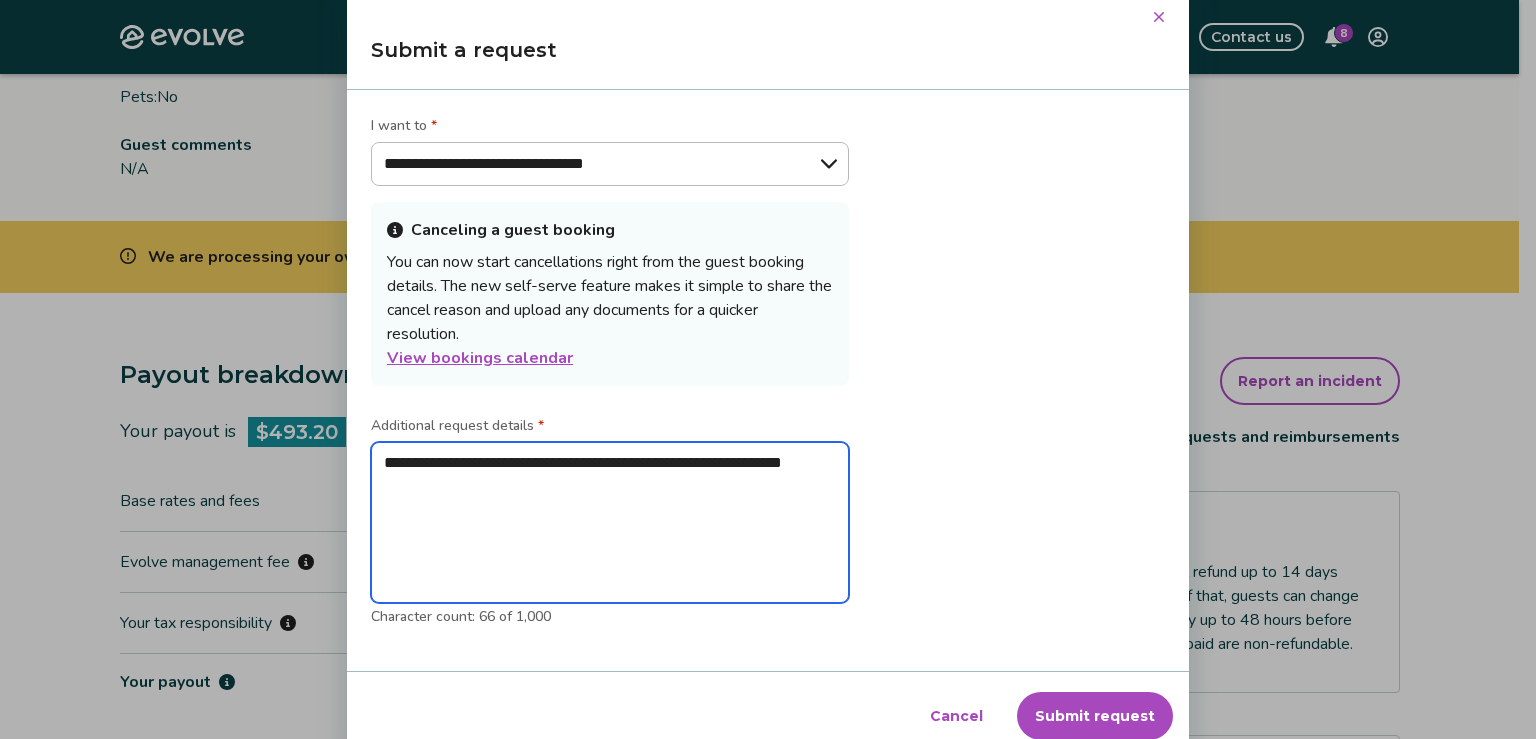 type on "**********" 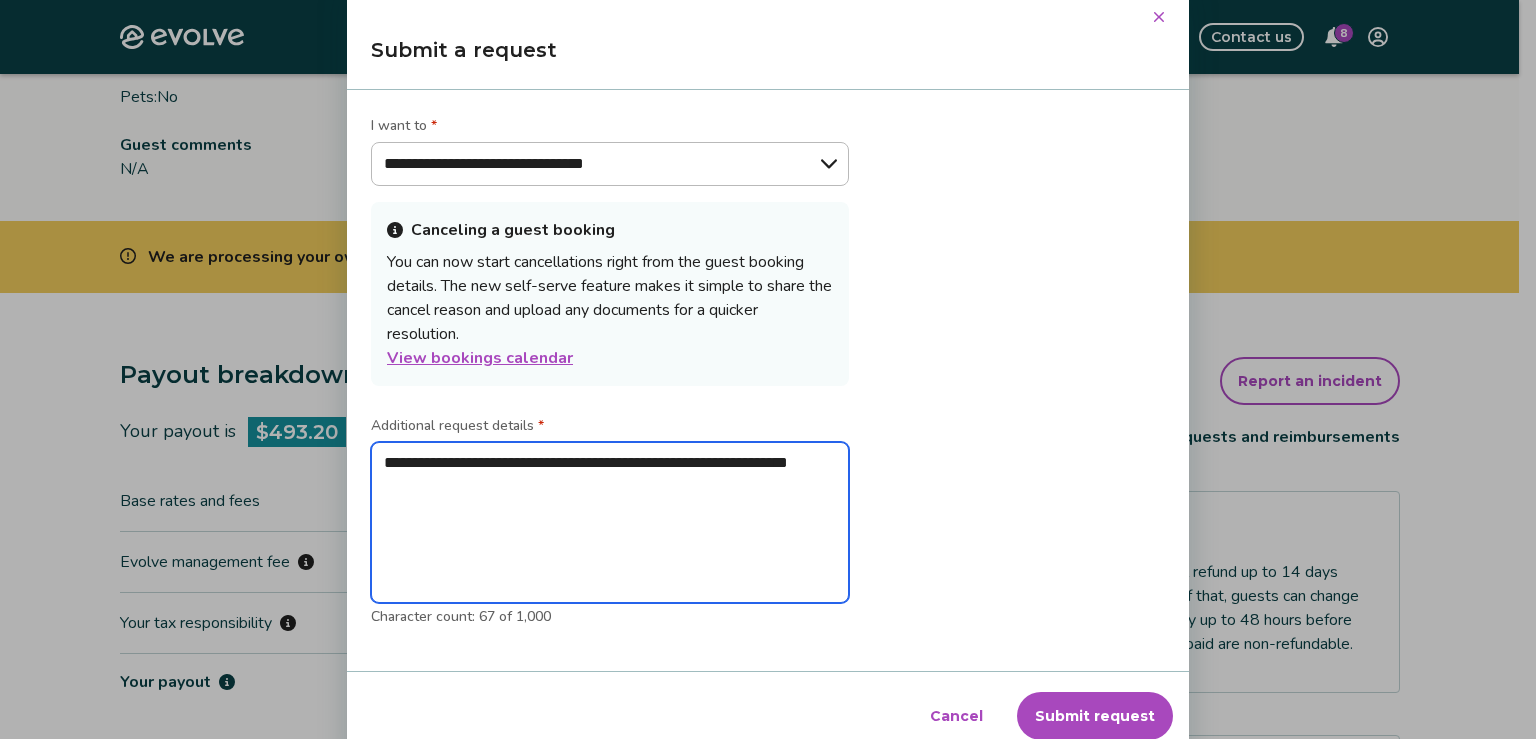 type on "**********" 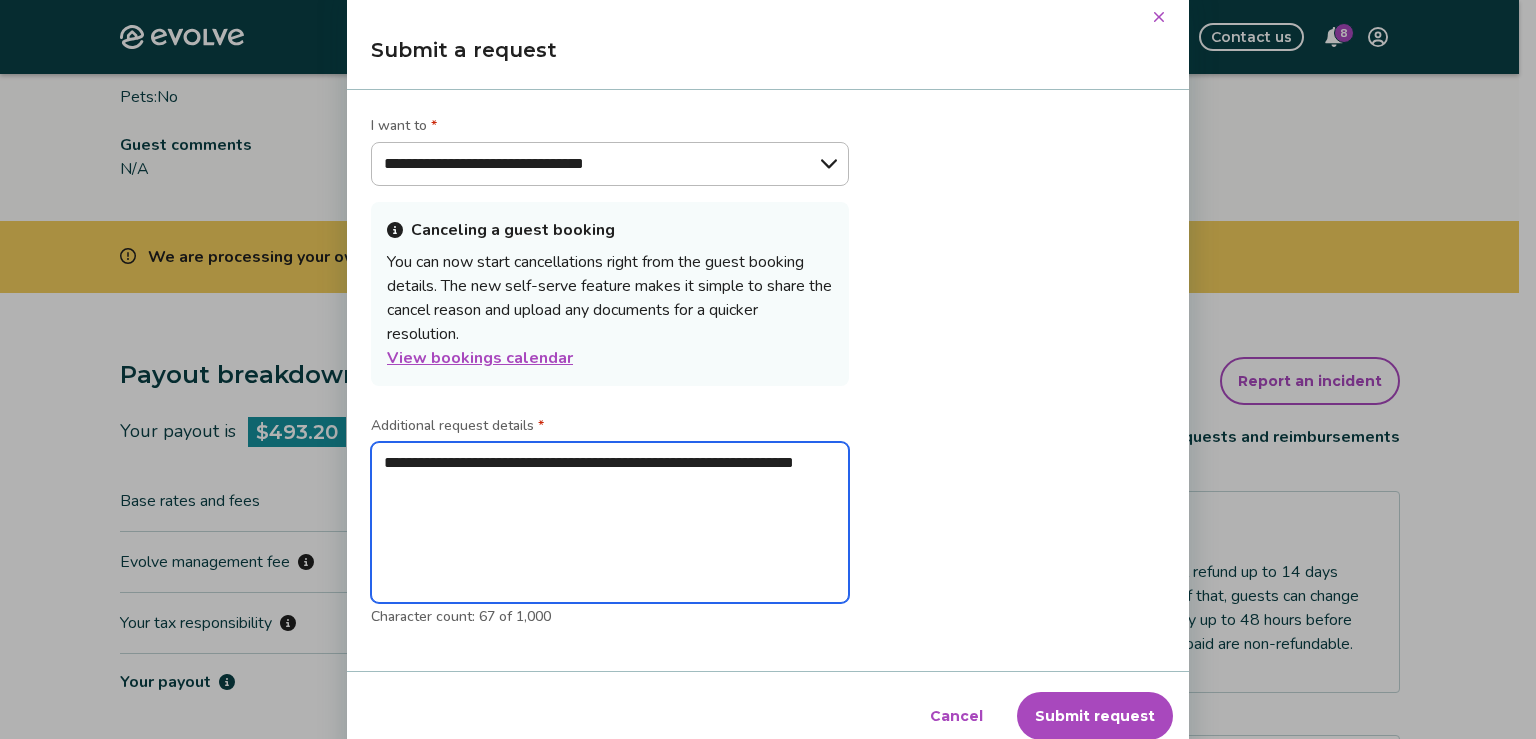 type on "**********" 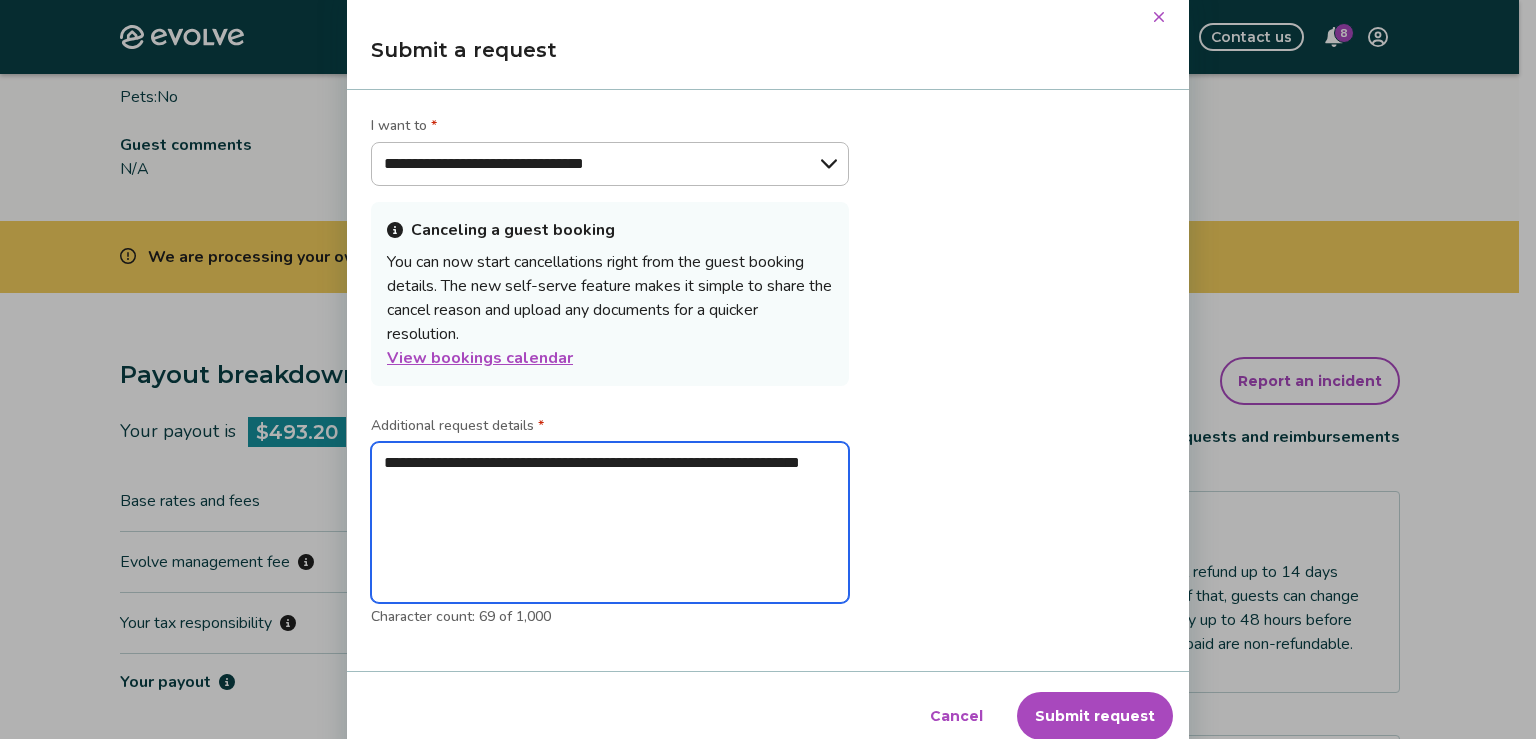type on "**********" 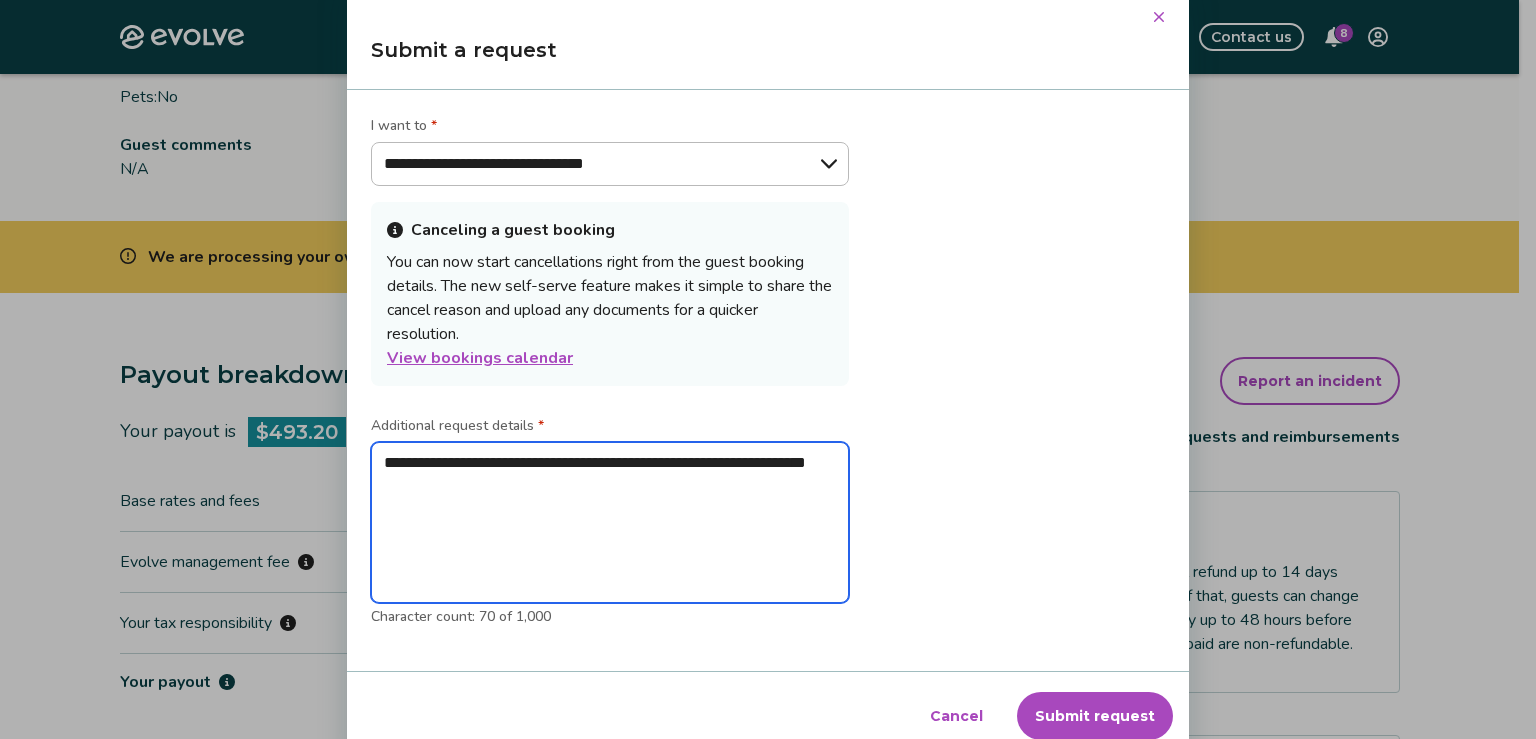 type on "**********" 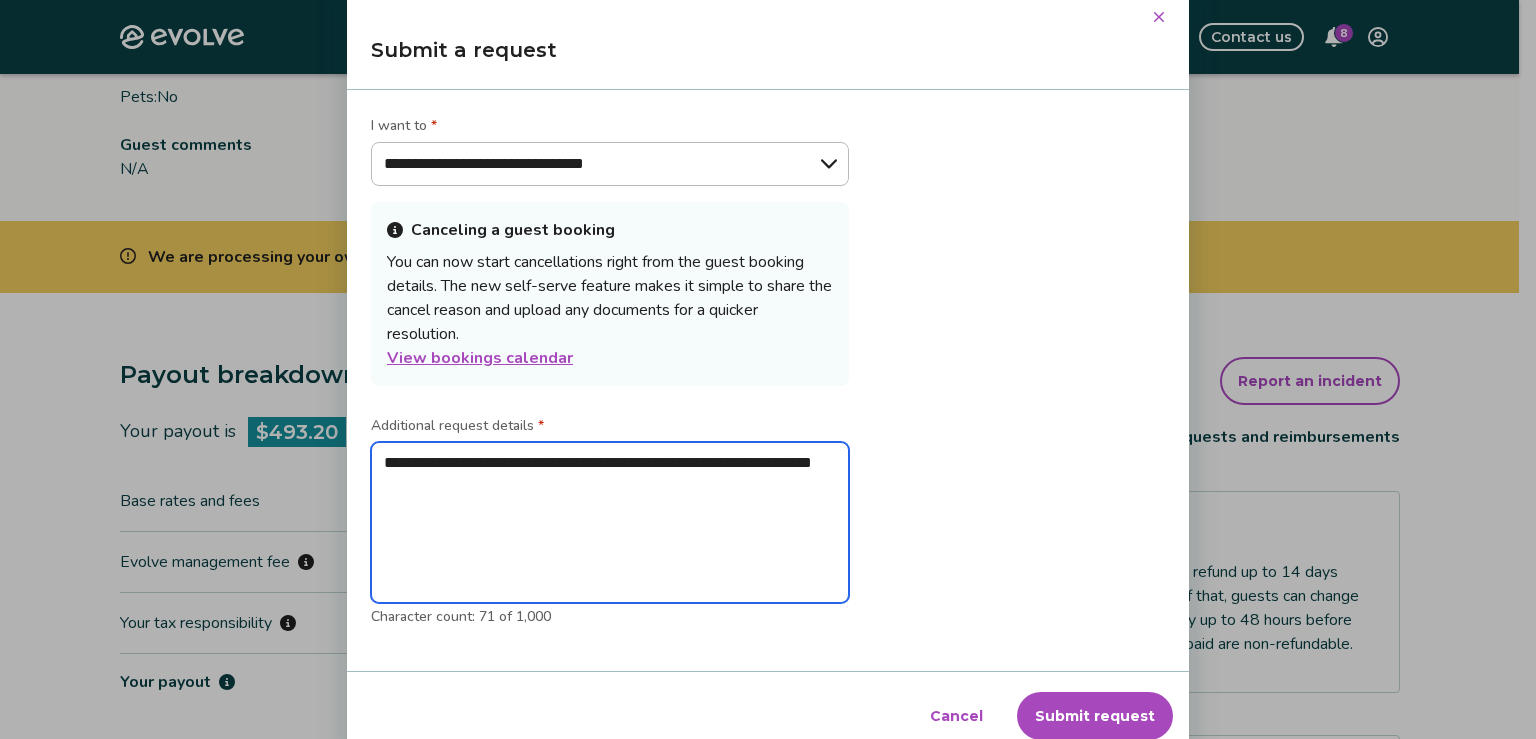 type on "**********" 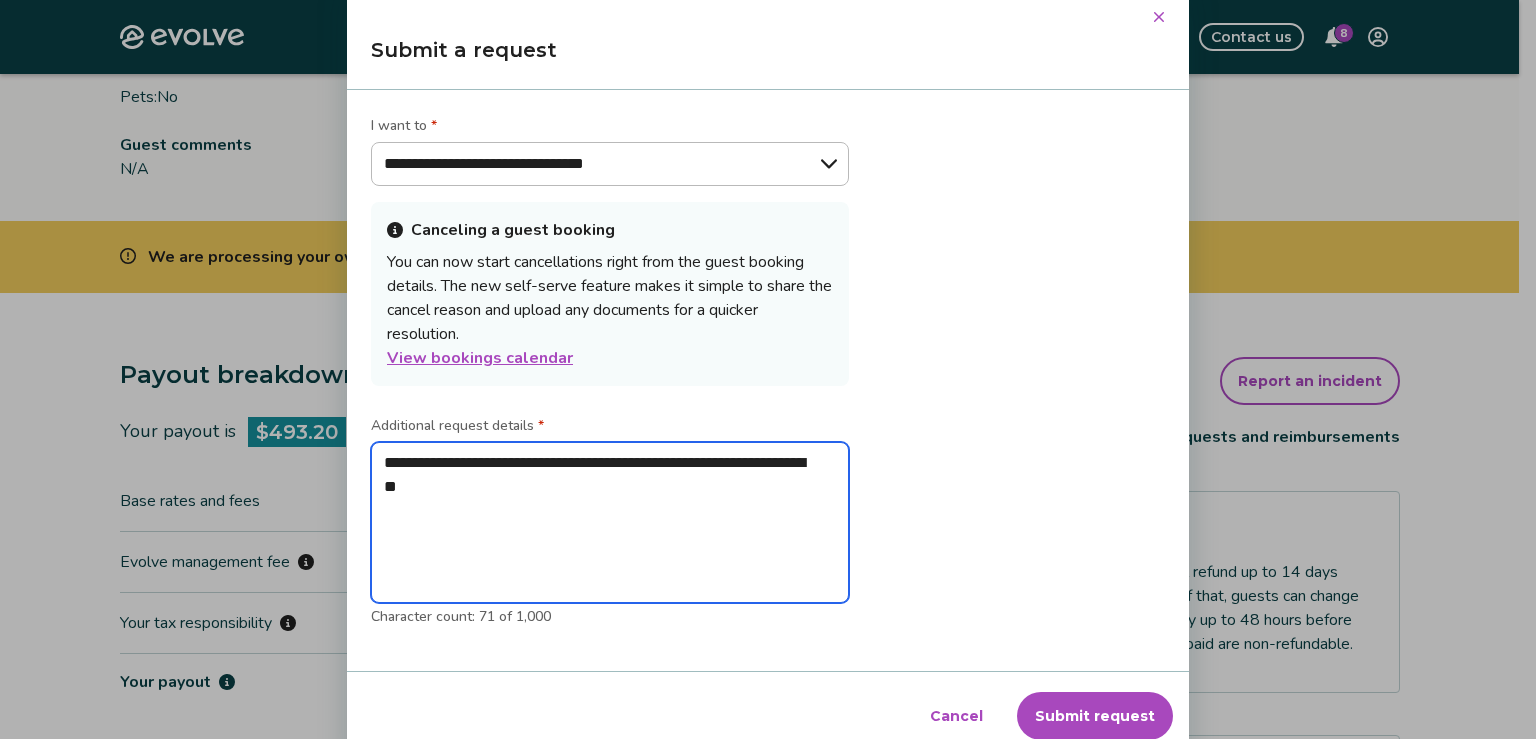 type on "**********" 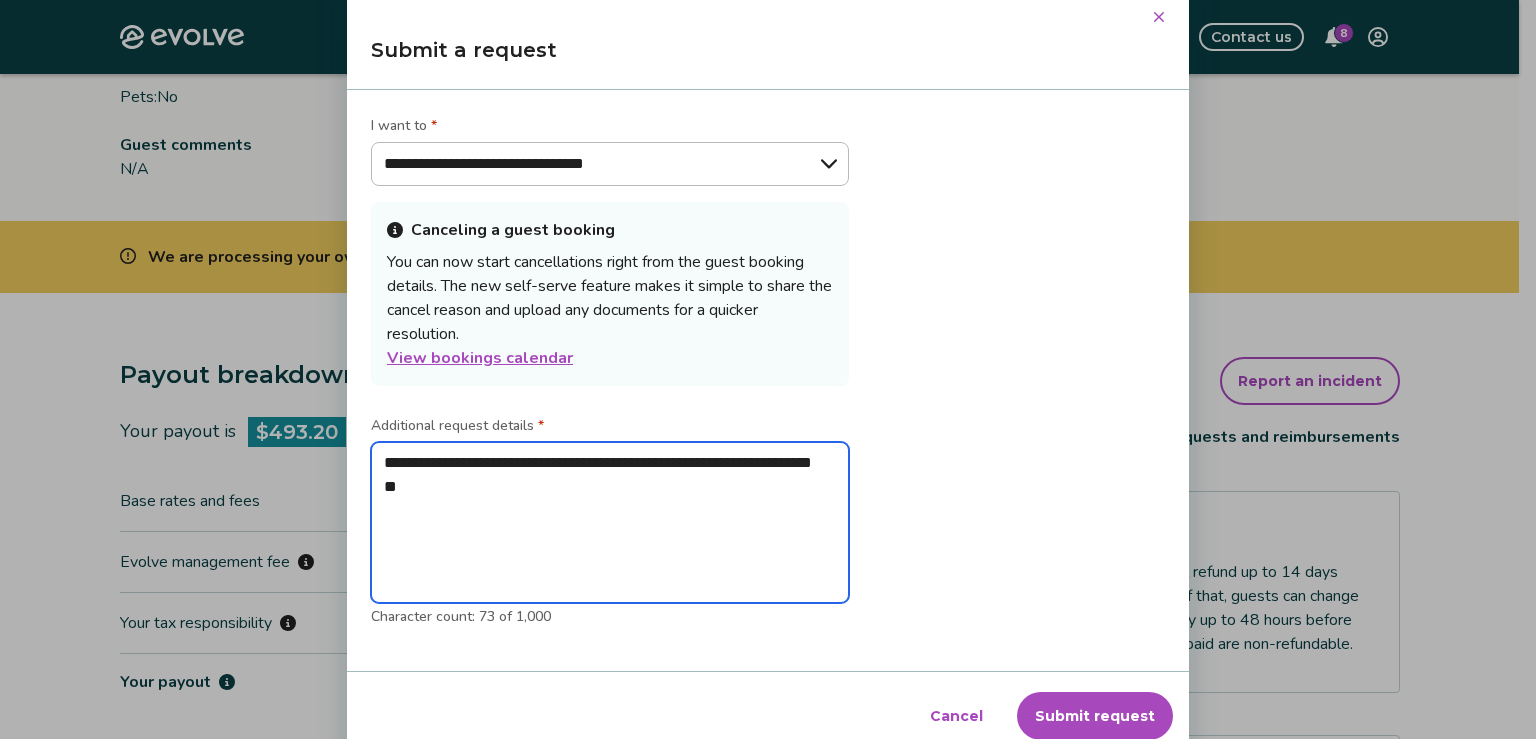 type on "**********" 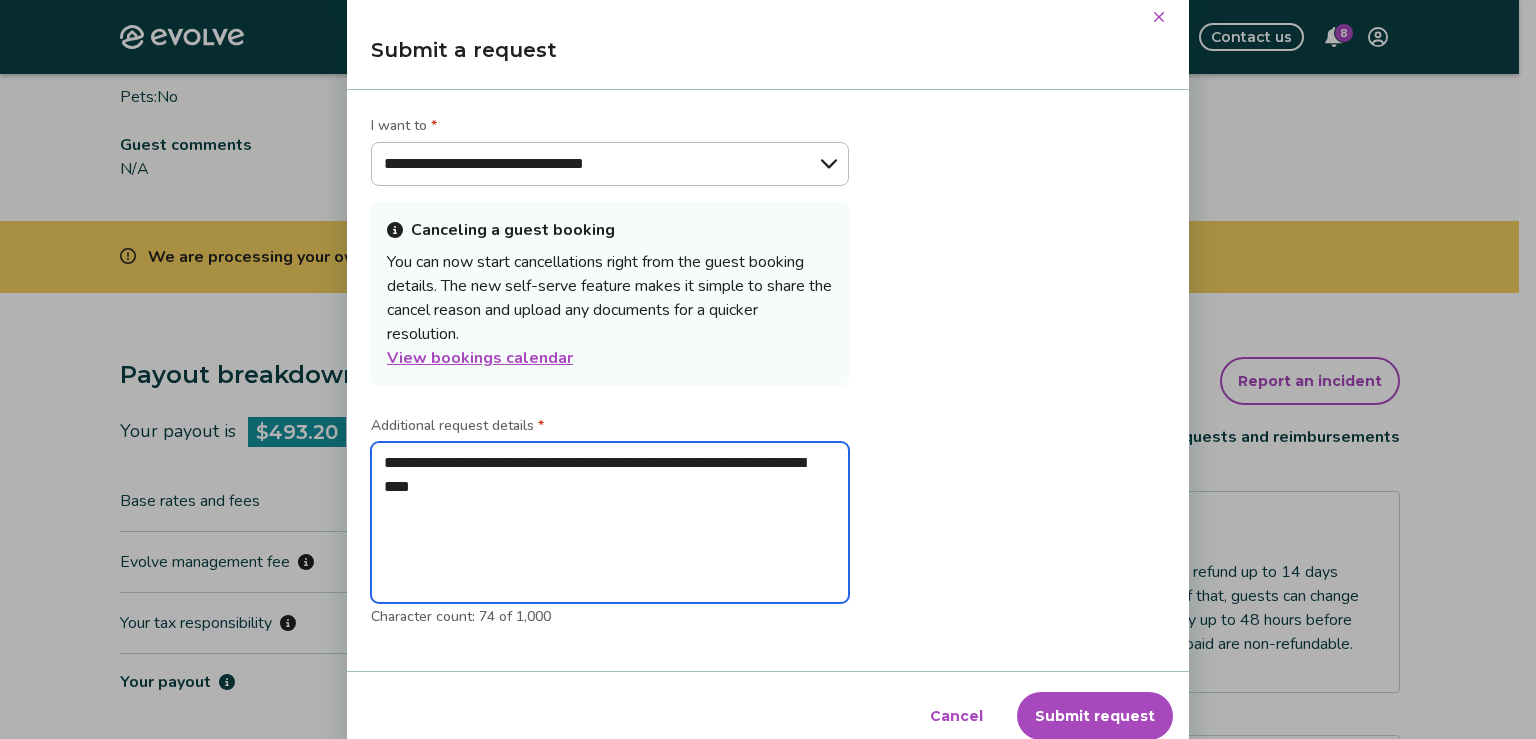 type on "**********" 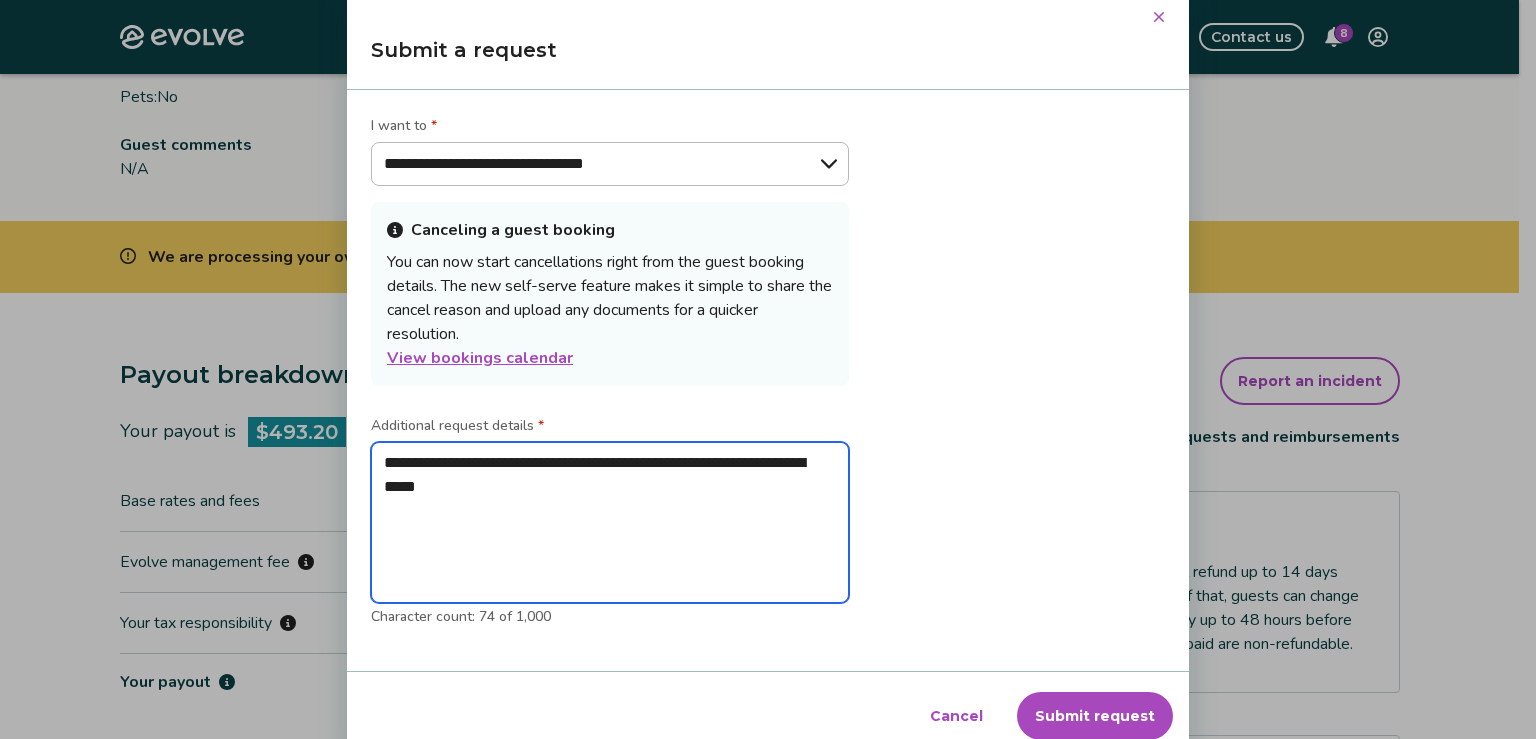 type on "**********" 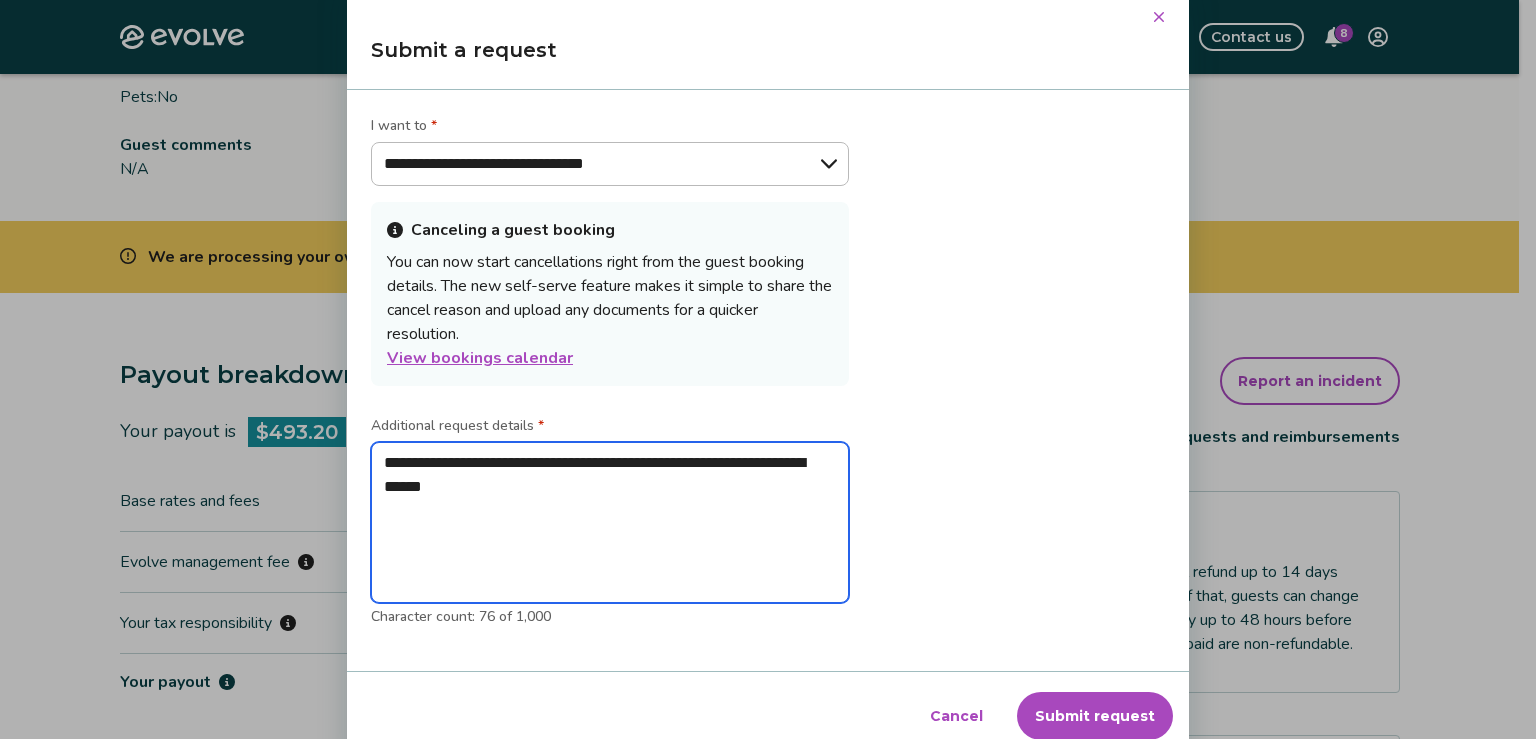 type on "**********" 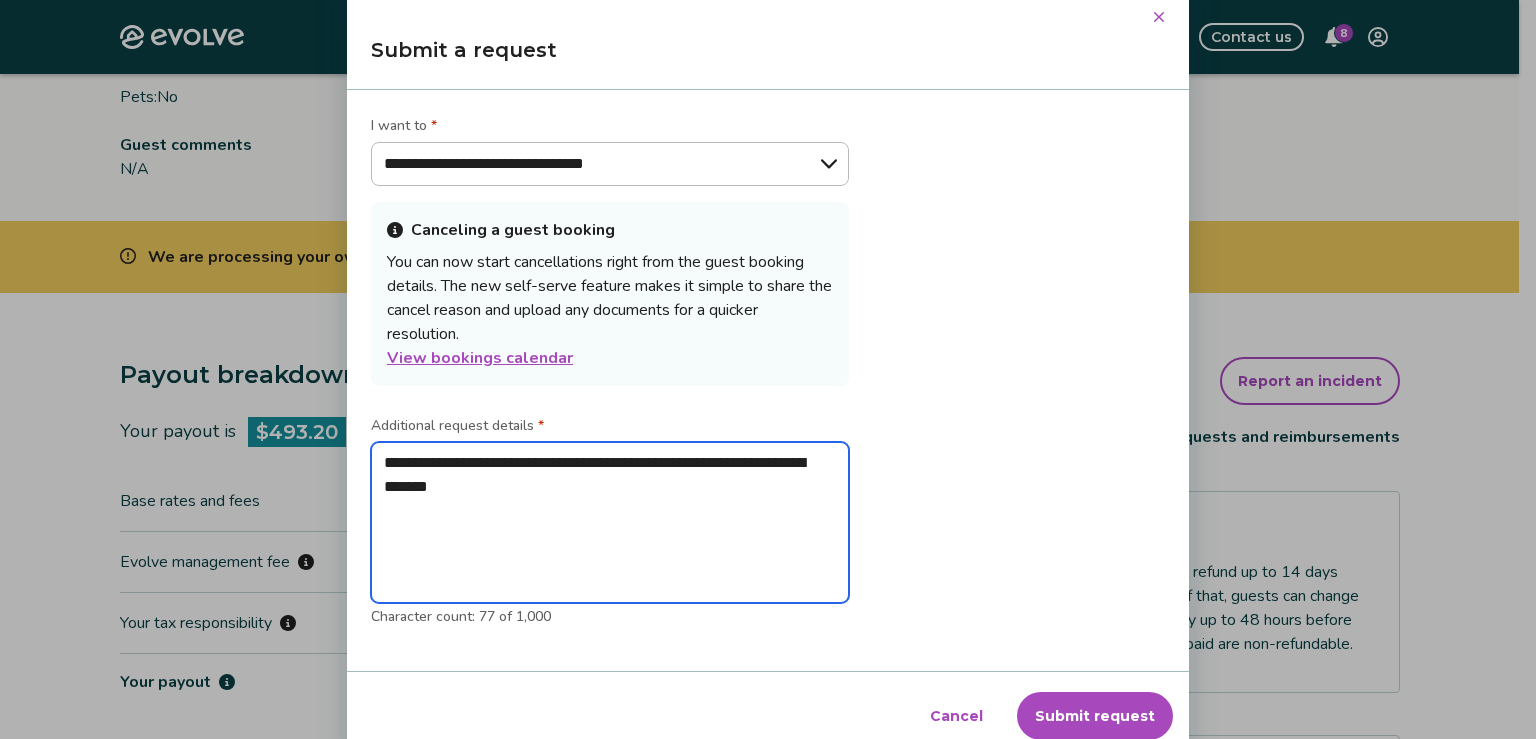 click on "**********" at bounding box center [610, 523] 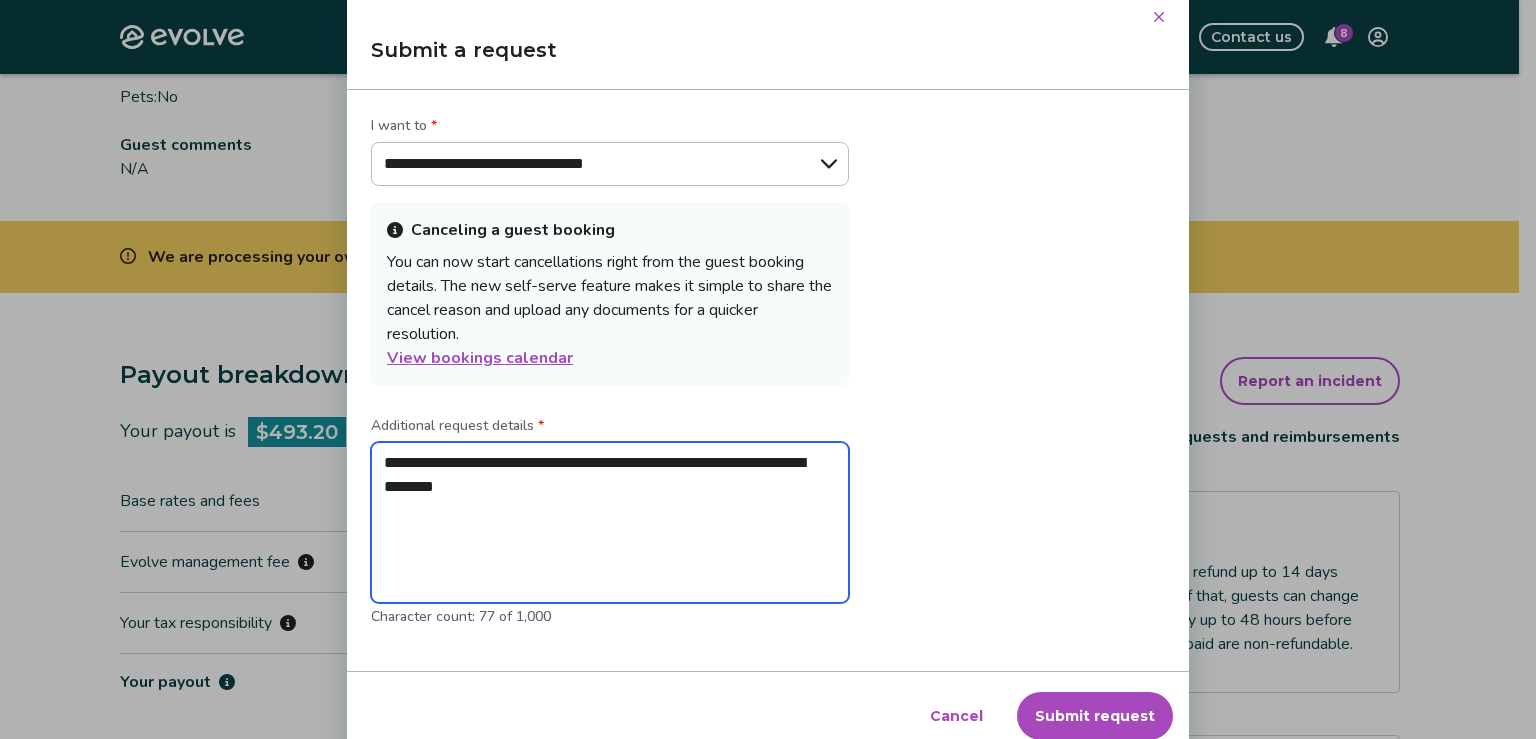 type on "*" 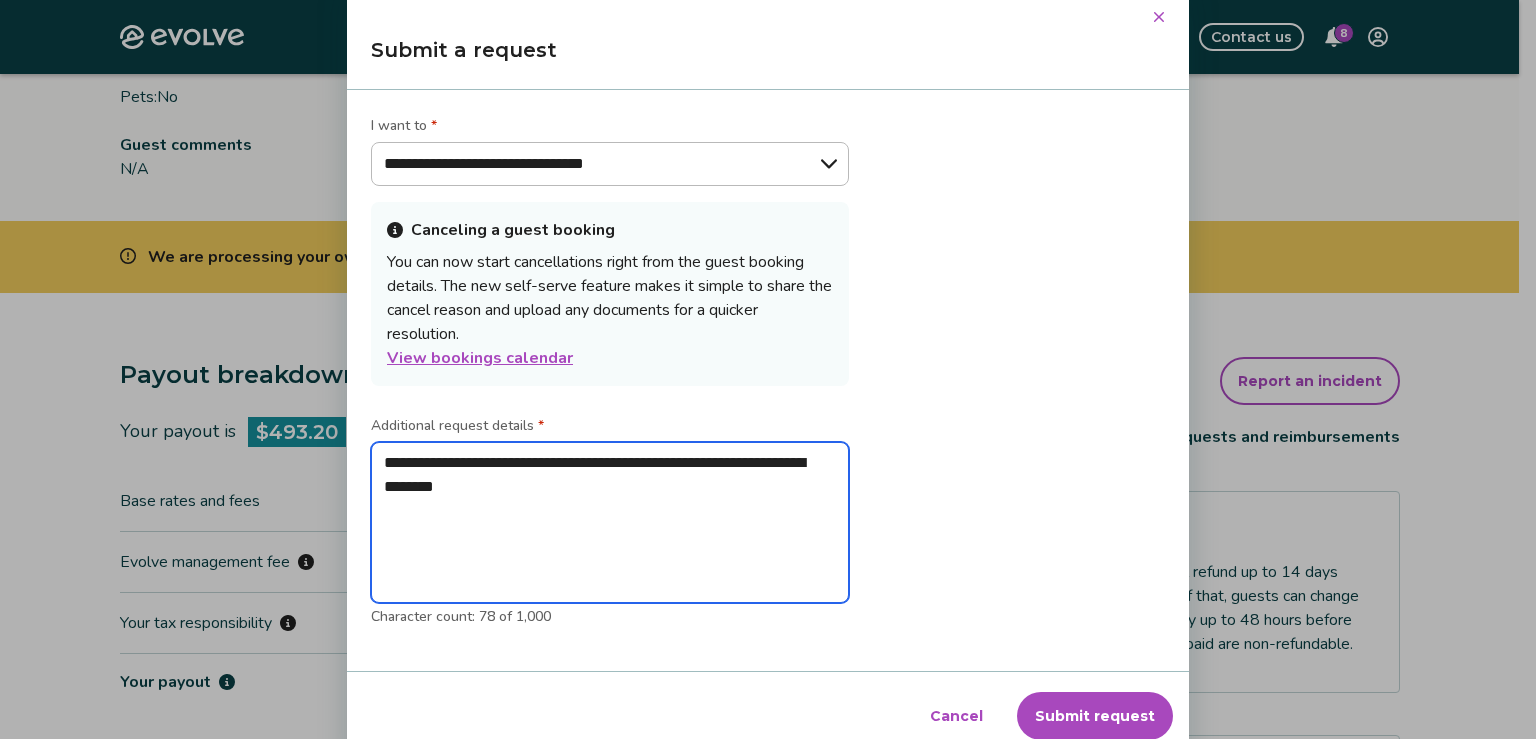 type on "**********" 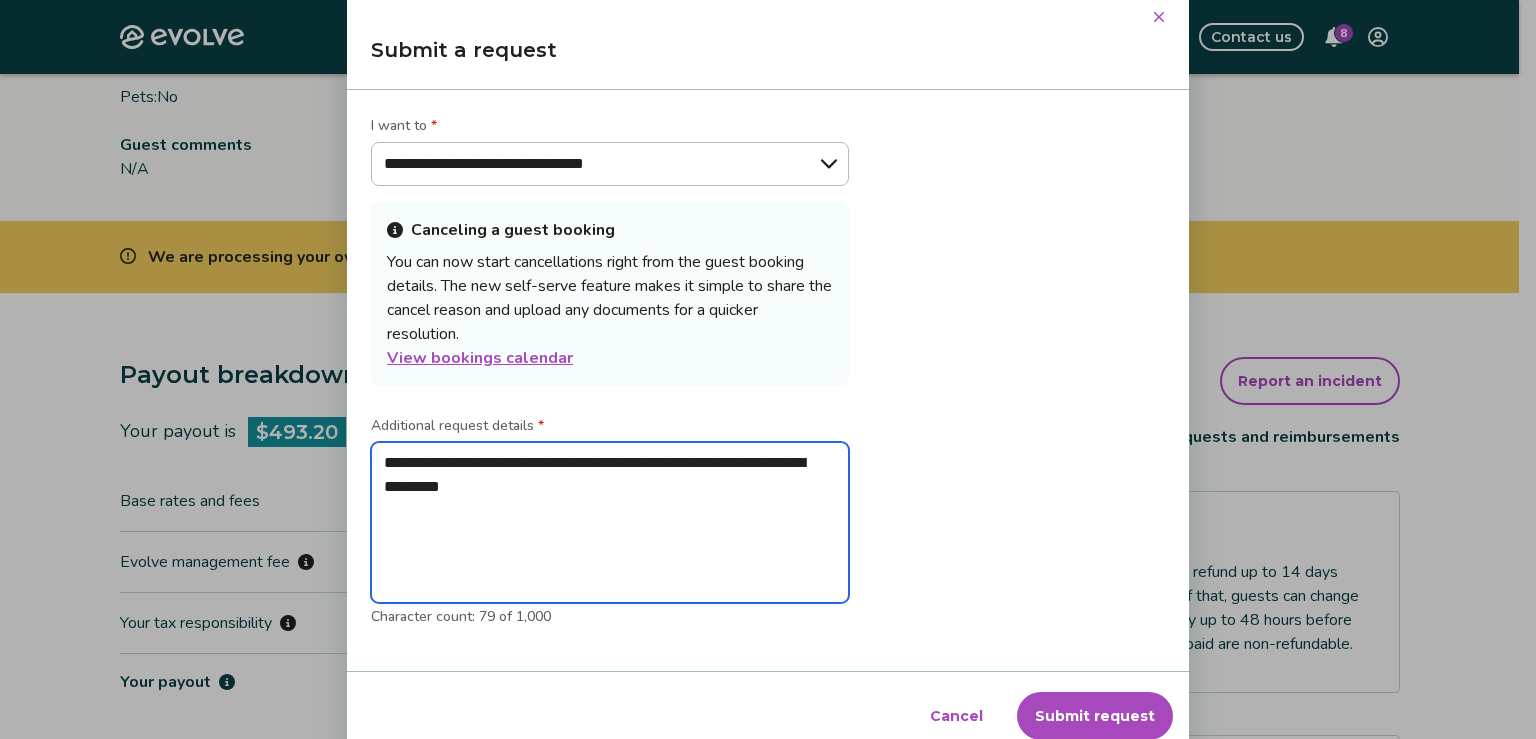 type on "**********" 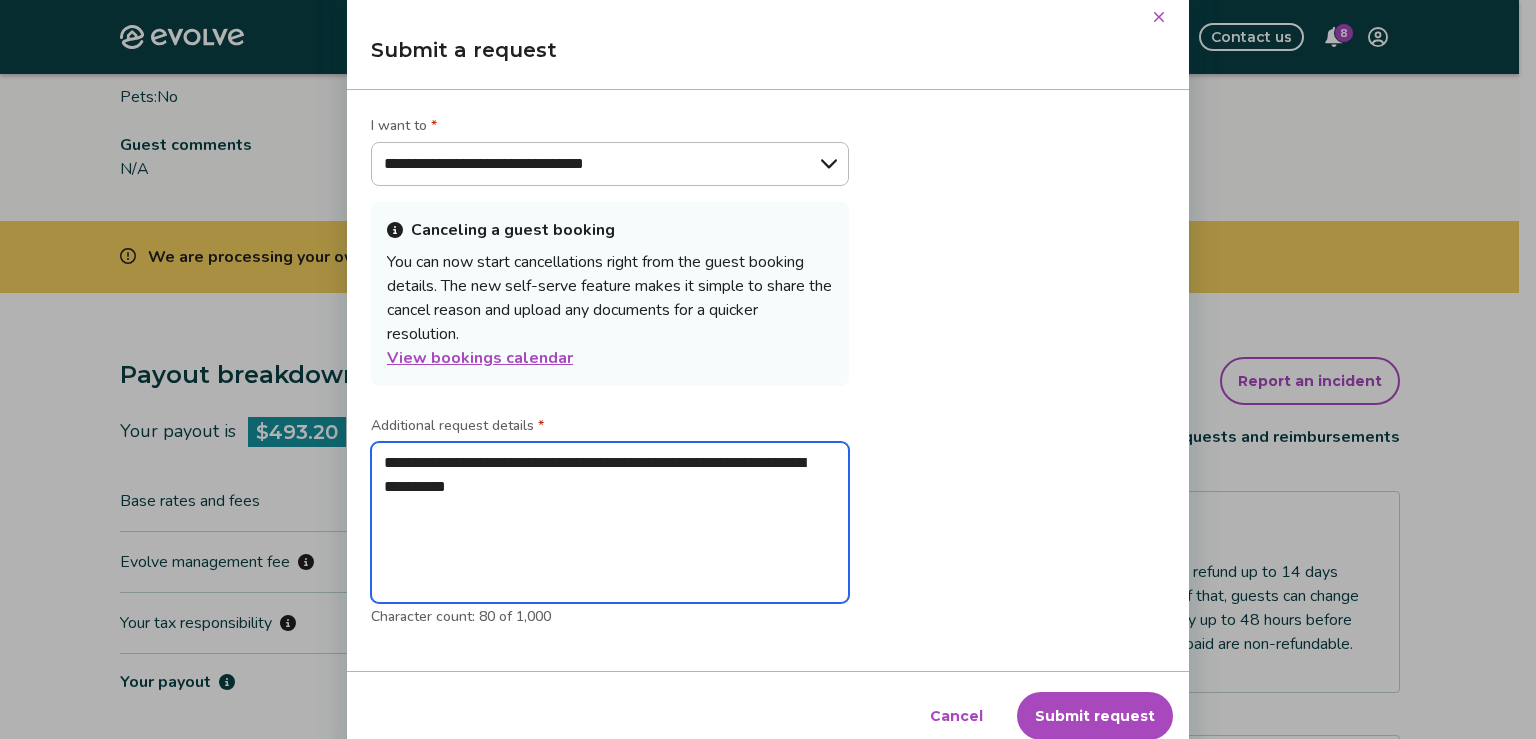 type on "**********" 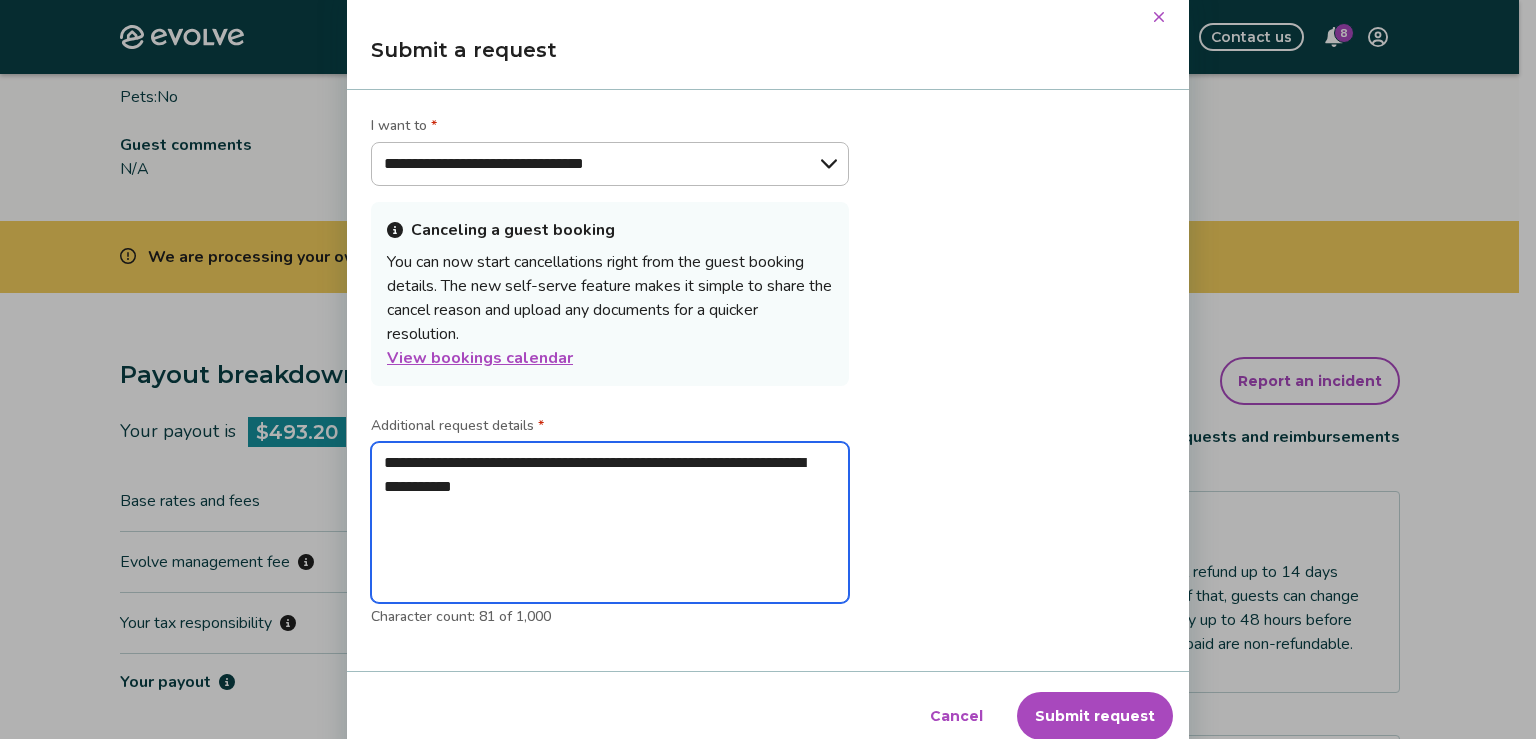 type on "**********" 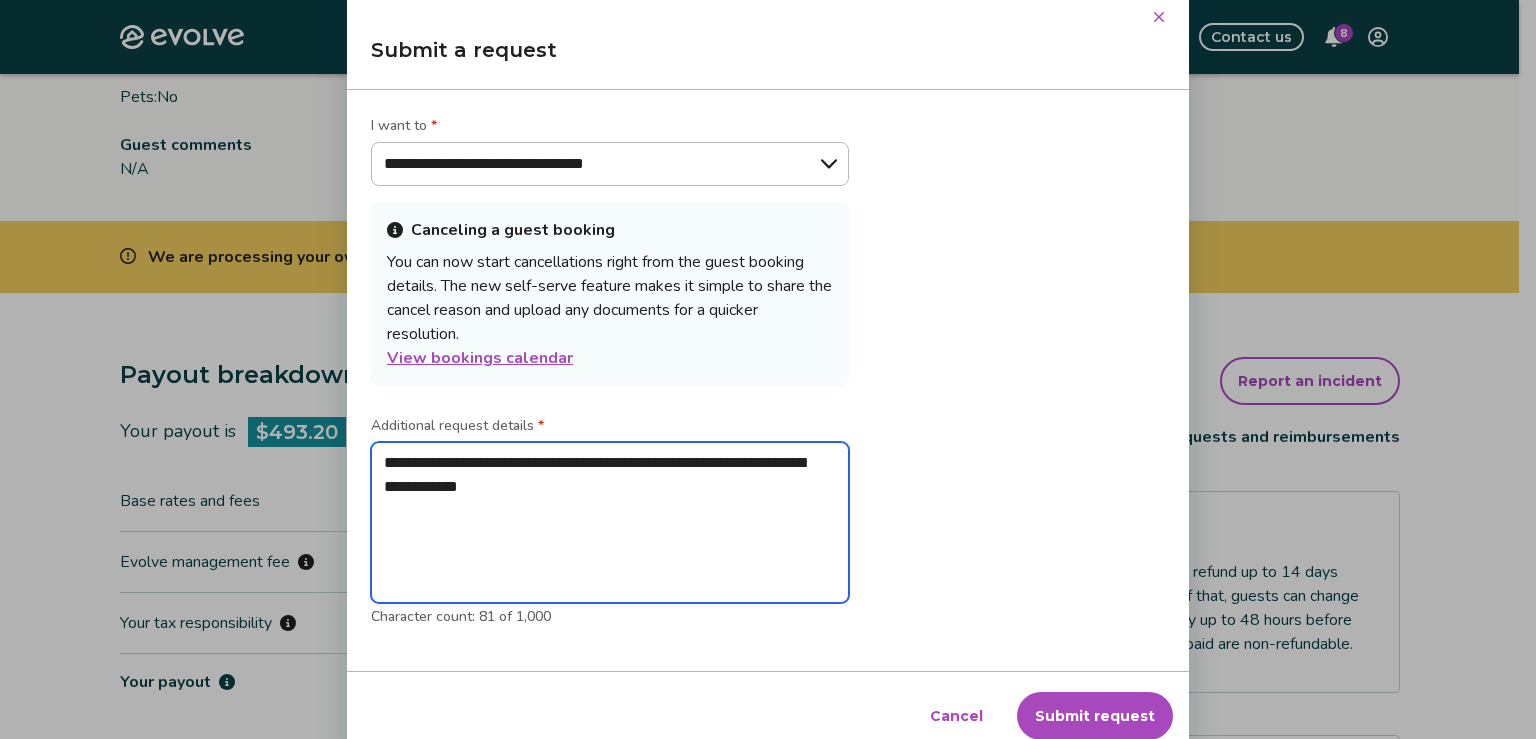 type on "**********" 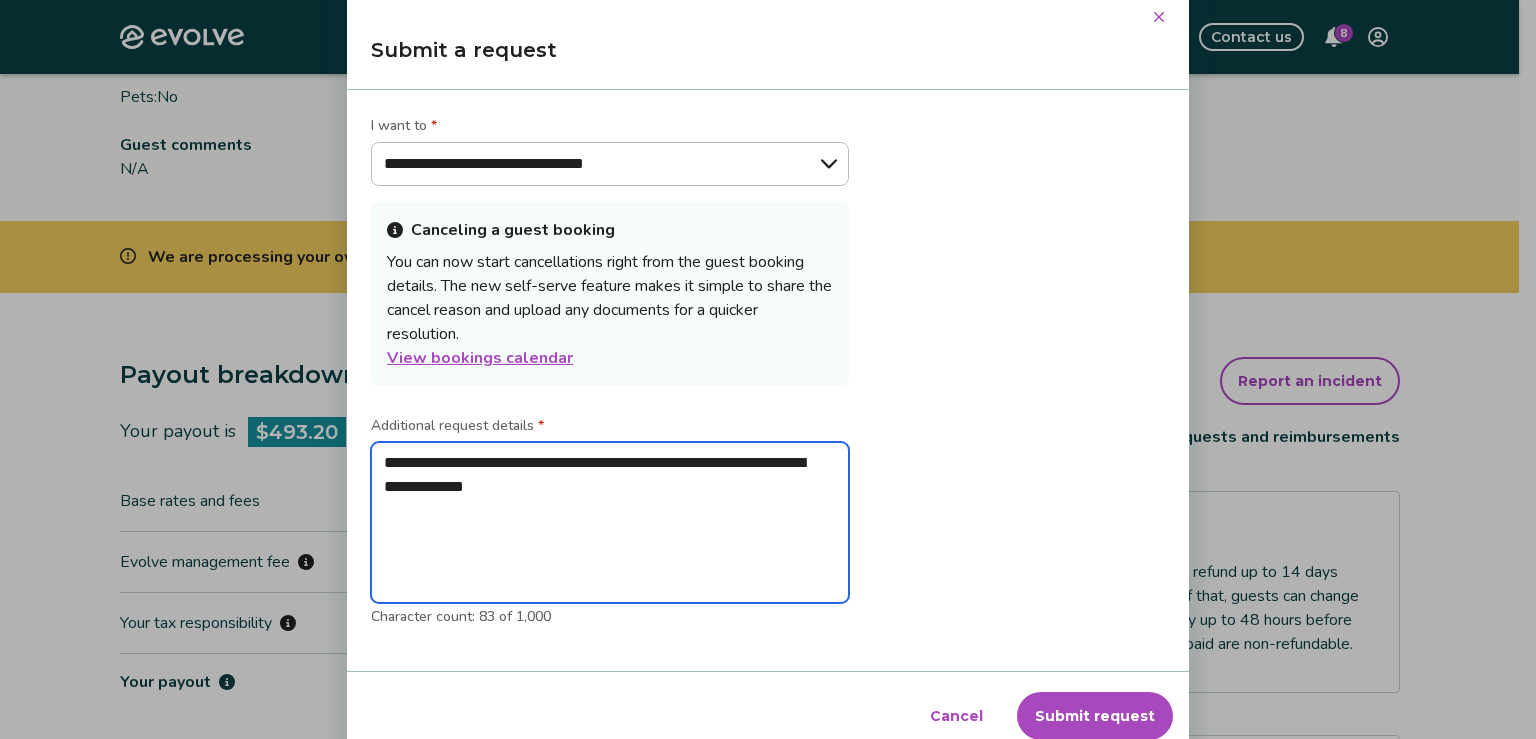 type on "**********" 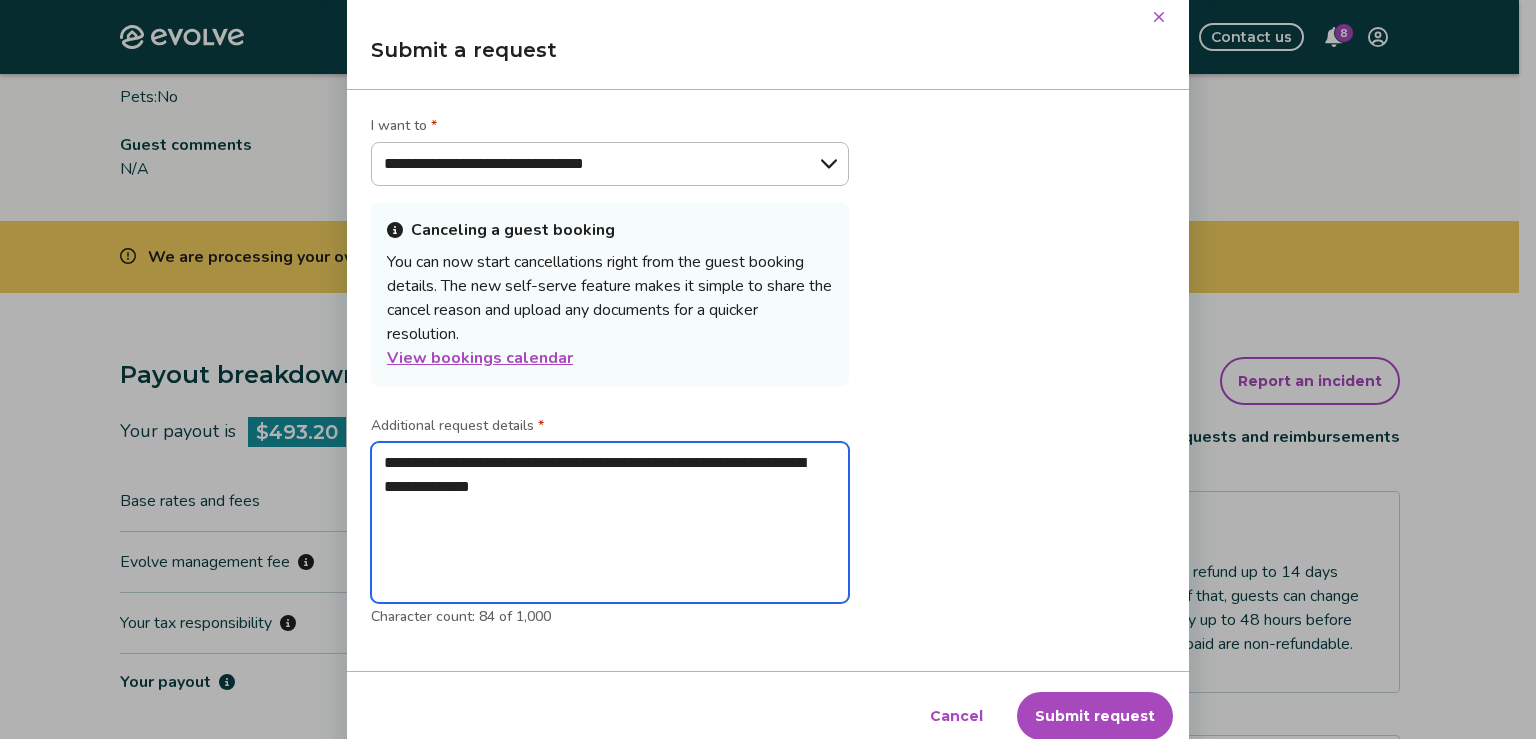 type on "**********" 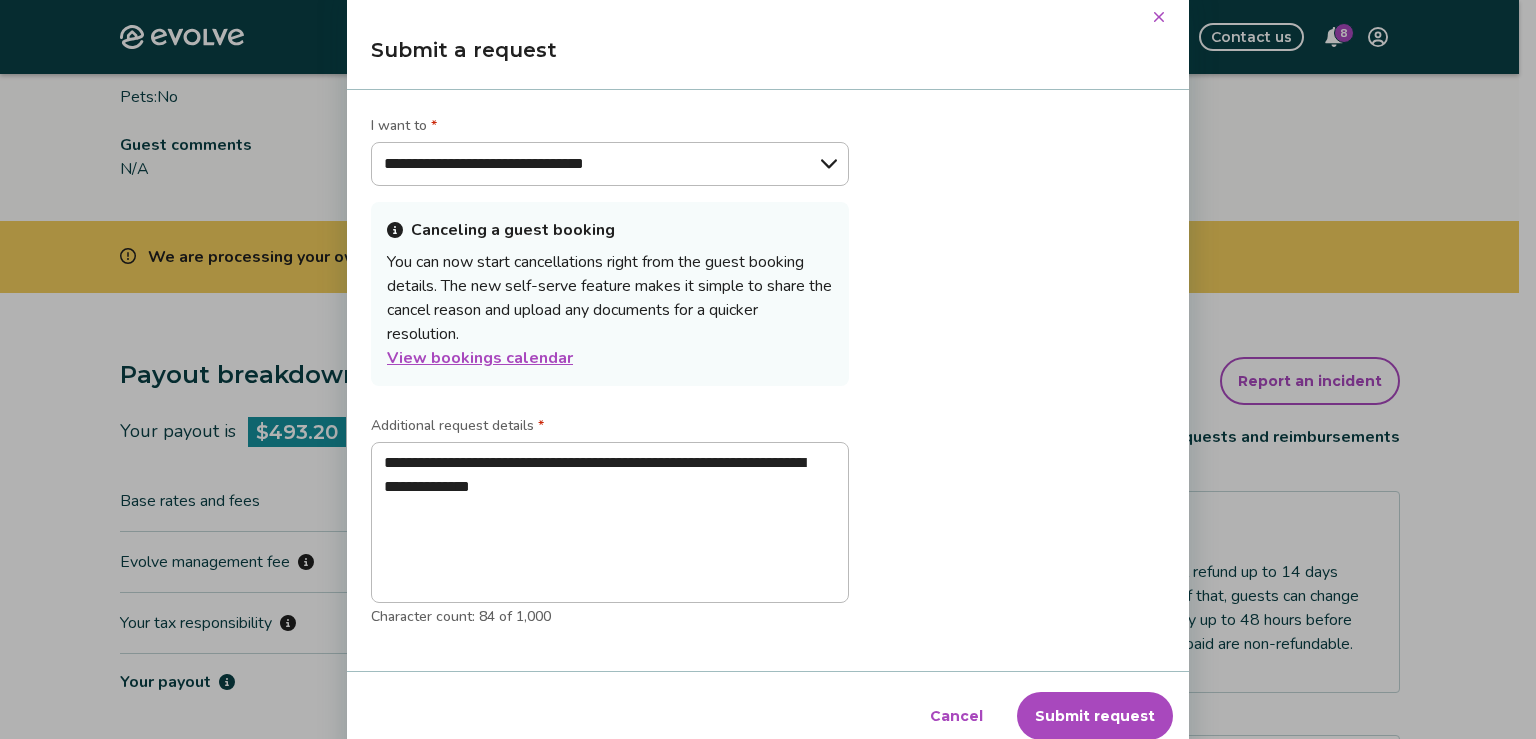 click on "Submit request" at bounding box center (1095, 716) 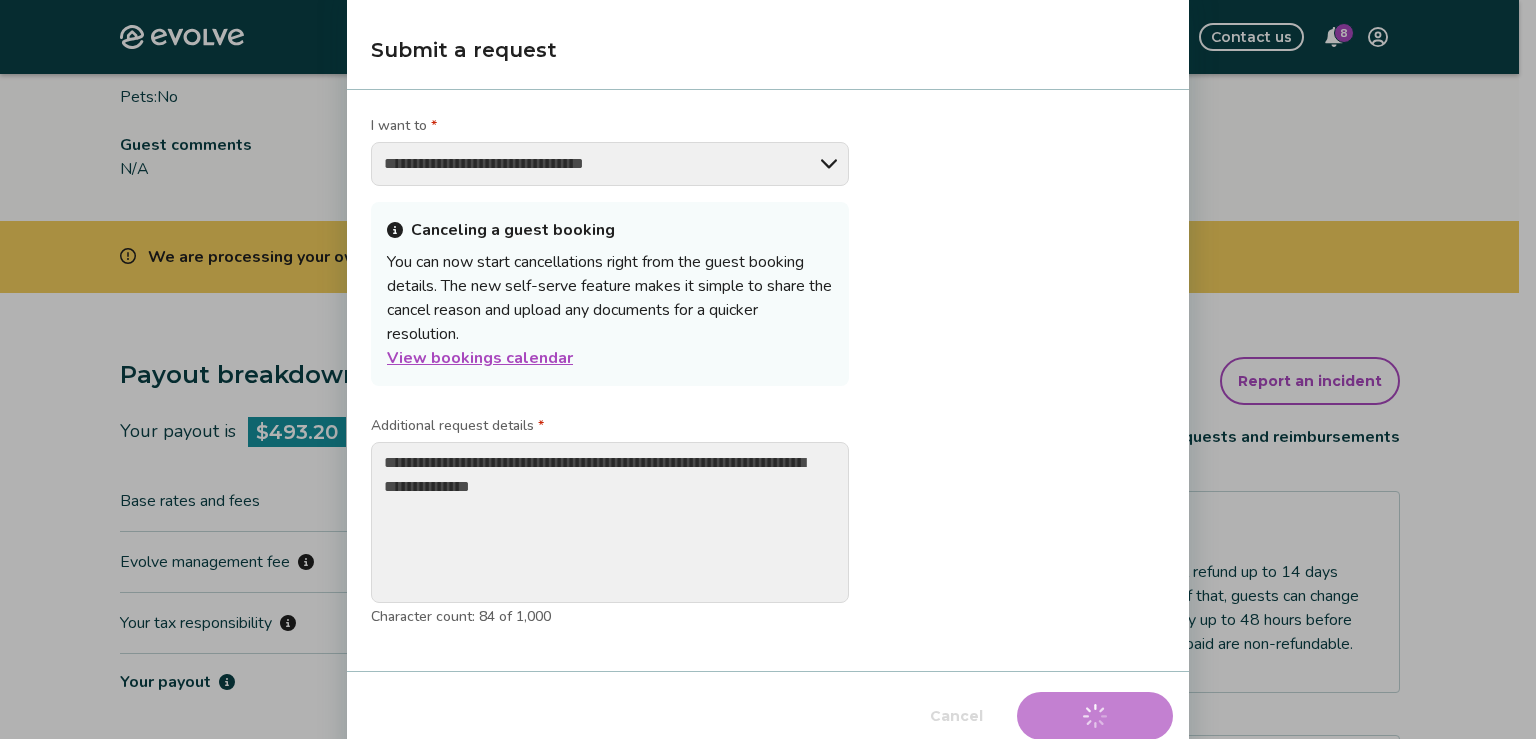 type on "*" 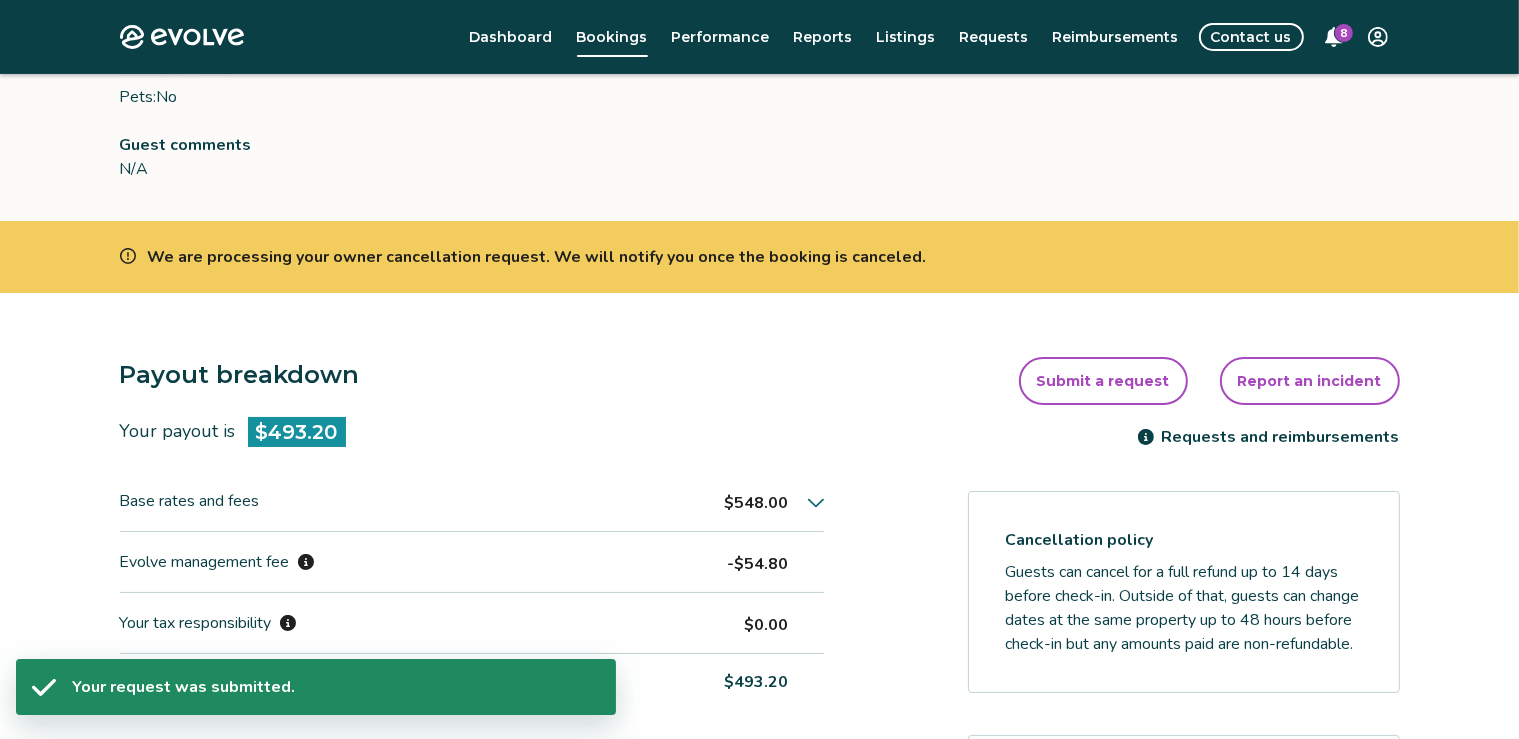 click 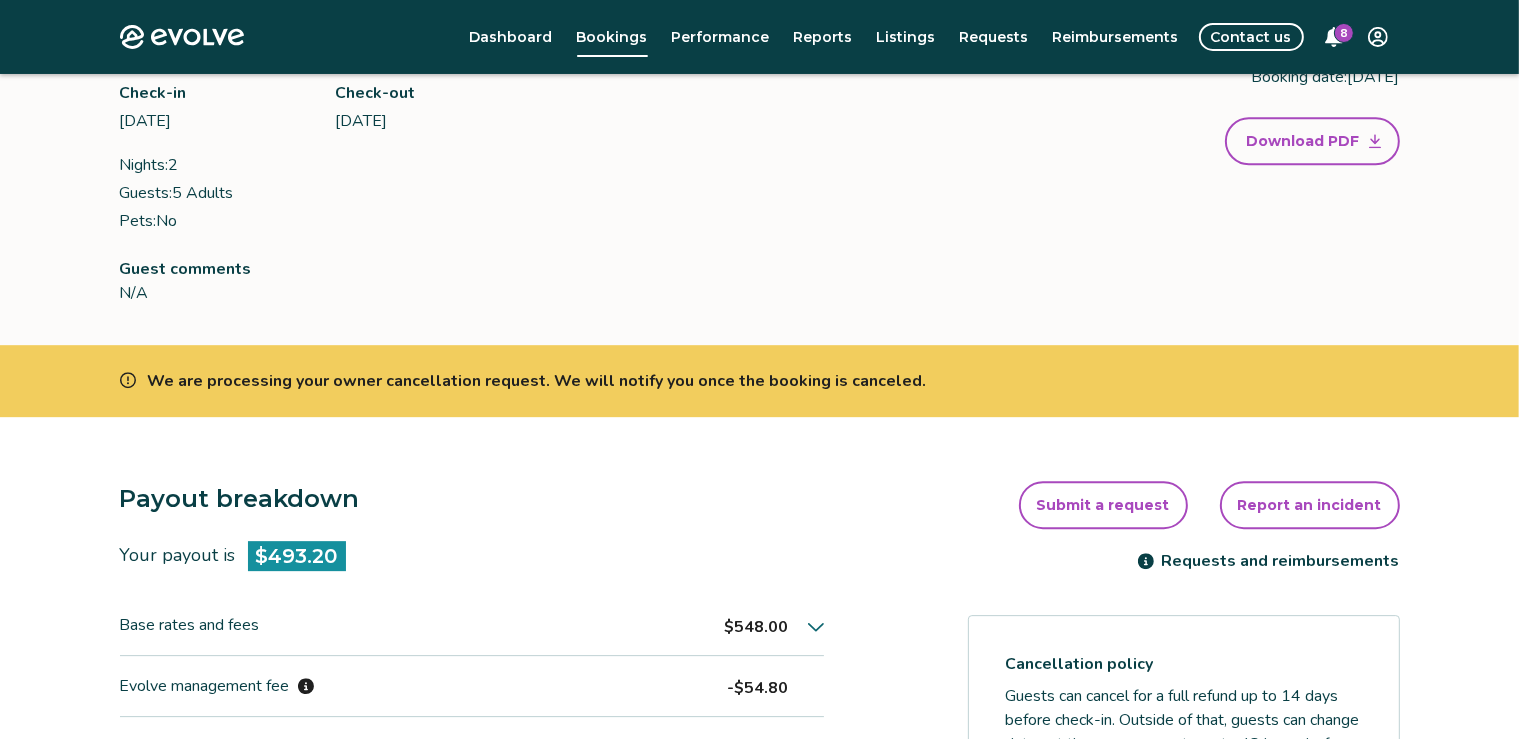 scroll, scrollTop: 0, scrollLeft: 0, axis: both 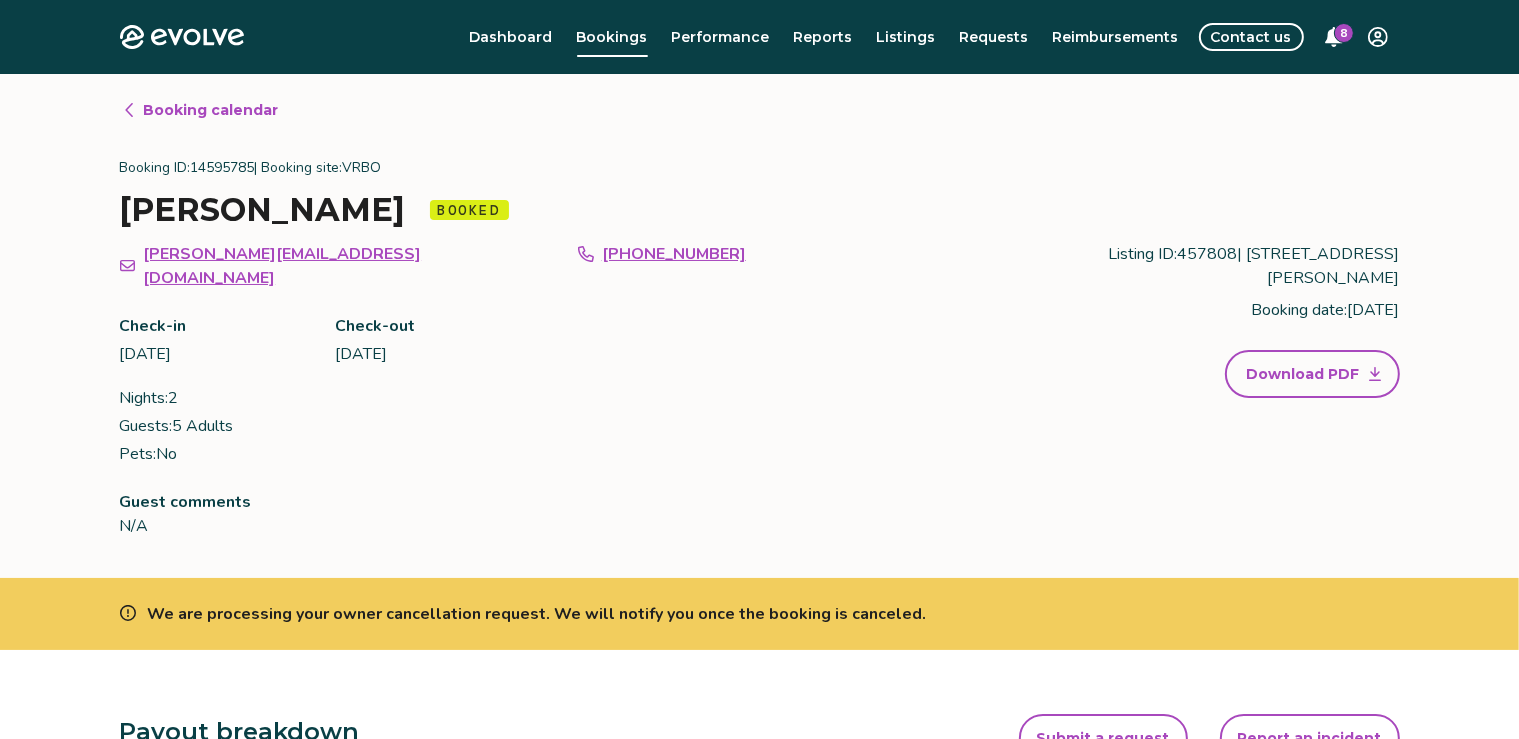 drag, startPoint x: 195, startPoint y: 169, endPoint x: 264, endPoint y: 160, distance: 69.58448 